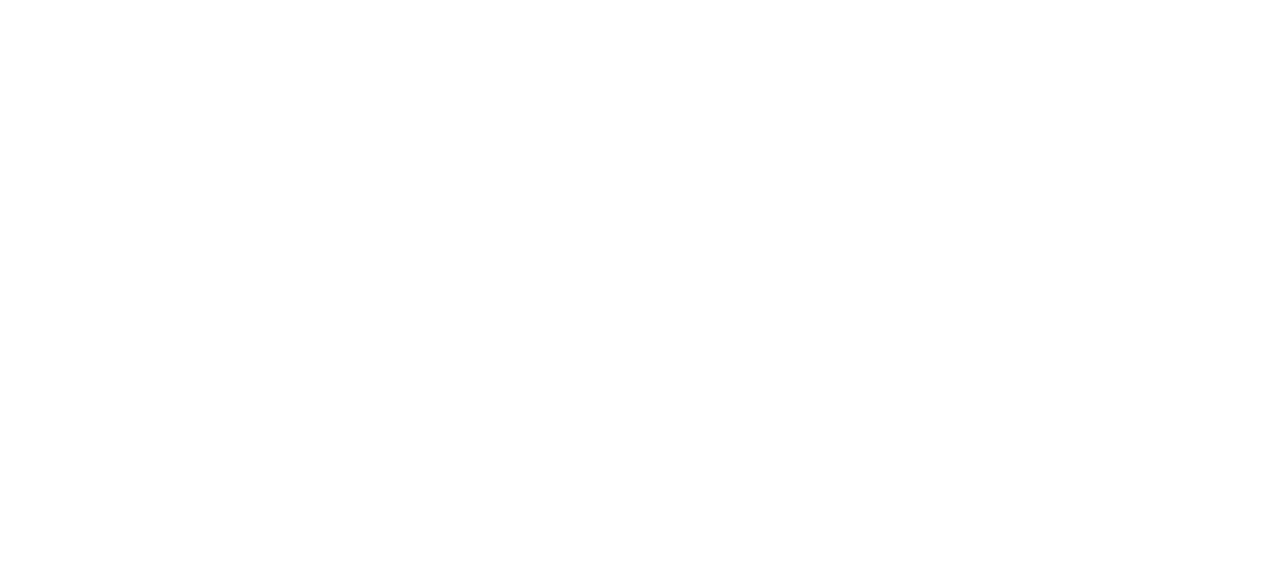 scroll, scrollTop: 0, scrollLeft: 0, axis: both 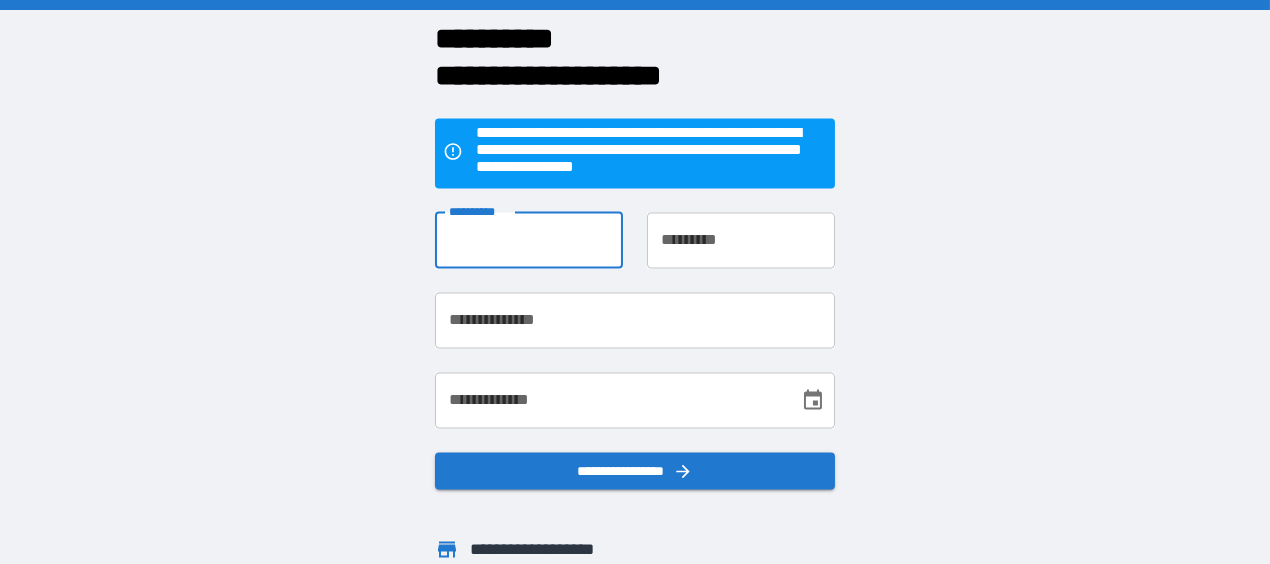 click on "**********" at bounding box center [529, 240] 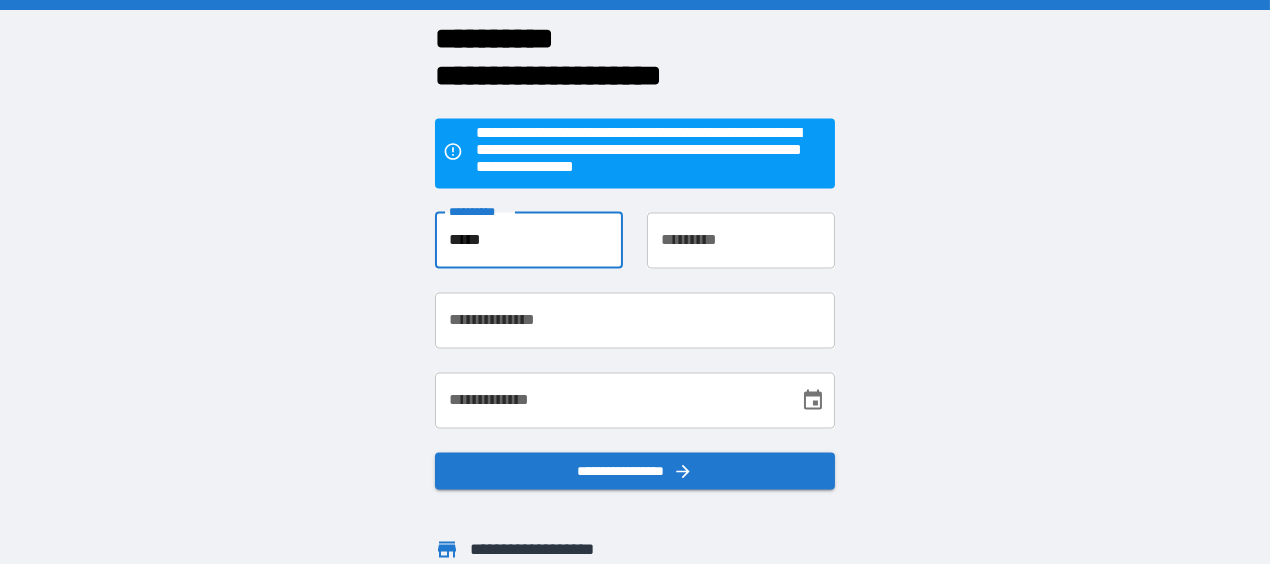 type on "*******" 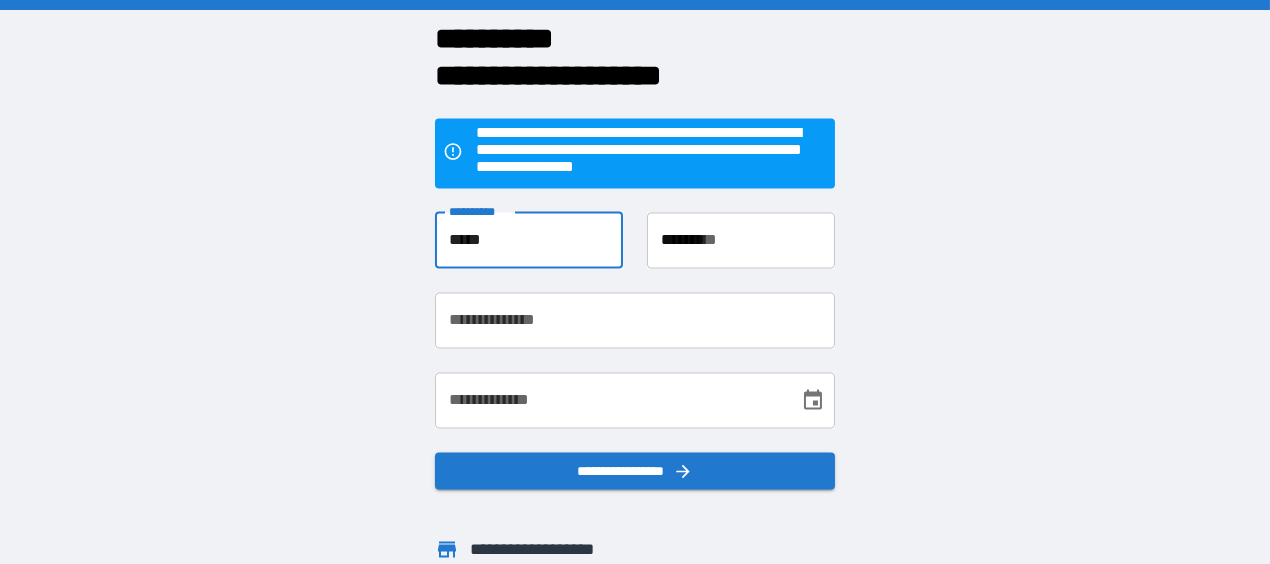 type on "**********" 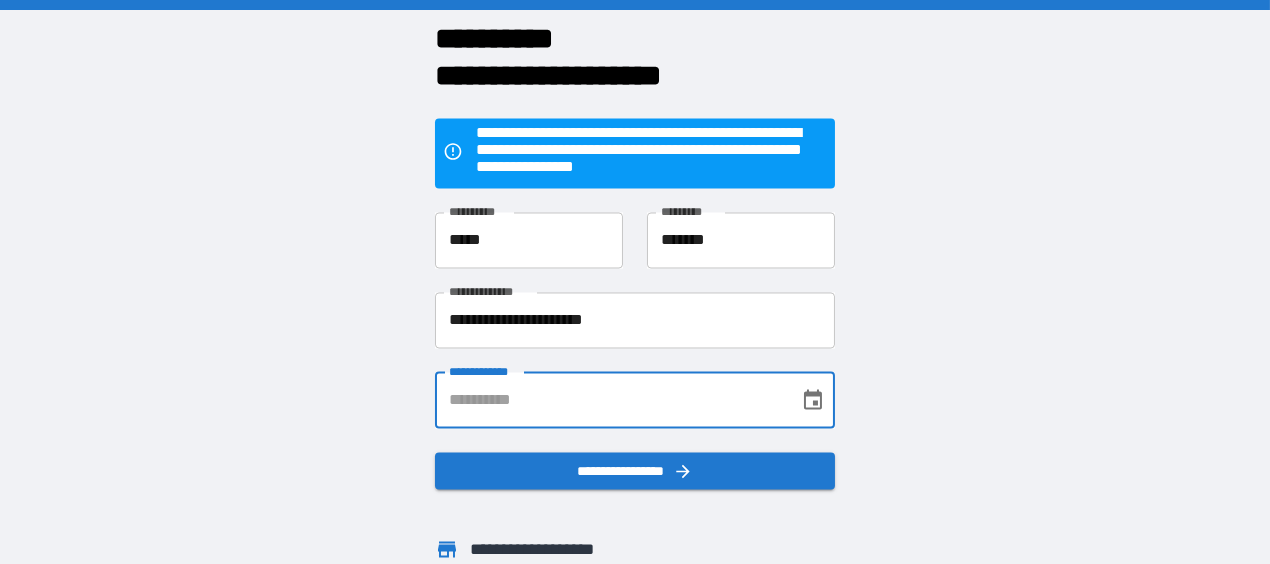 click on "**********" at bounding box center (610, 400) 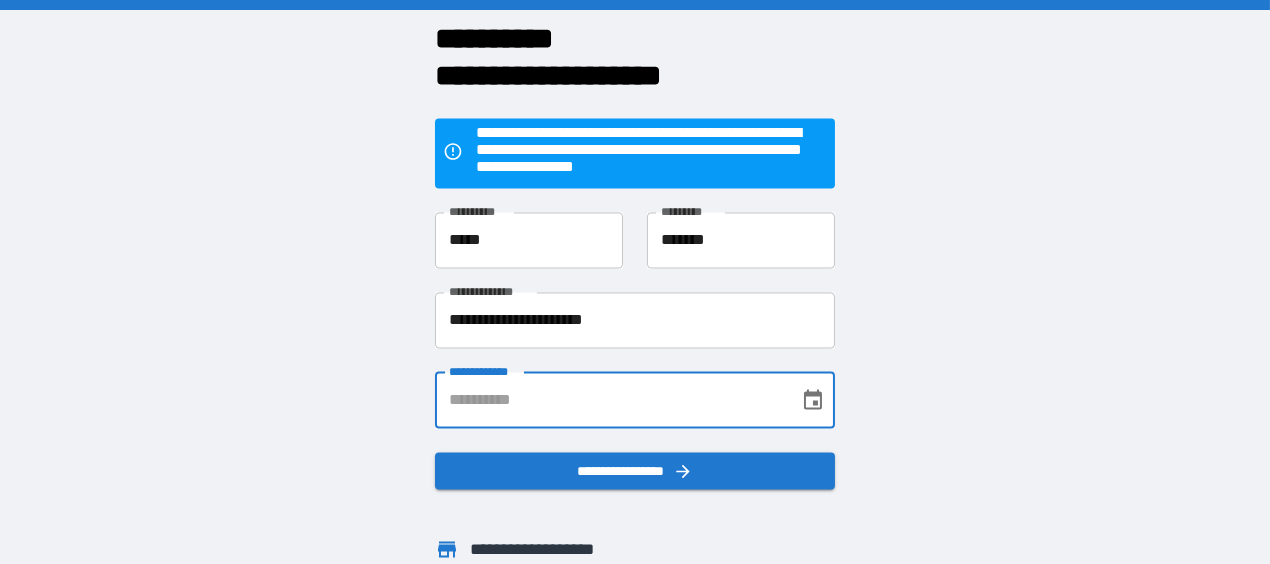 type on "**********" 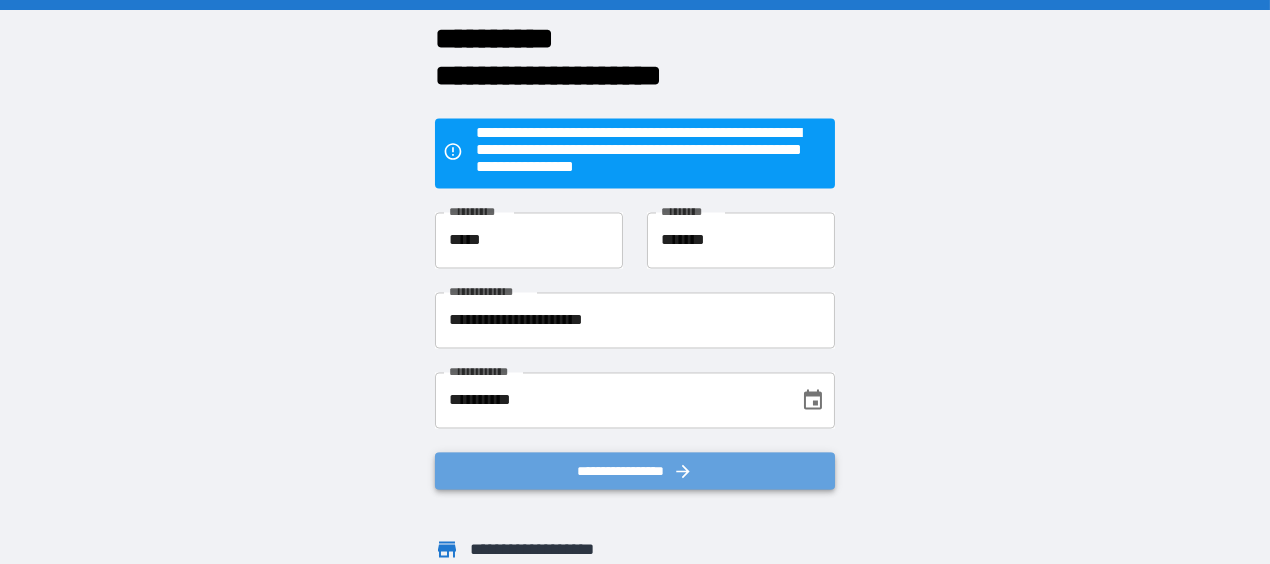 click on "**********" at bounding box center [635, 470] 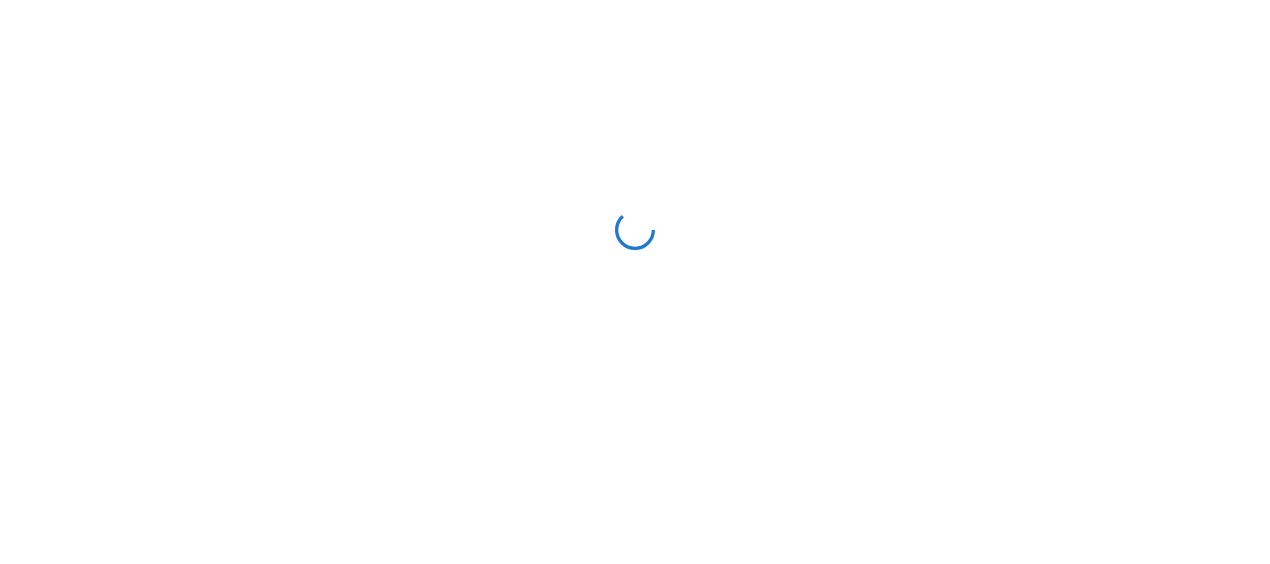 scroll, scrollTop: 0, scrollLeft: 0, axis: both 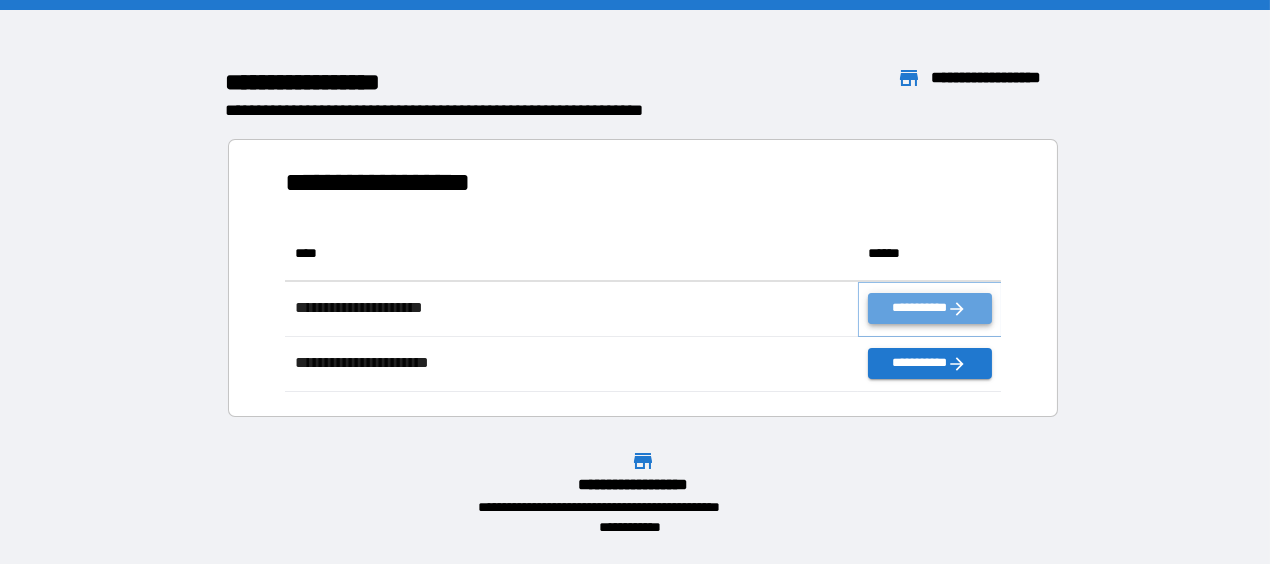click on "**********" at bounding box center [929, 308] 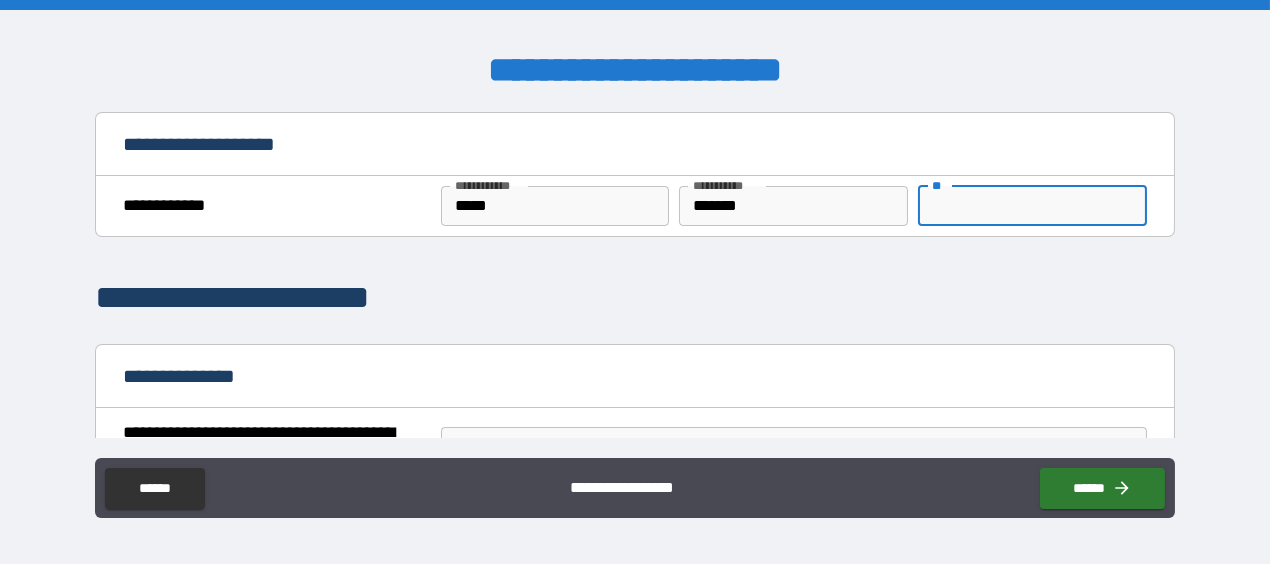 click on "**" at bounding box center (1032, 206) 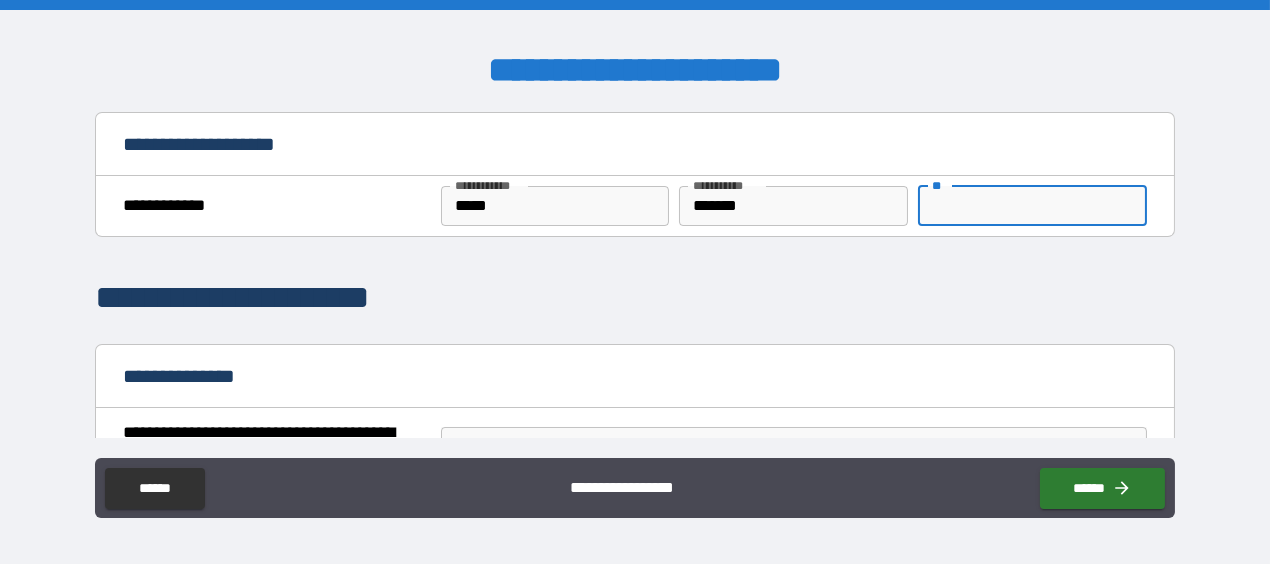 type on "*" 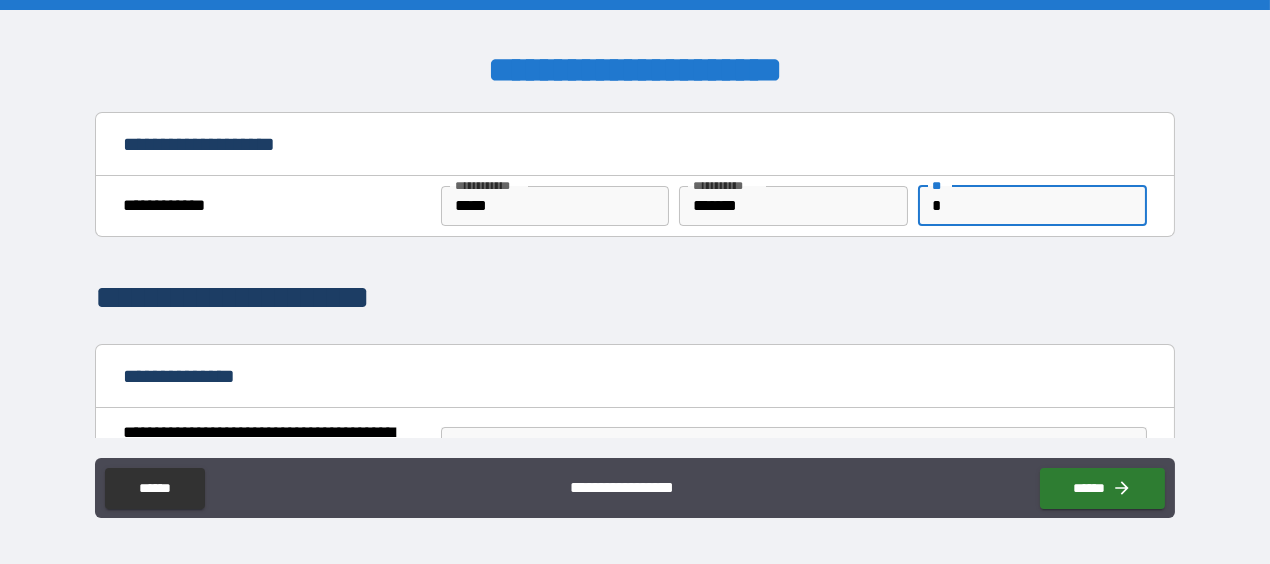 scroll, scrollTop: 138, scrollLeft: 0, axis: vertical 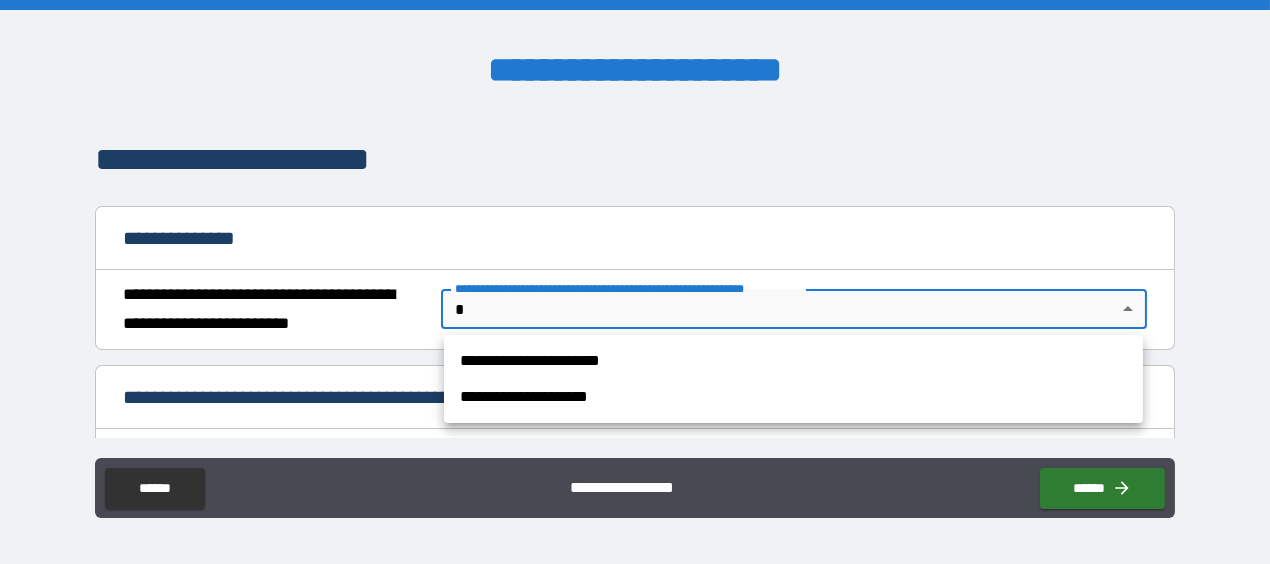 click on "**********" at bounding box center (635, 282) 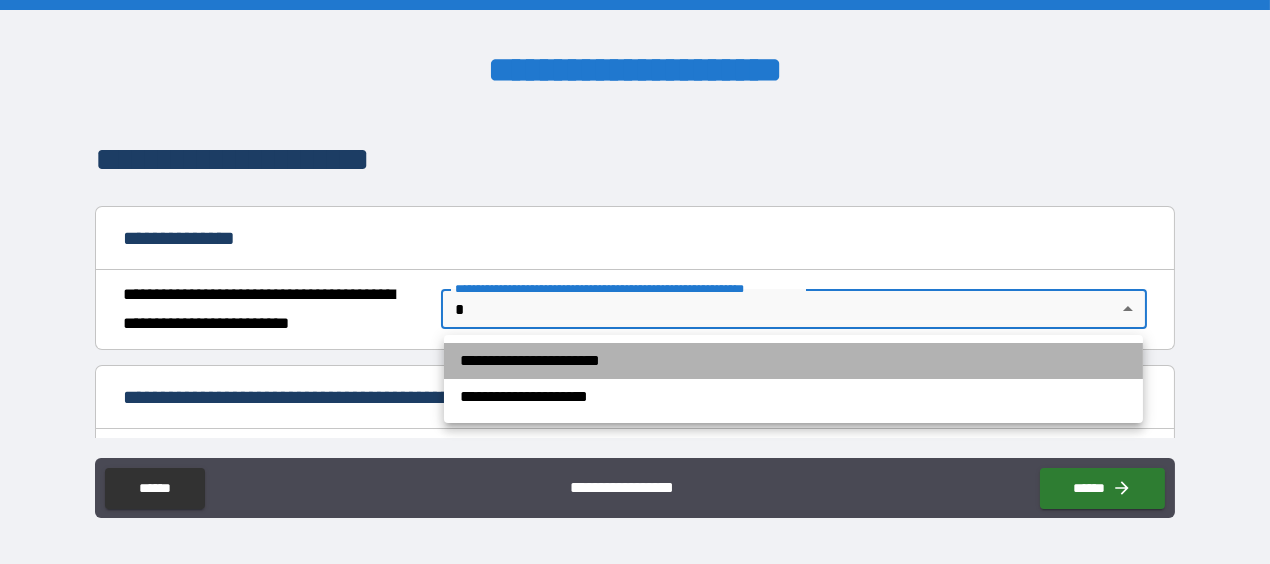 click on "**********" at bounding box center [793, 361] 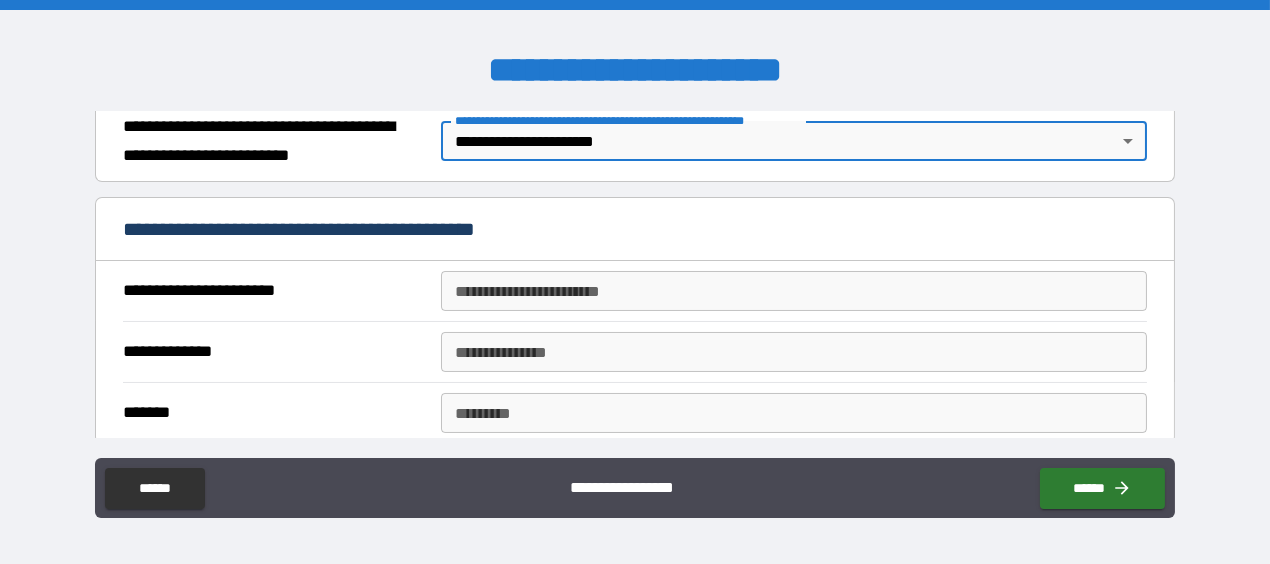scroll, scrollTop: 307, scrollLeft: 0, axis: vertical 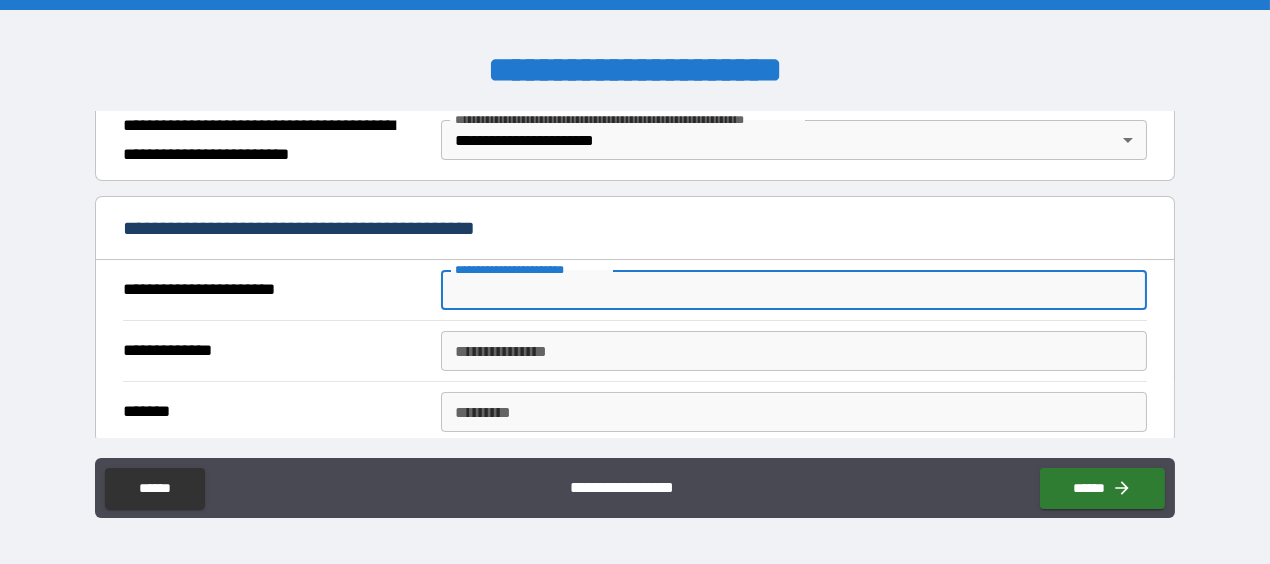 click on "**********" at bounding box center (794, 290) 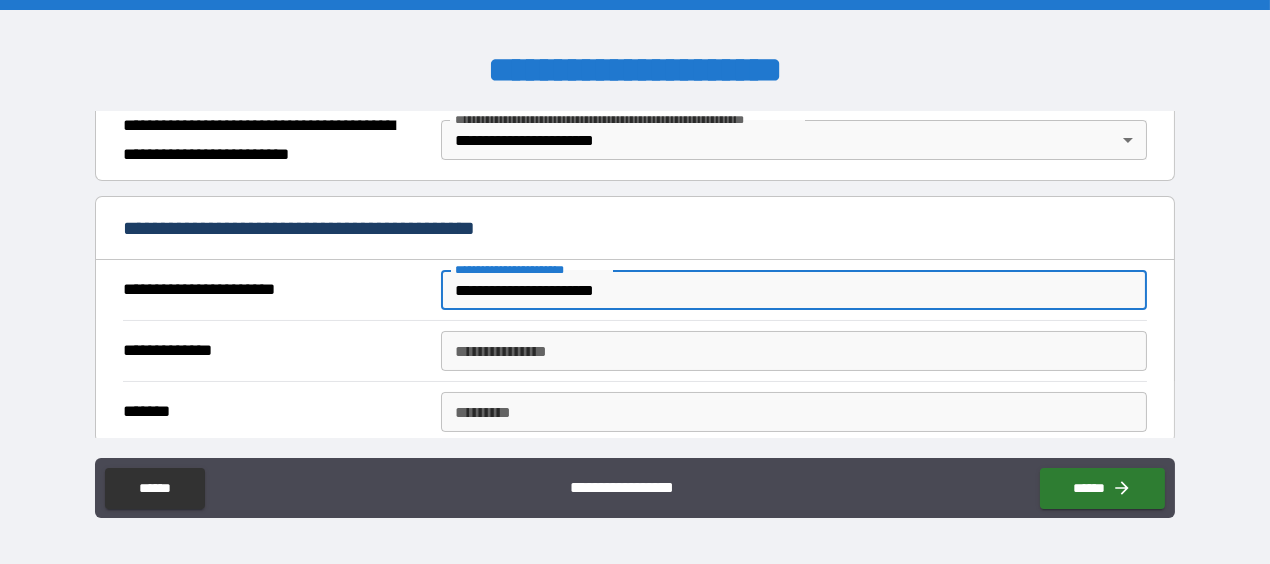 type on "**********" 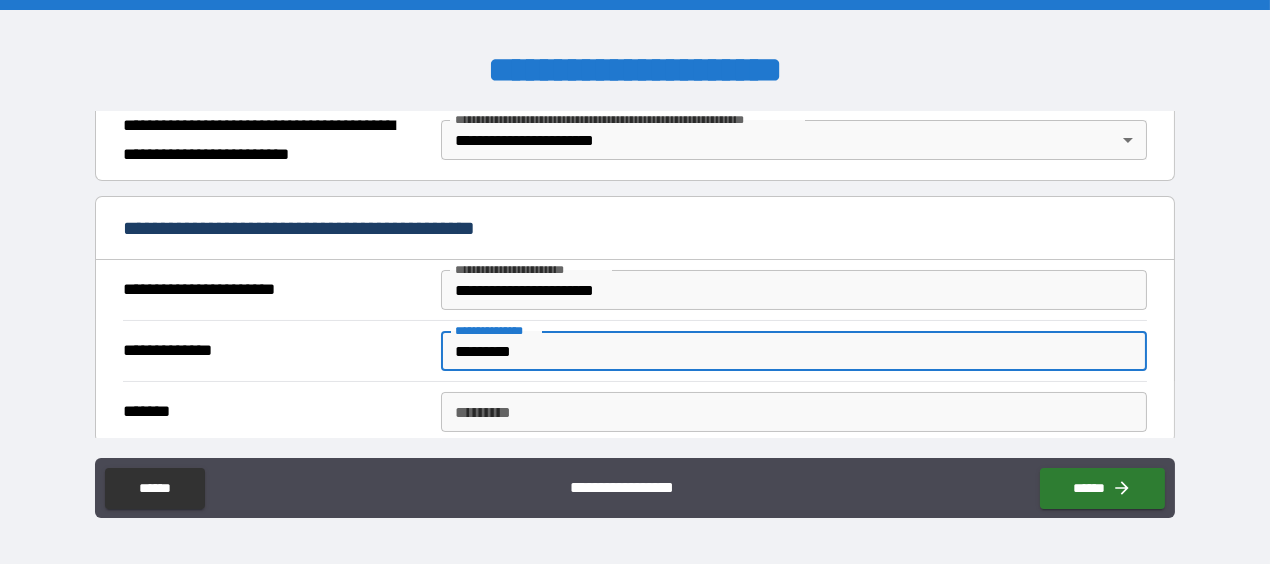 click on "*********" at bounding box center (794, 351) 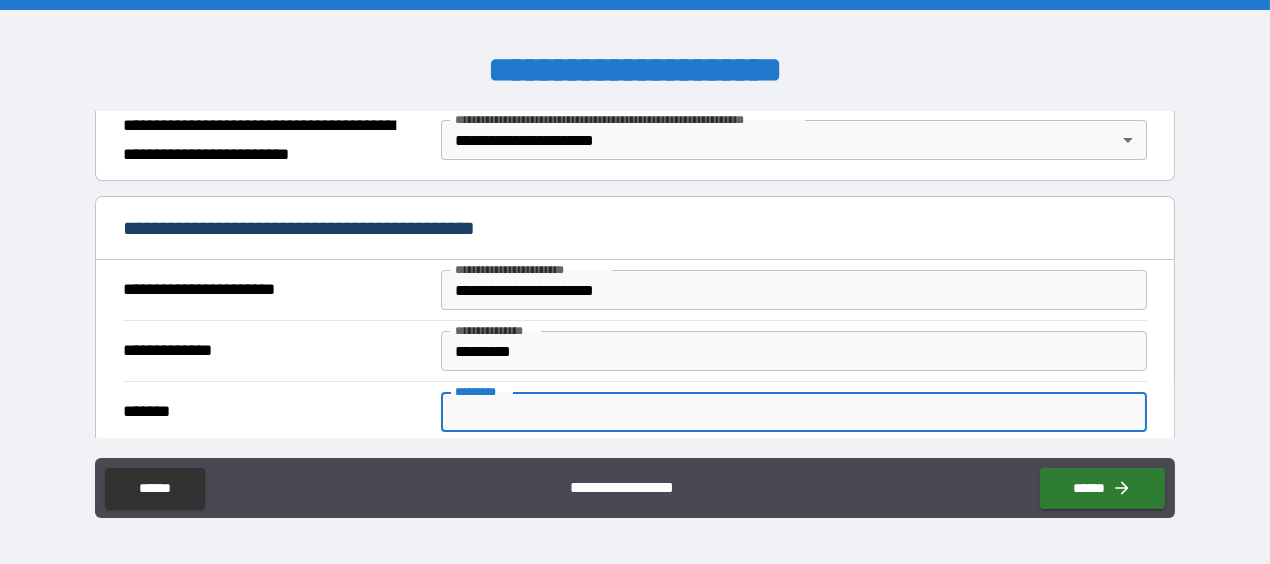 click on "*******   *" at bounding box center [794, 412] 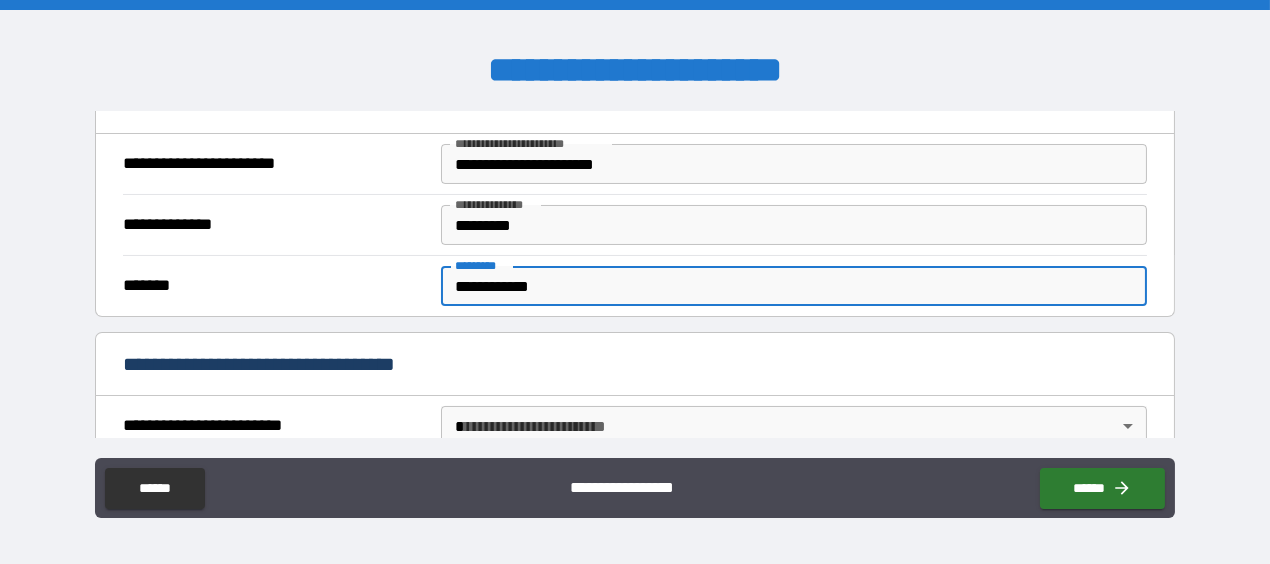scroll, scrollTop: 442, scrollLeft: 0, axis: vertical 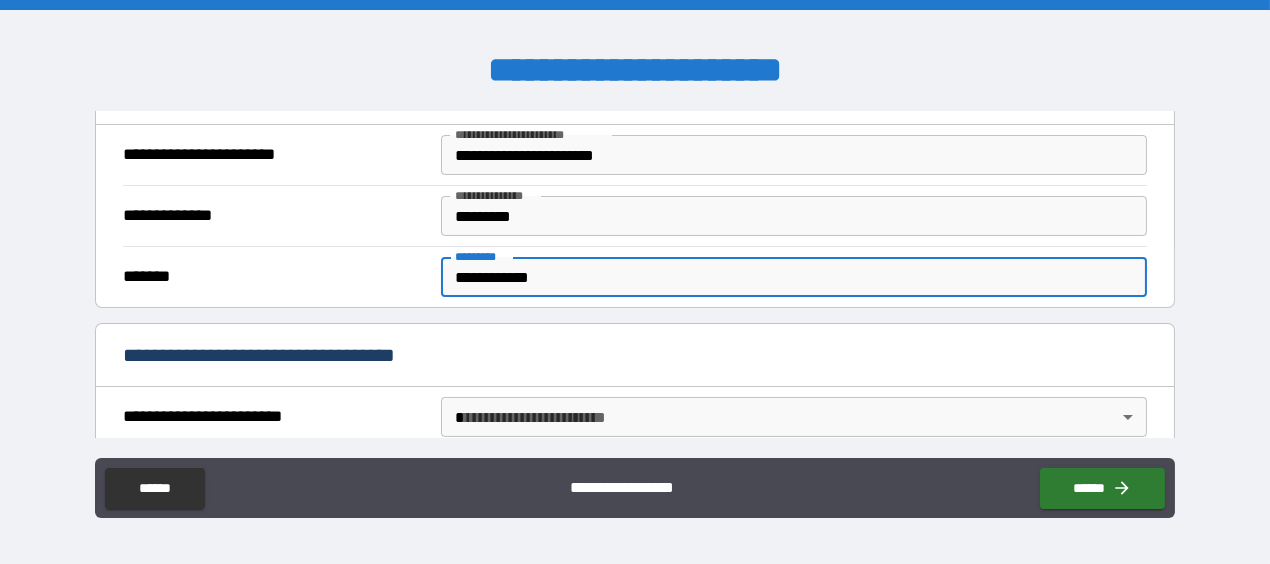 type on "**********" 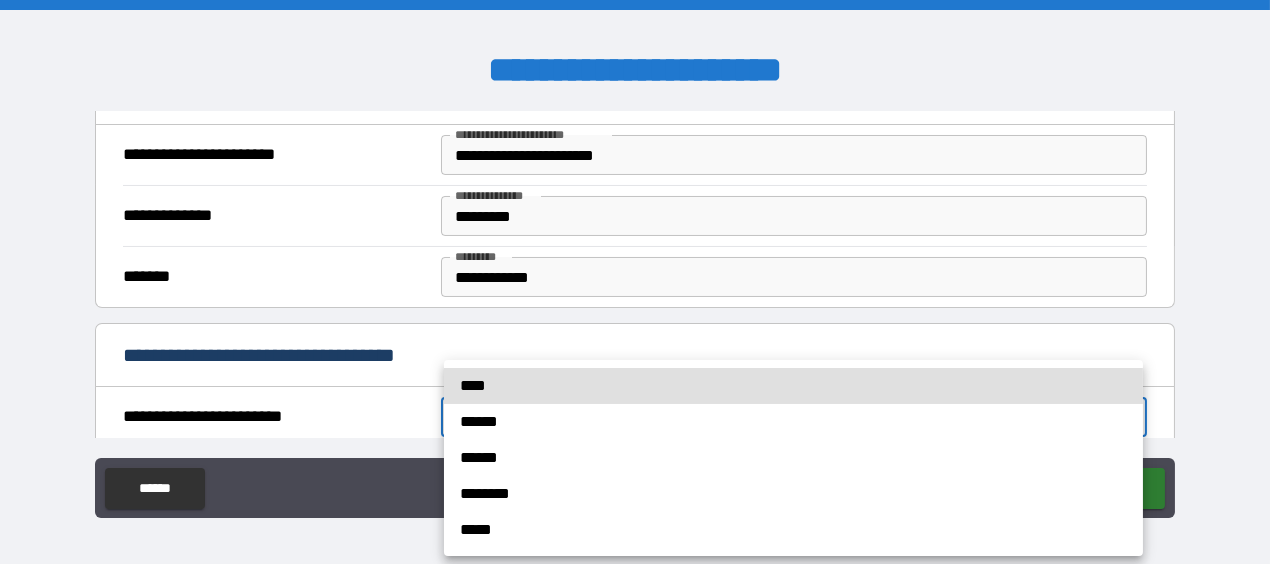 click on "**********" at bounding box center (635, 282) 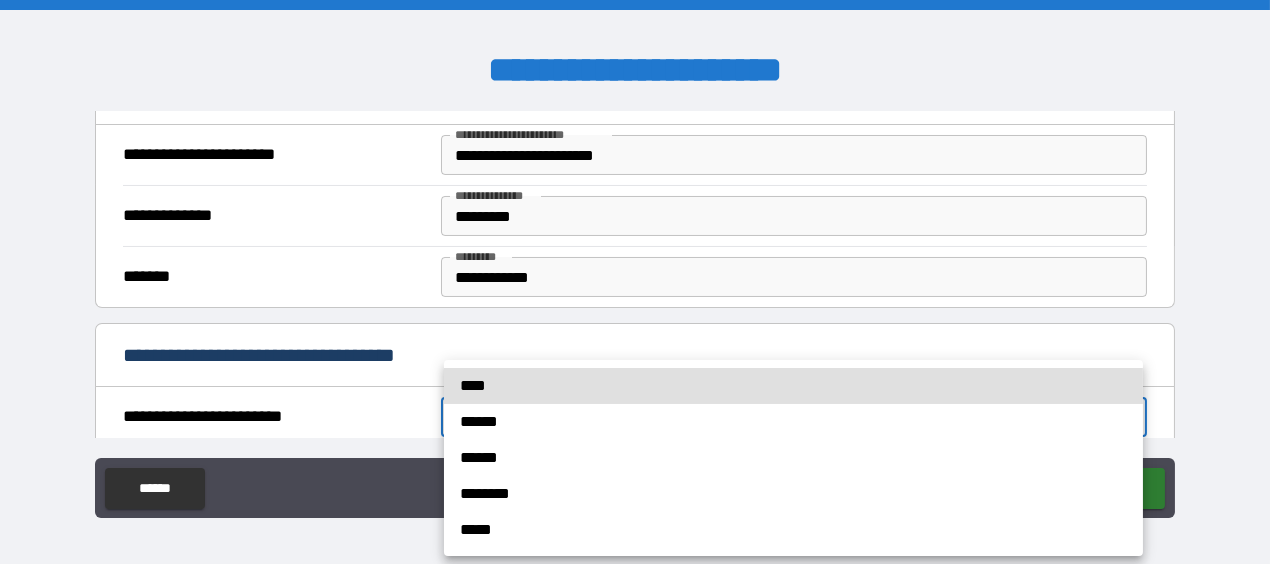 click on "****" at bounding box center [793, 386] 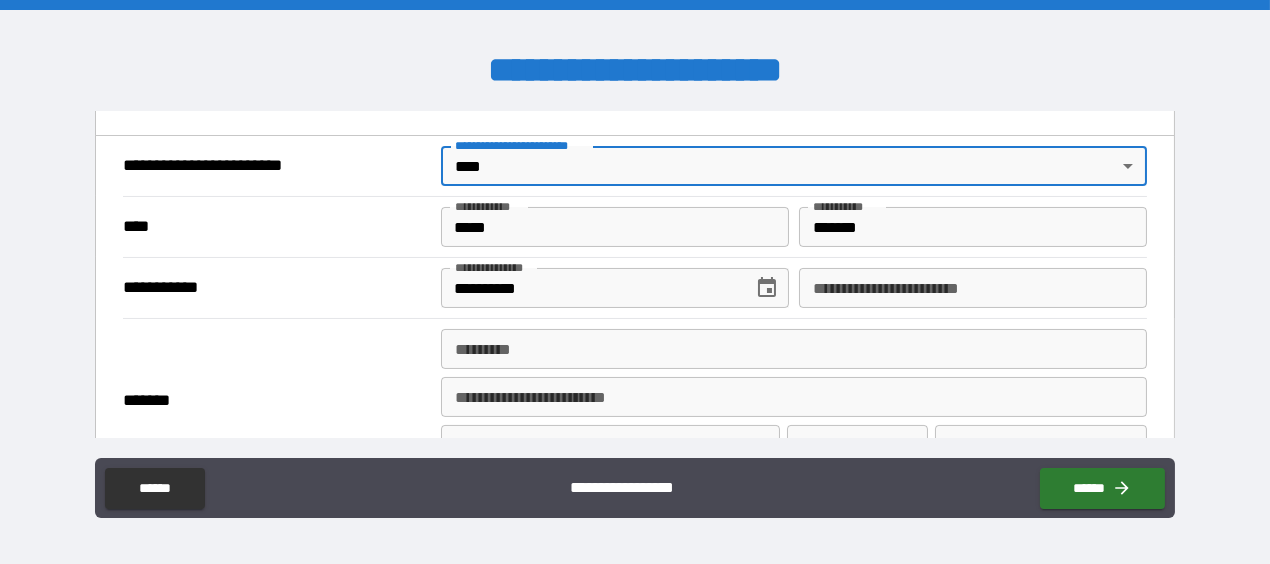 scroll, scrollTop: 700, scrollLeft: 0, axis: vertical 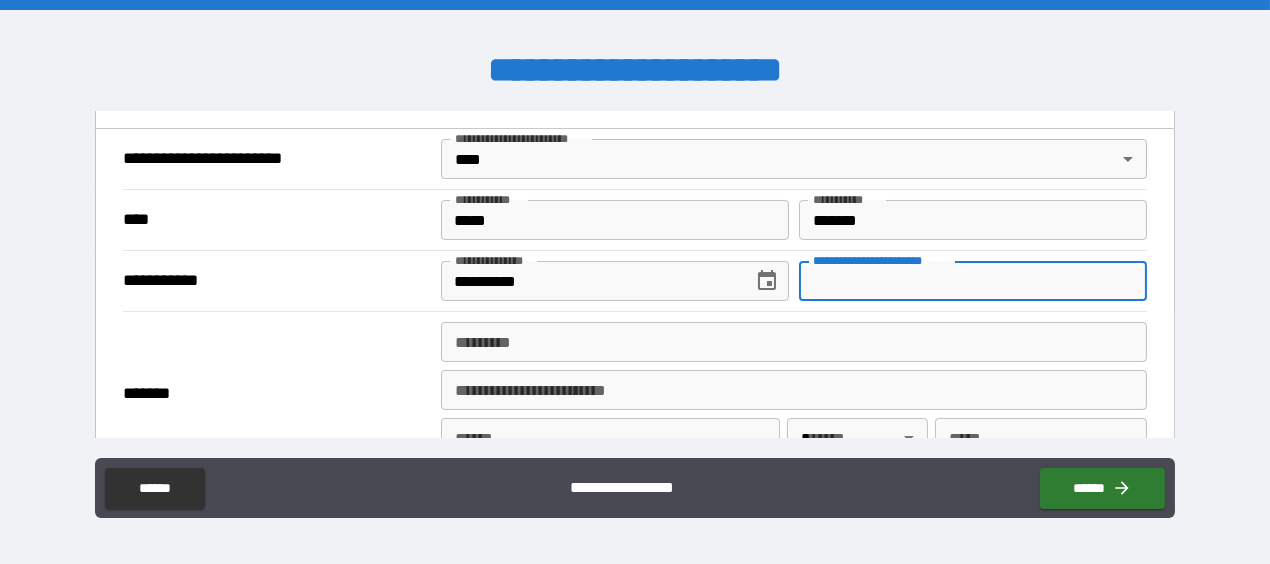 click on "**********" at bounding box center [973, 281] 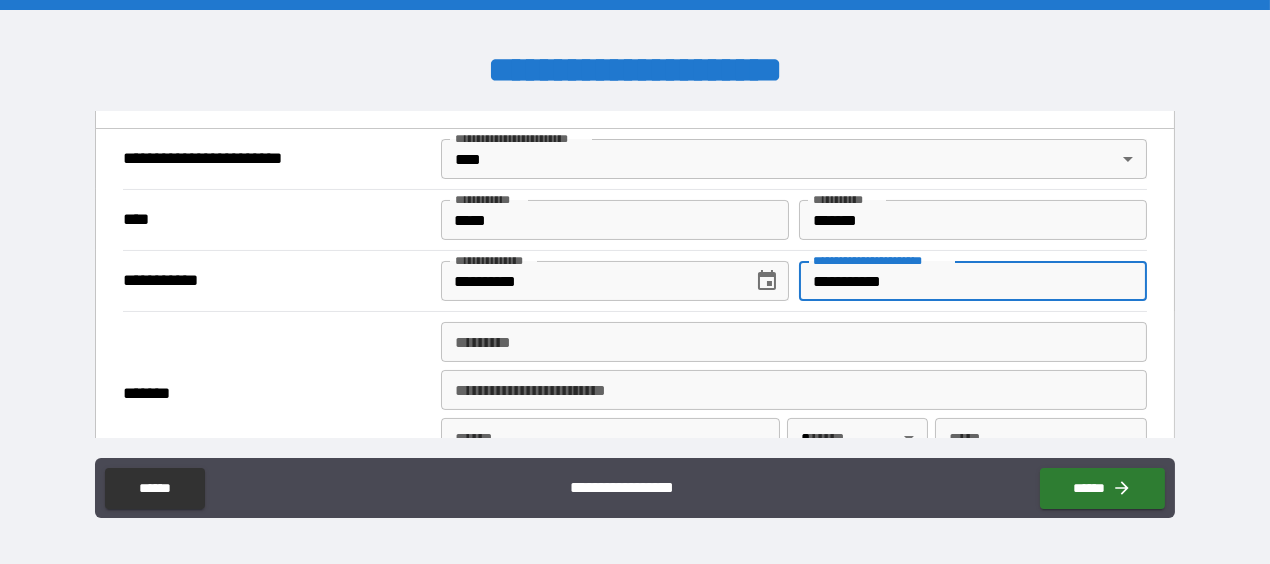 type on "**********" 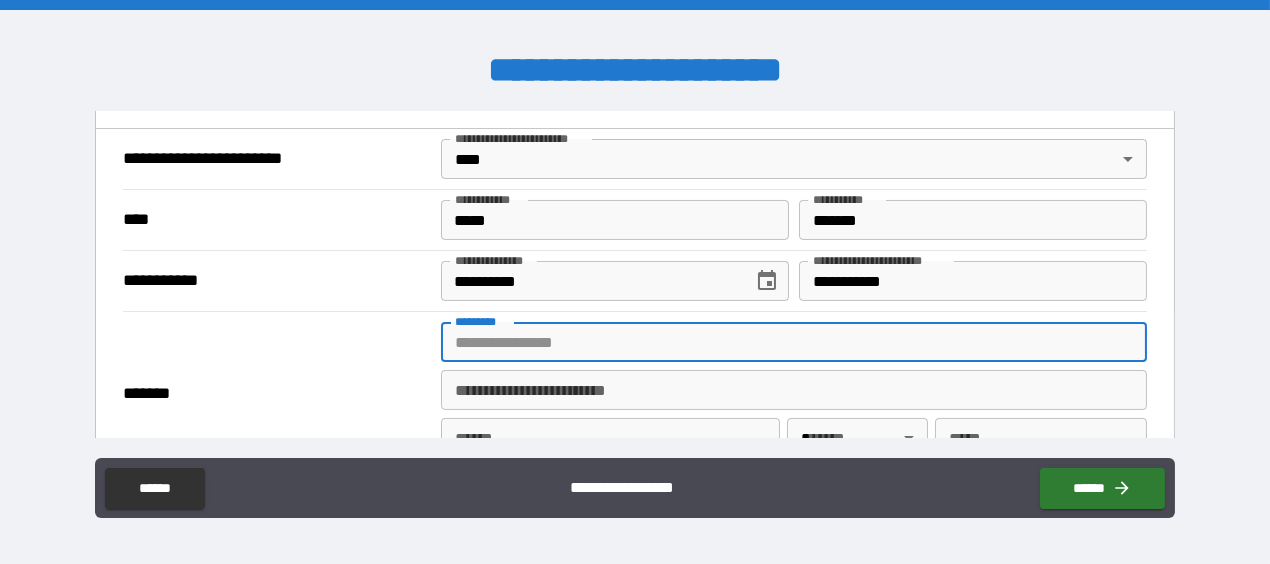 click on "*******   *" at bounding box center [794, 342] 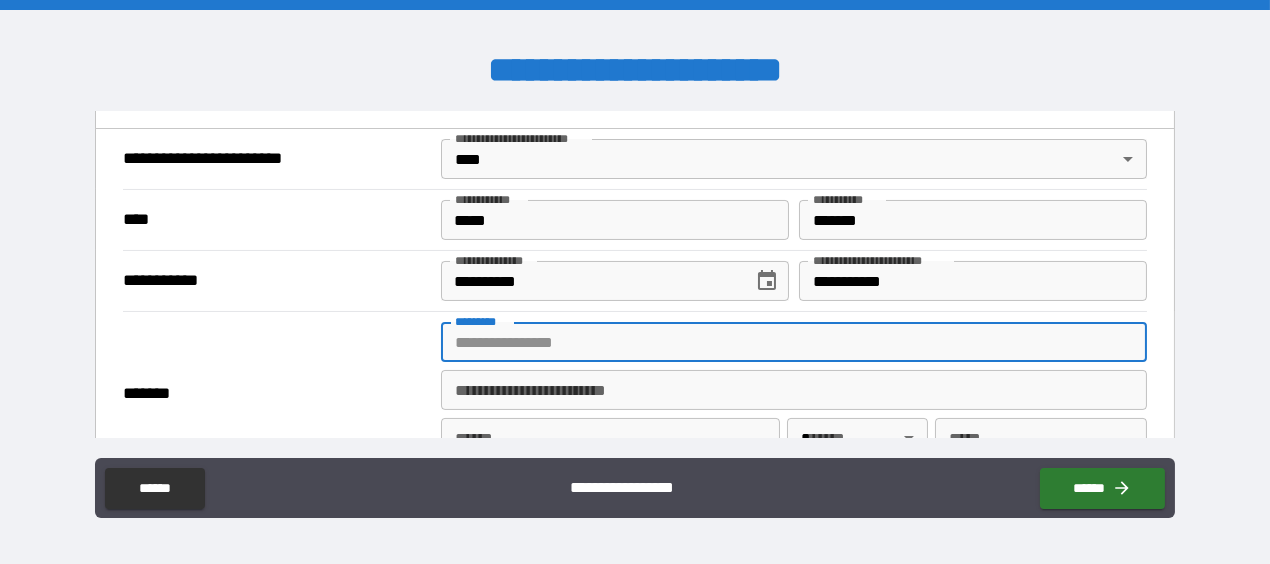 type on "**********" 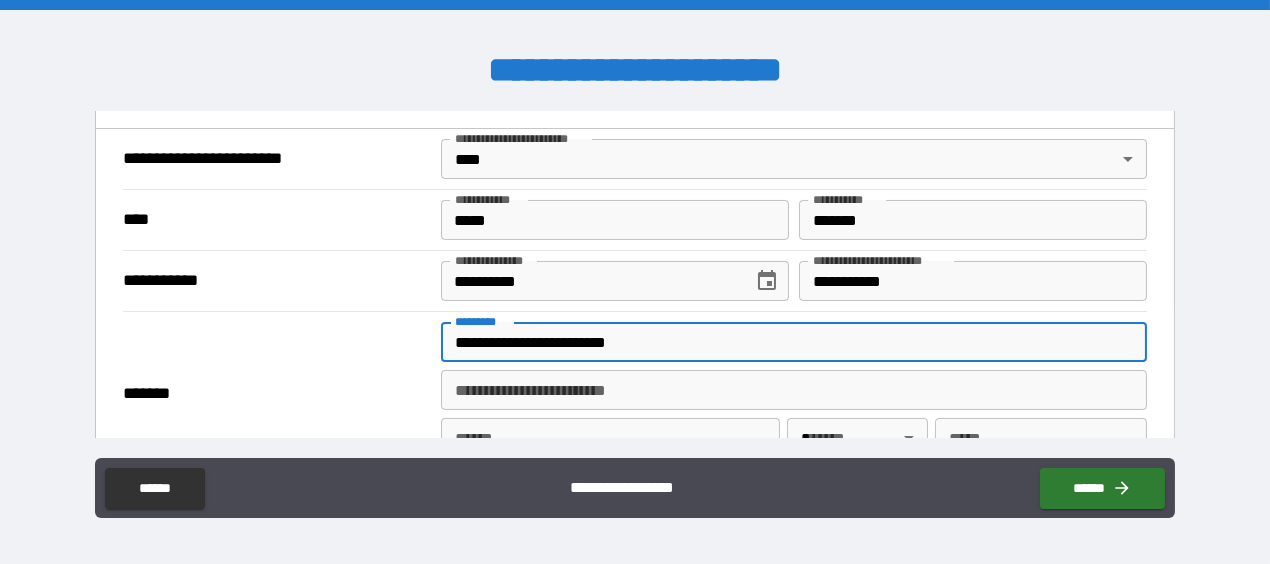 type on "******" 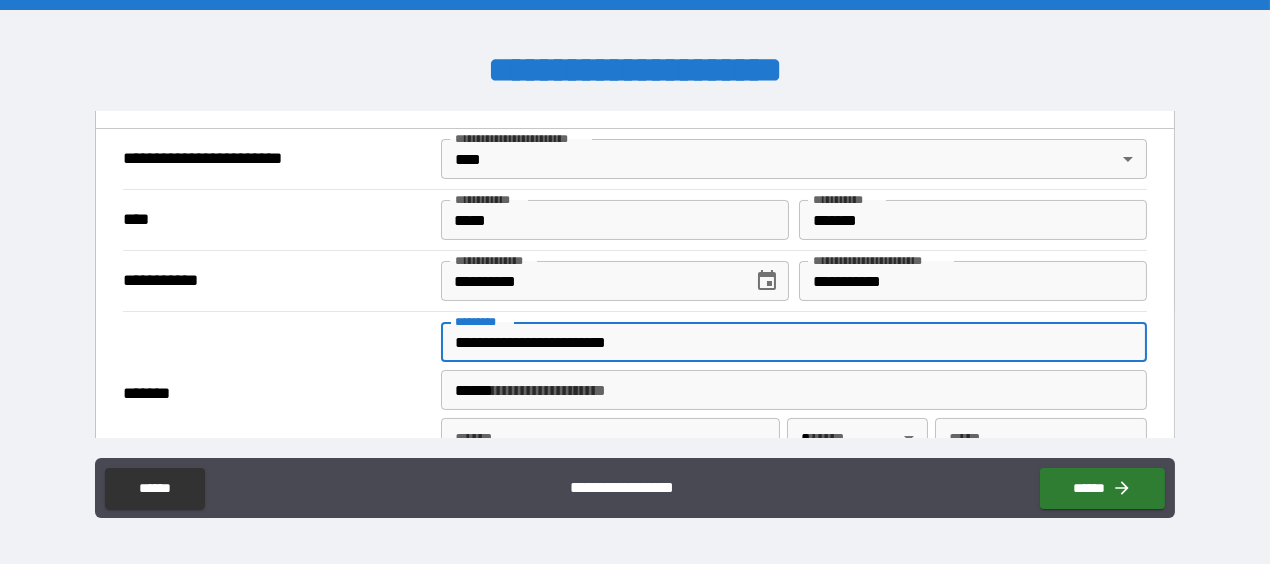 type on "**********" 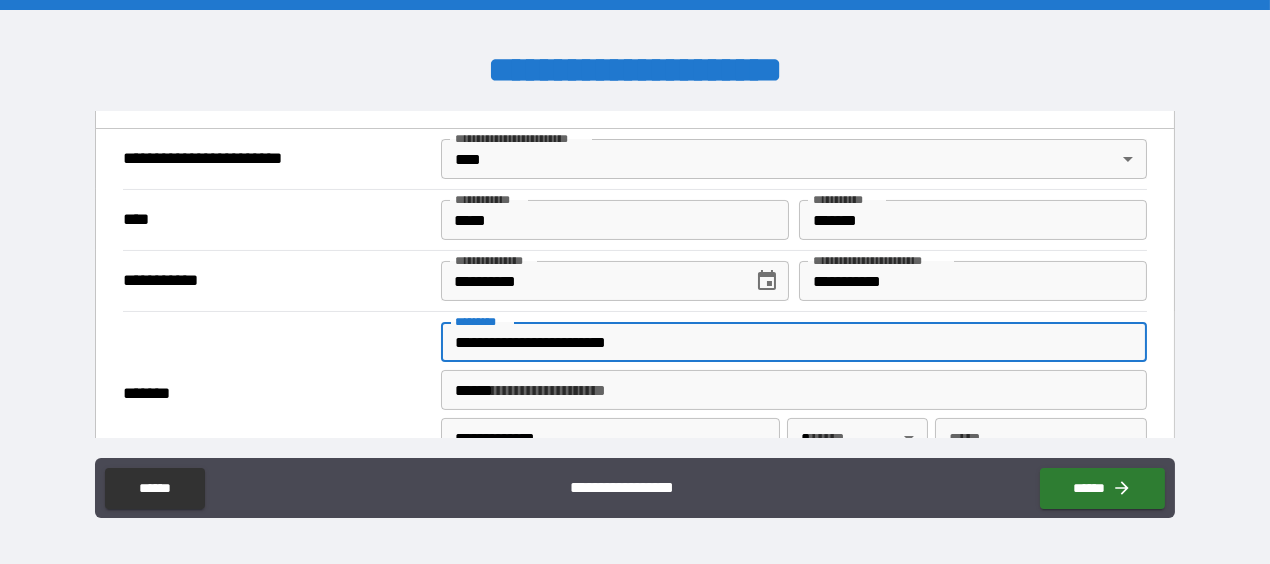 type on "**" 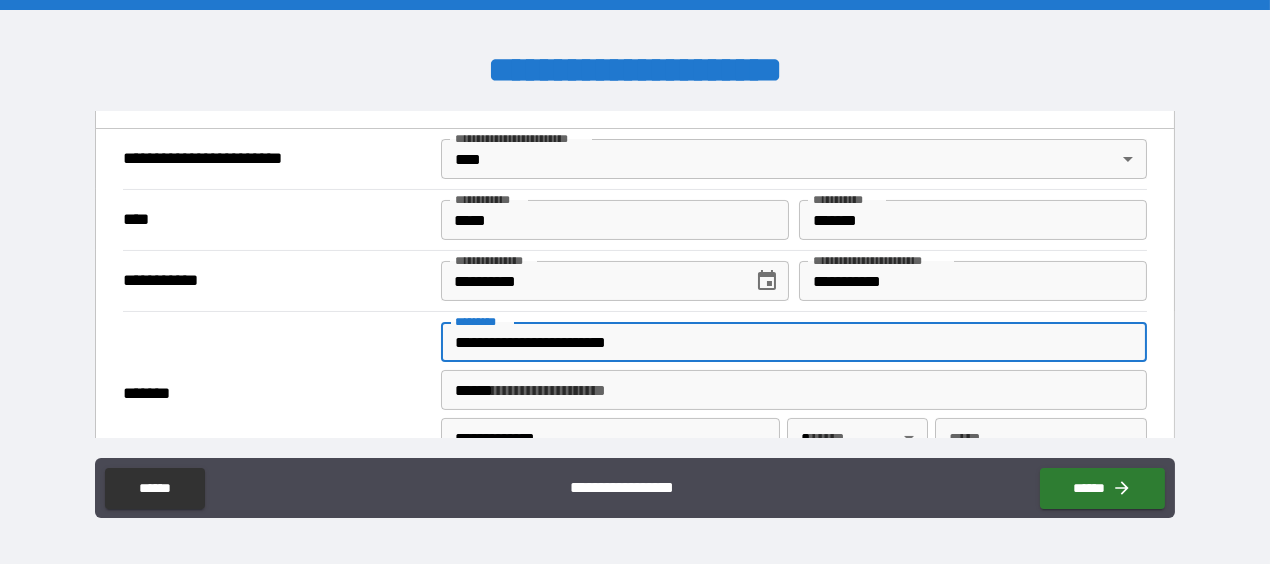 type on "*****" 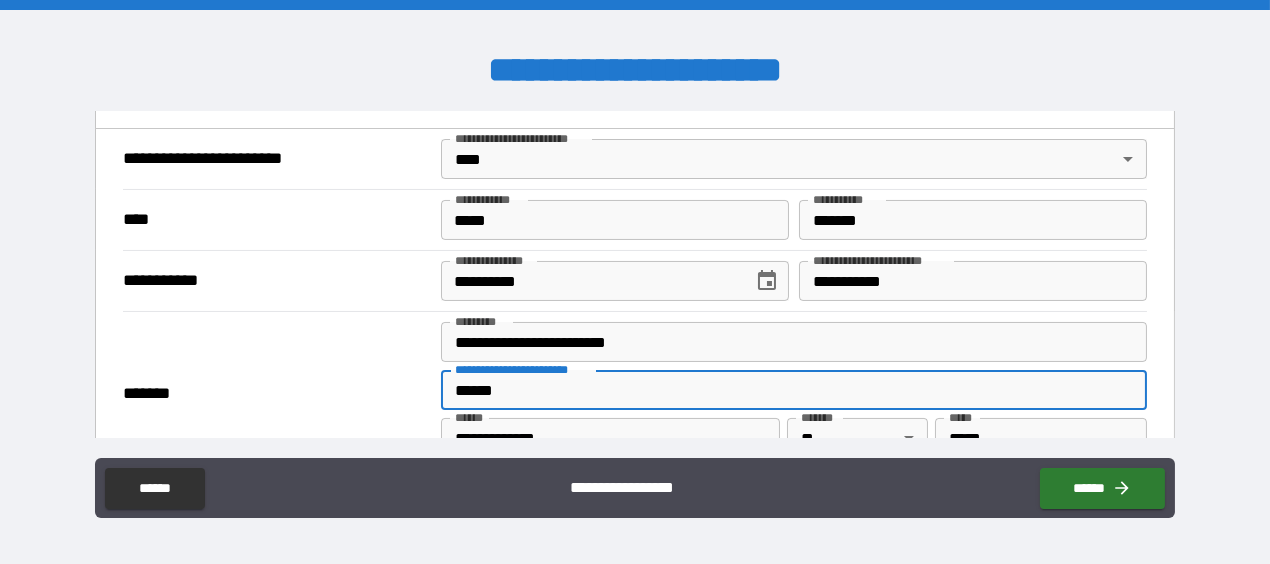 click on "******" at bounding box center (794, 390) 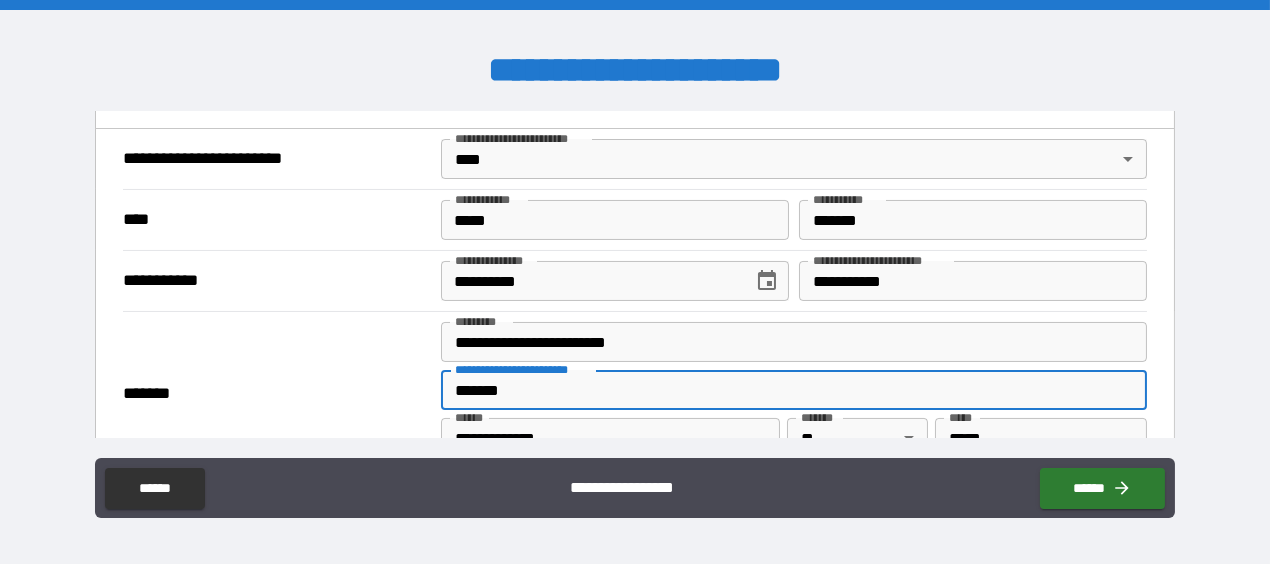 type on "*******" 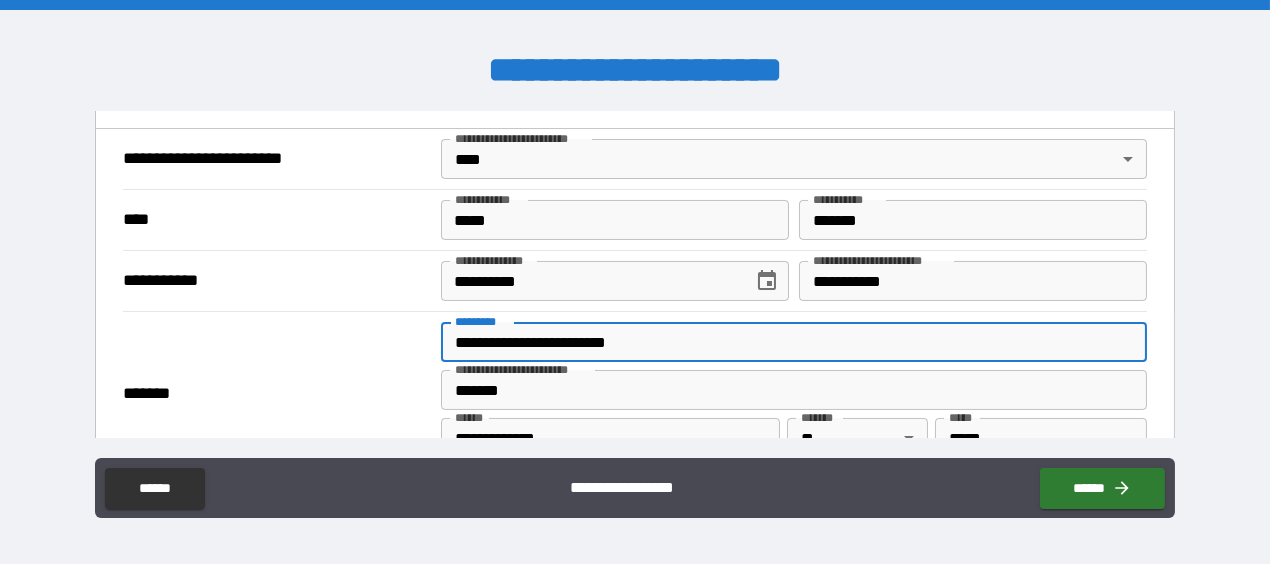 click on "**********" at bounding box center [794, 342] 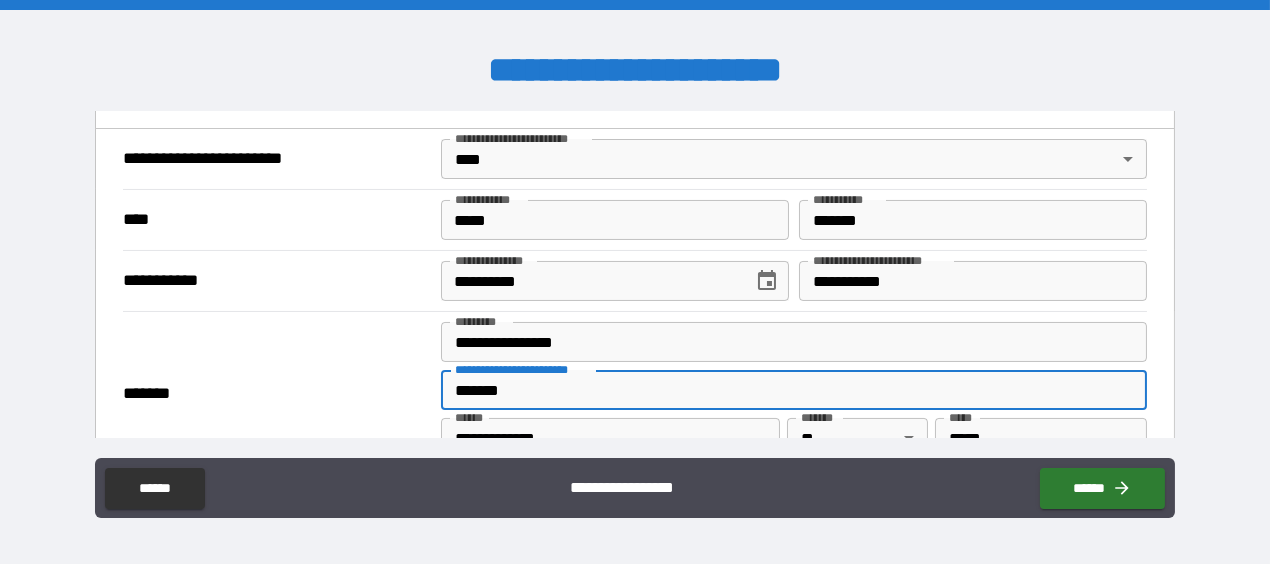 type on "**********" 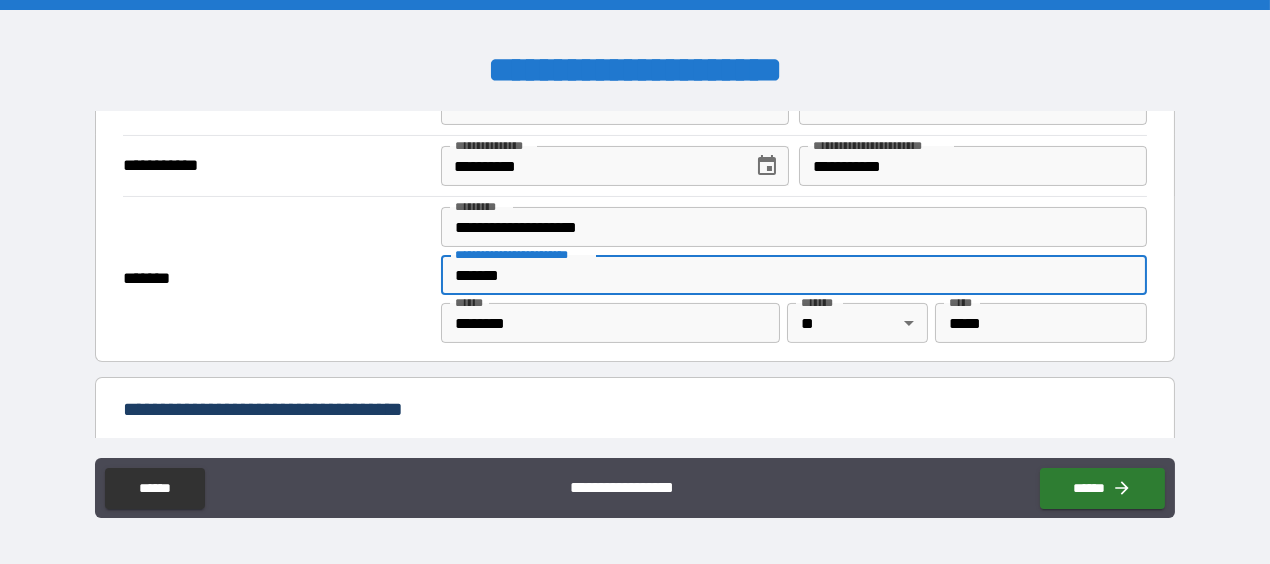 scroll, scrollTop: 816, scrollLeft: 0, axis: vertical 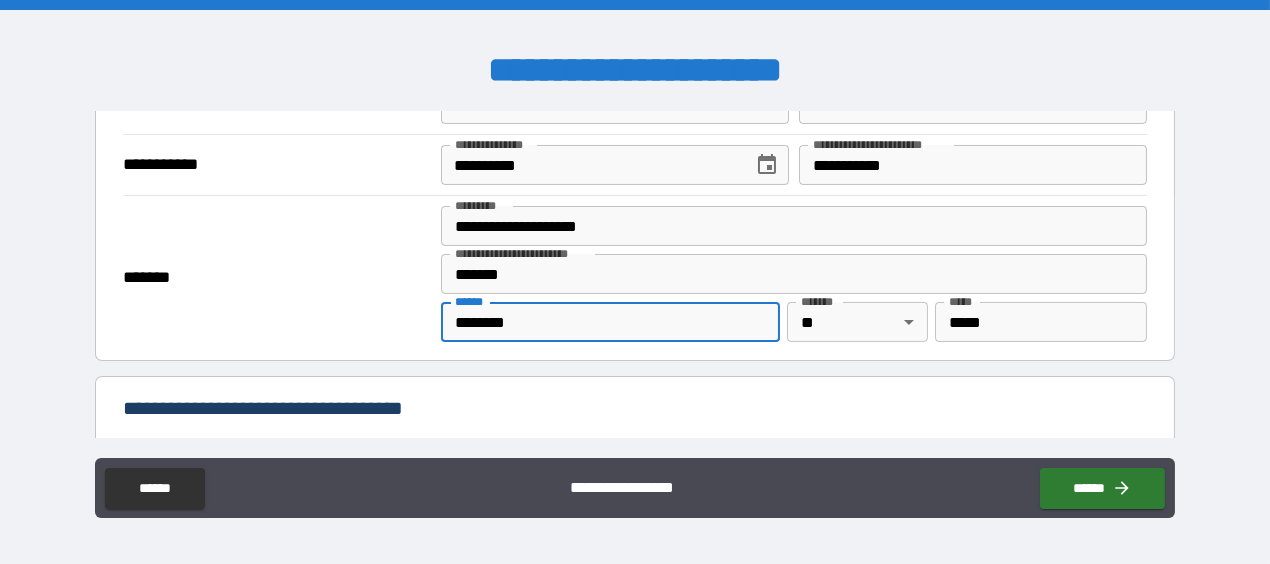drag, startPoint x: 708, startPoint y: 316, endPoint x: 410, endPoint y: 316, distance: 298 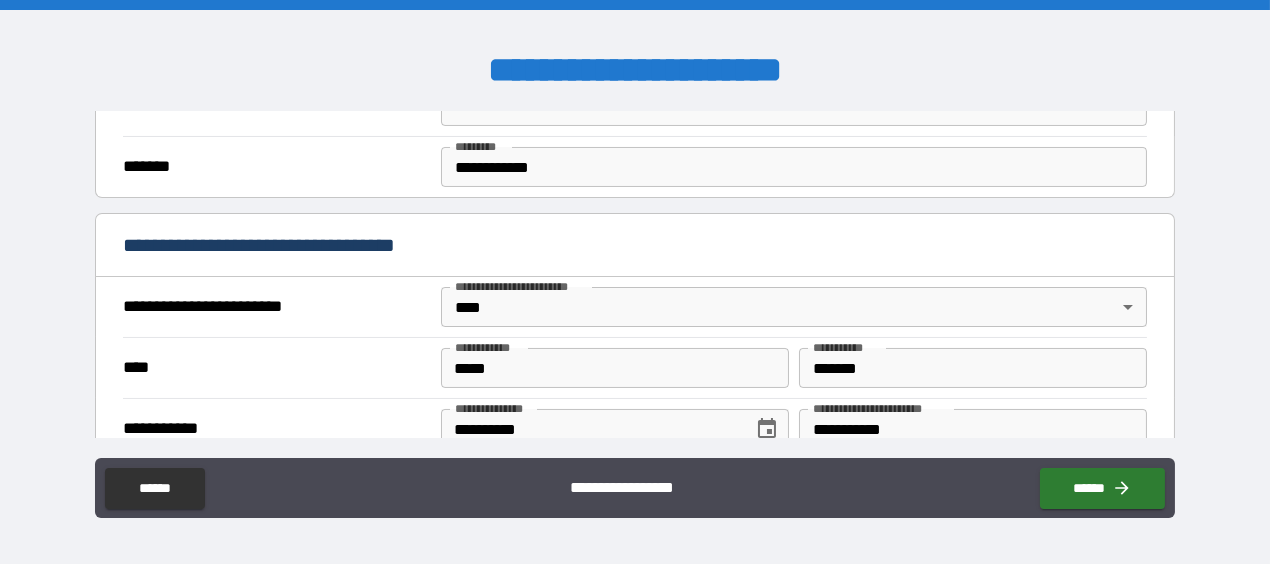 scroll, scrollTop: 743, scrollLeft: 0, axis: vertical 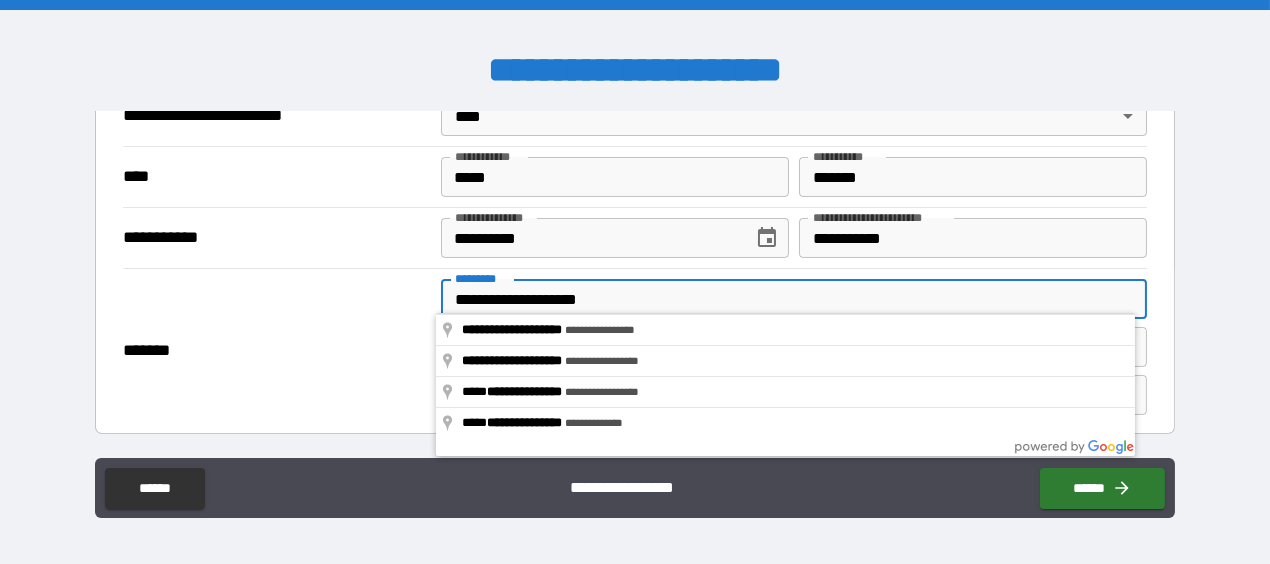 drag, startPoint x: 493, startPoint y: 291, endPoint x: 515, endPoint y: 291, distance: 22 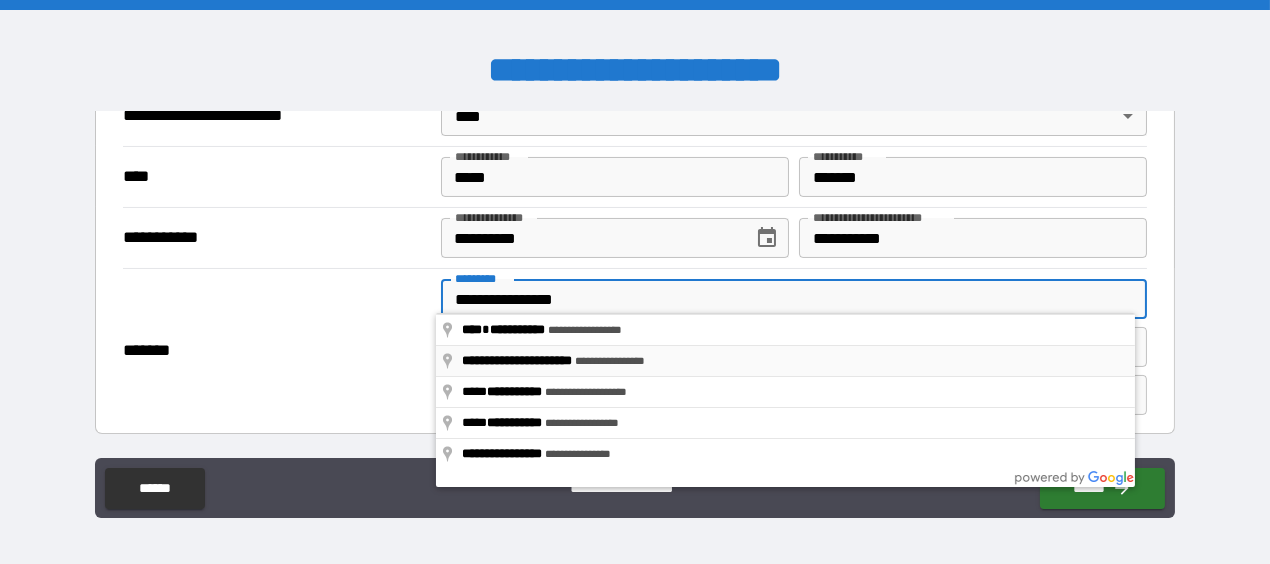 type on "**********" 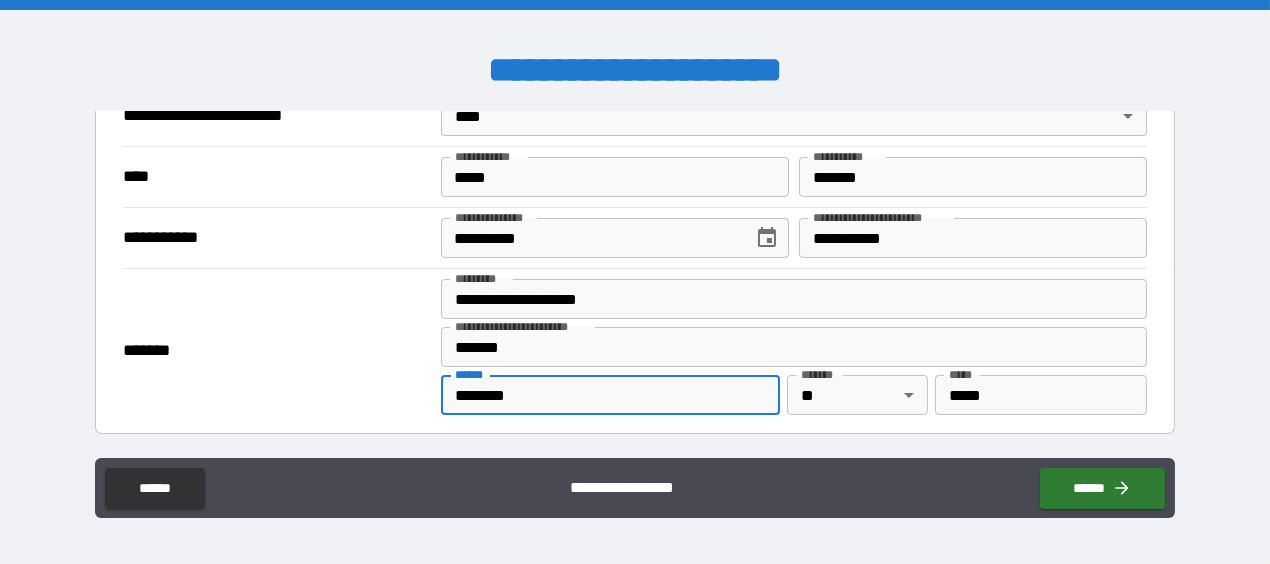 drag, startPoint x: 524, startPoint y: 387, endPoint x: 394, endPoint y: 377, distance: 130.38405 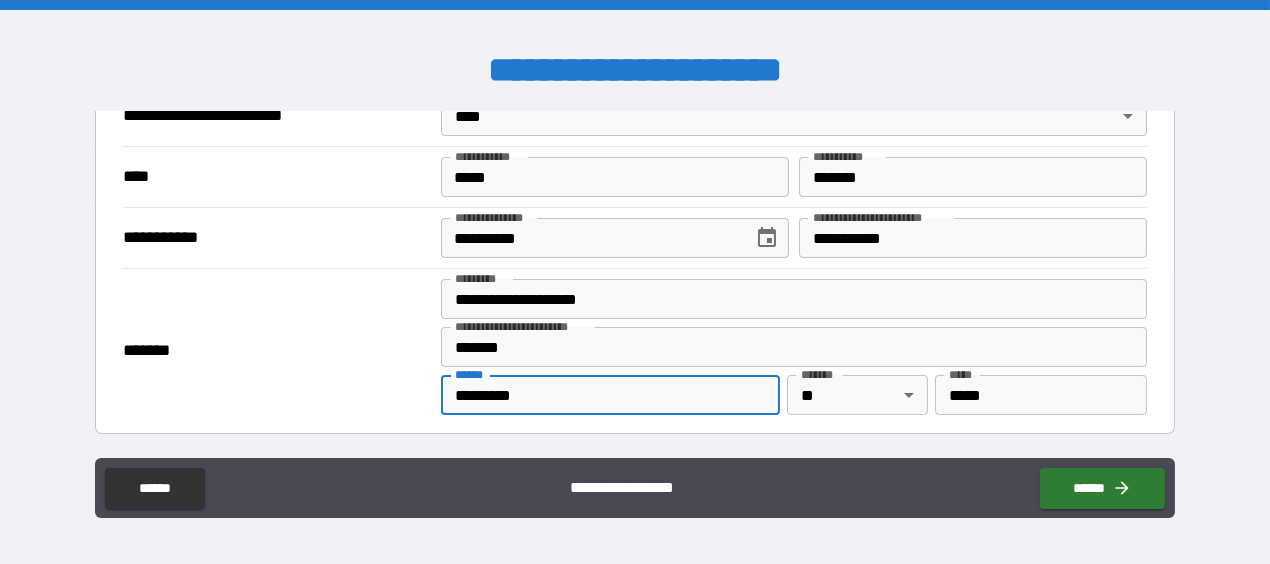 type on "**********" 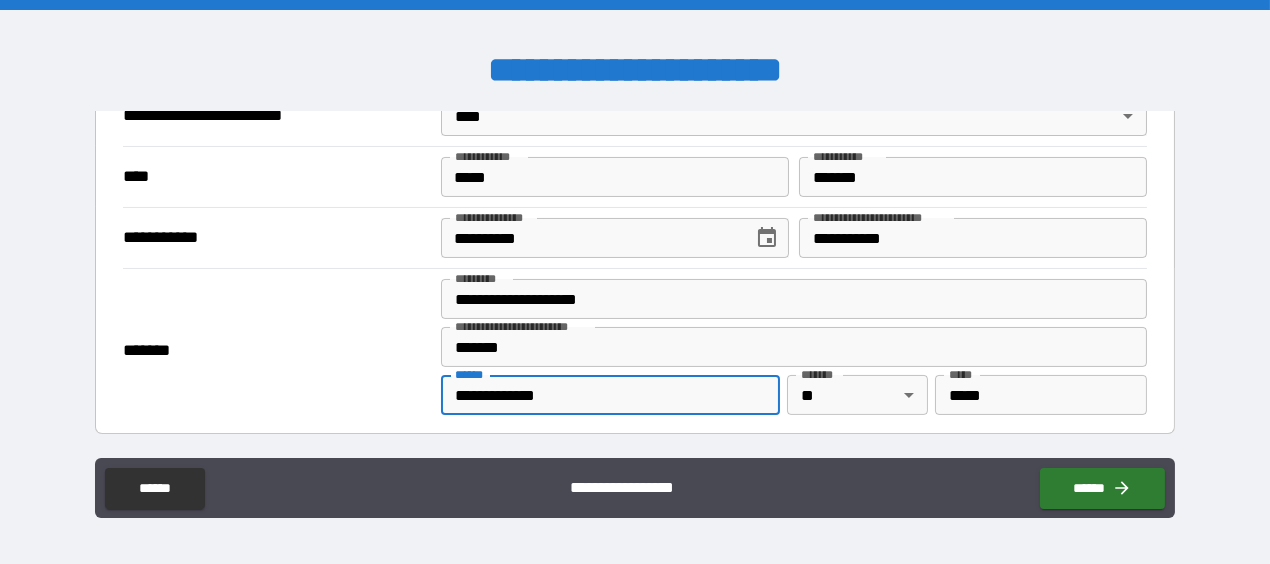 type on "*****" 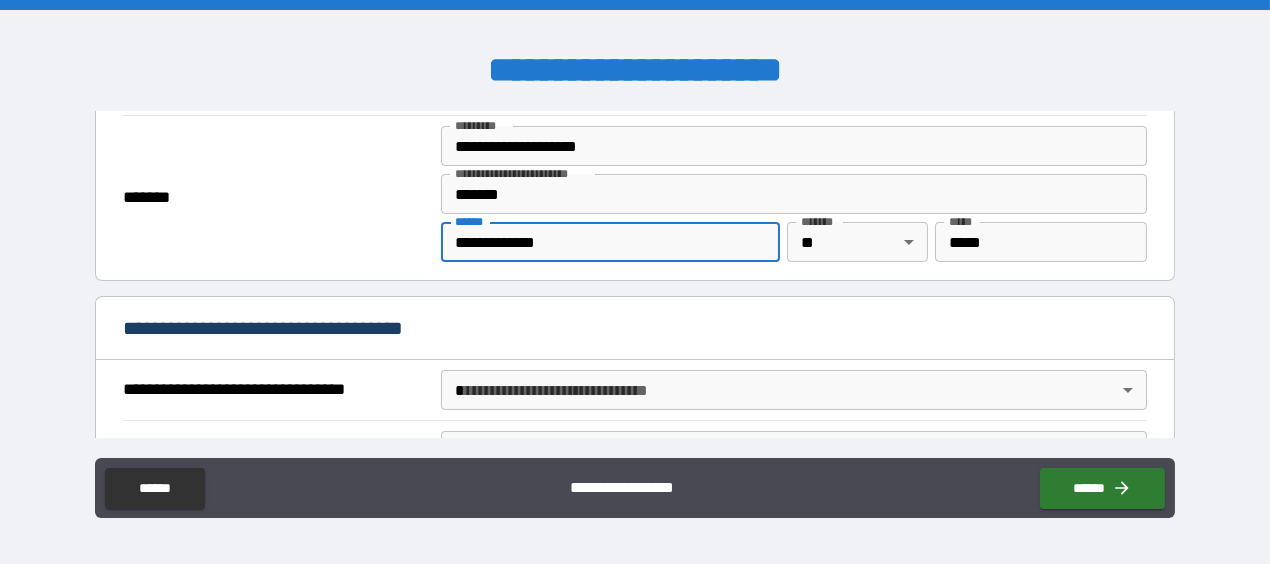 scroll, scrollTop: 986, scrollLeft: 0, axis: vertical 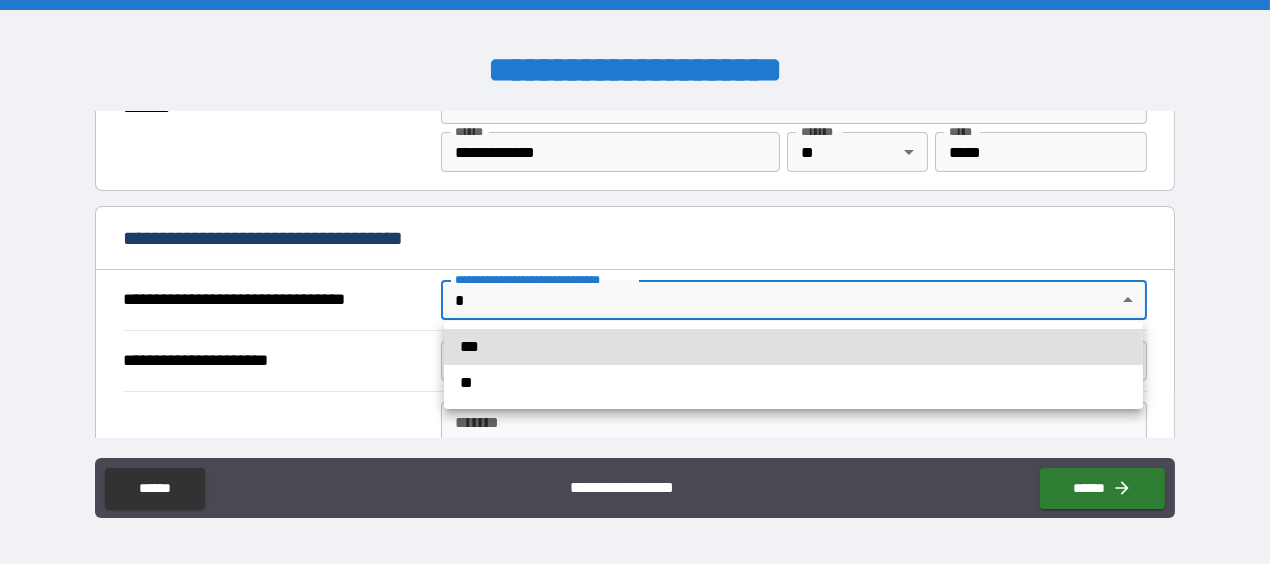 click on "**********" at bounding box center [635, 282] 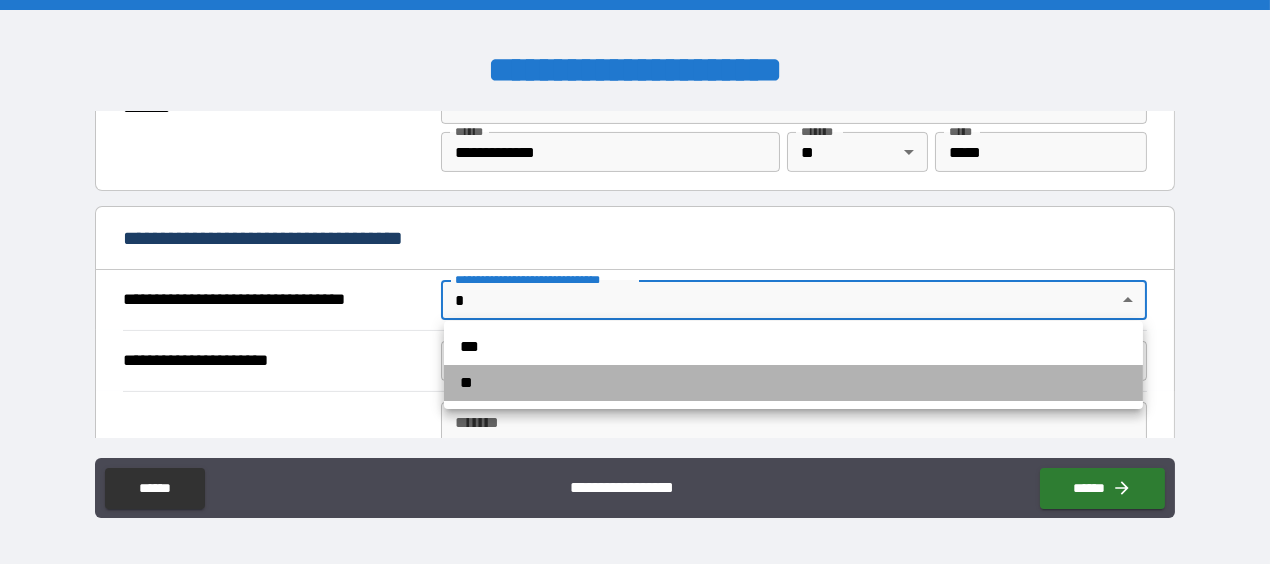 click on "**" at bounding box center (793, 383) 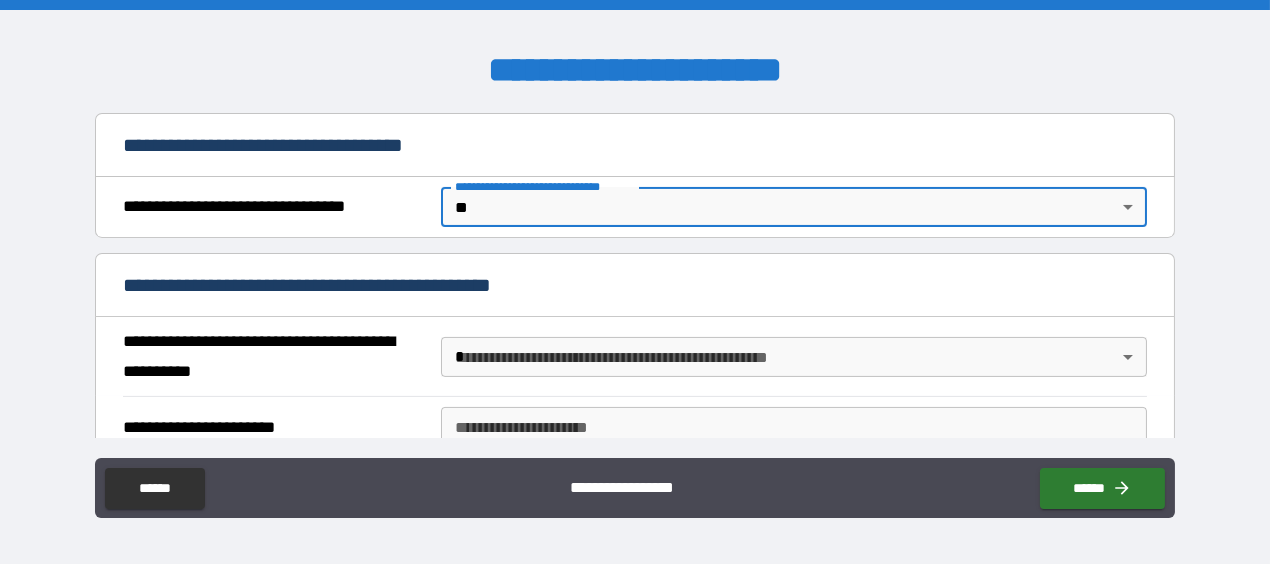 scroll, scrollTop: 1091, scrollLeft: 0, axis: vertical 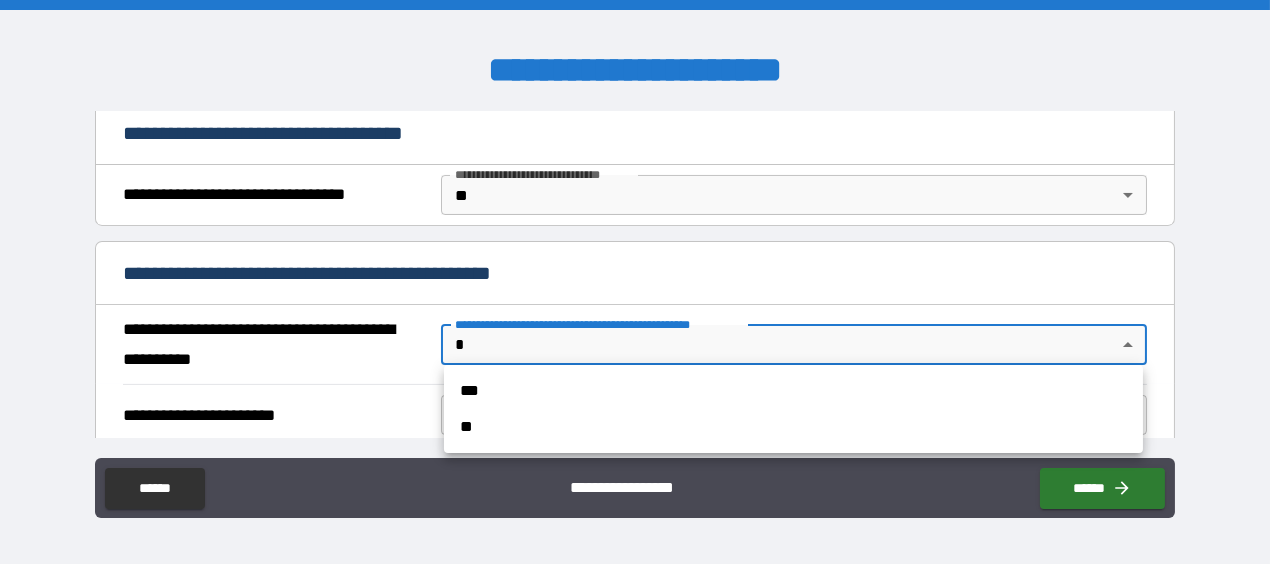 click on "**********" at bounding box center [635, 282] 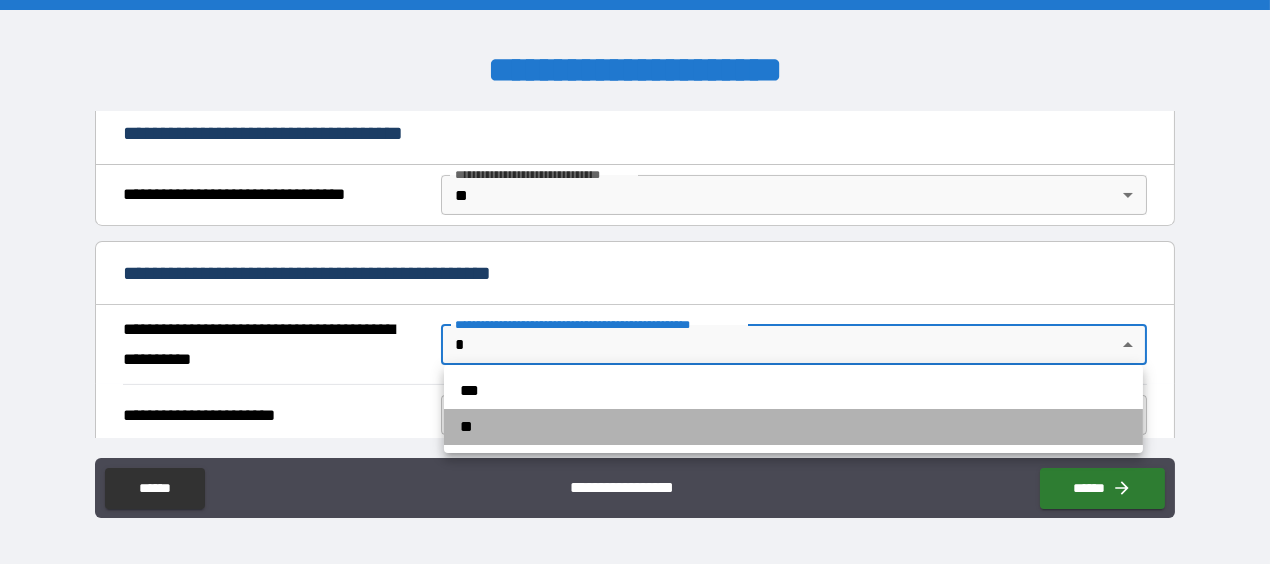 click on "**" at bounding box center [793, 427] 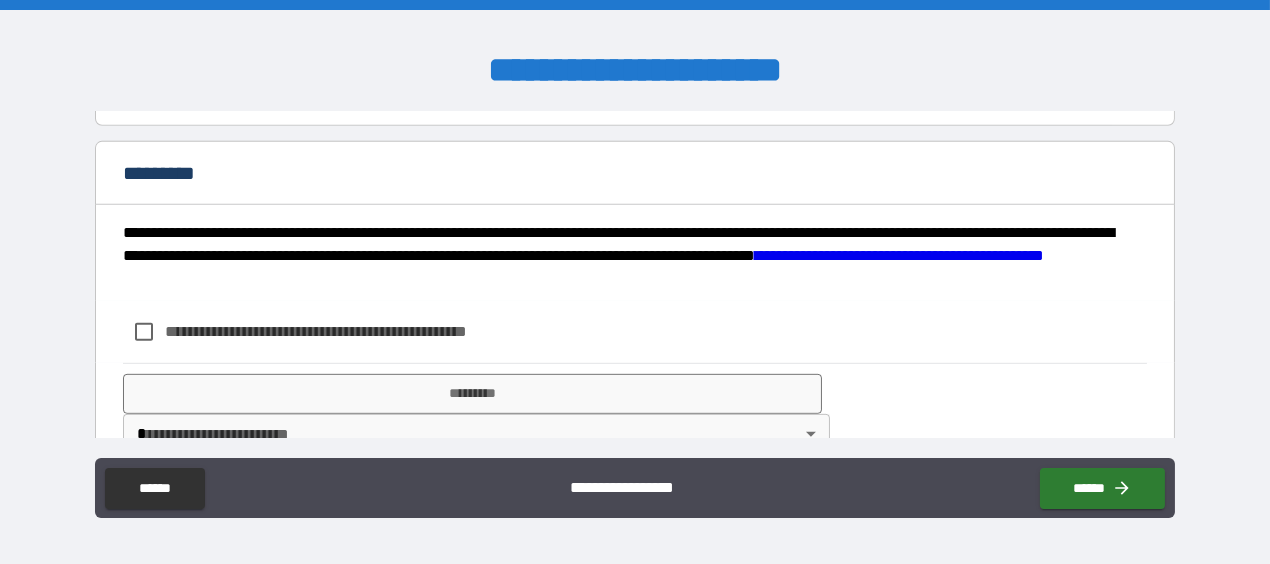 scroll, scrollTop: 2327, scrollLeft: 0, axis: vertical 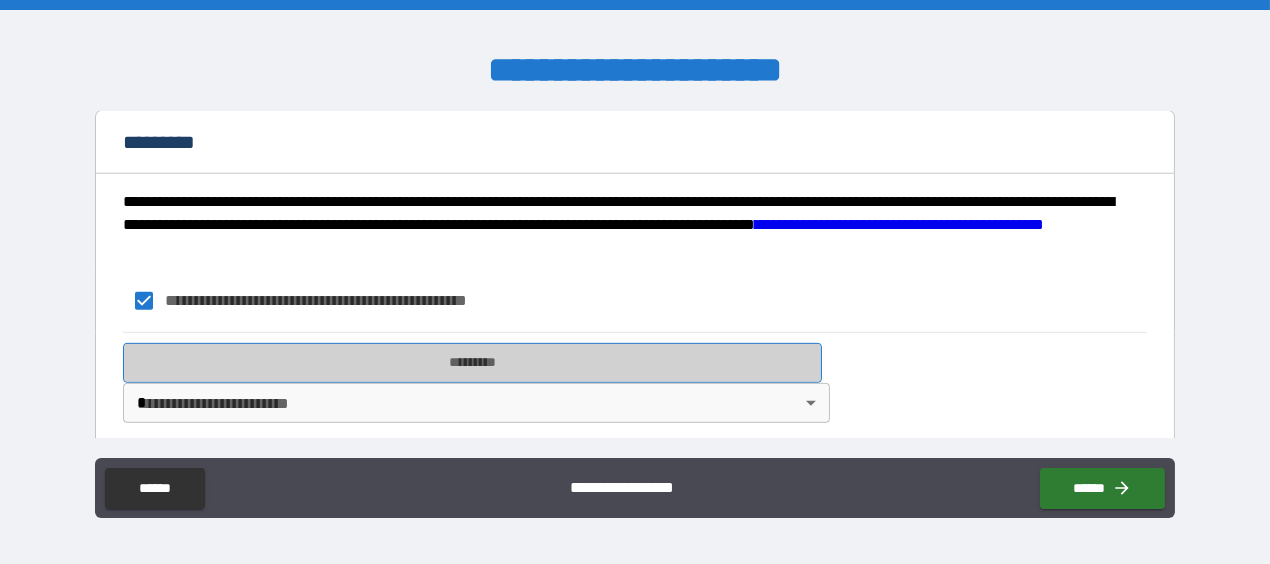 click on "*********" at bounding box center [472, 363] 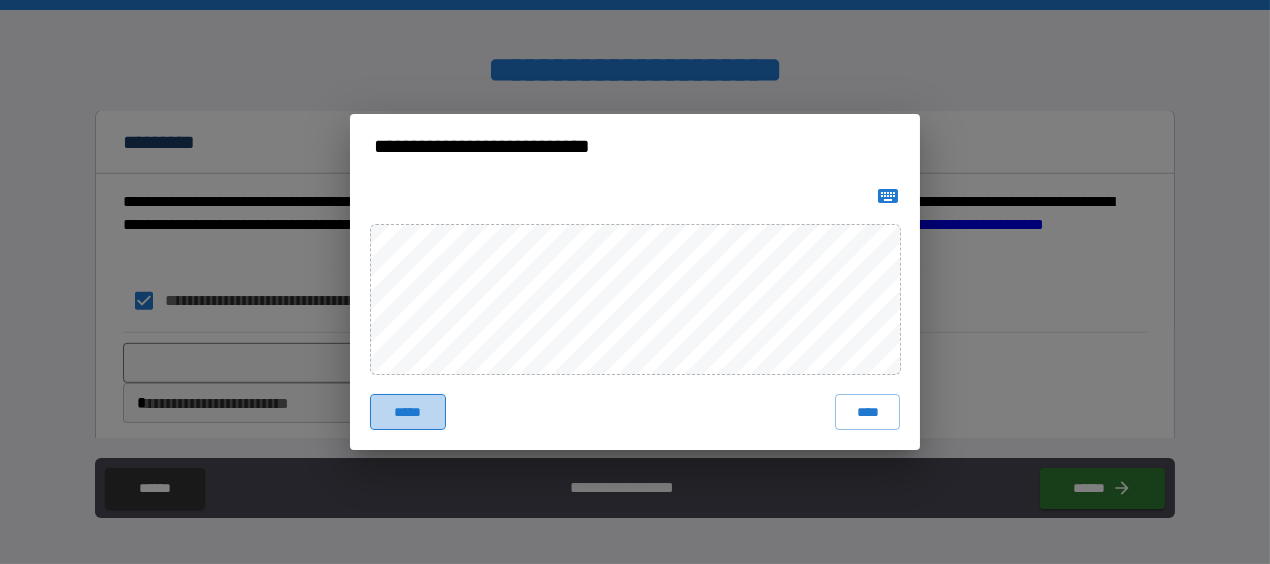 click on "*****" at bounding box center [408, 412] 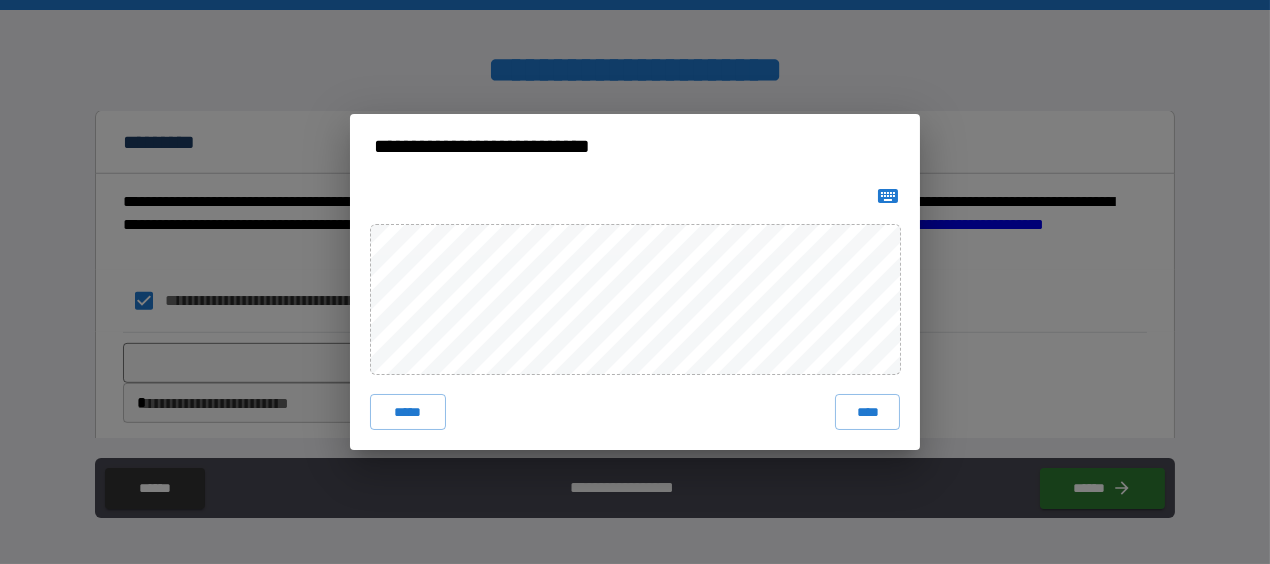 type 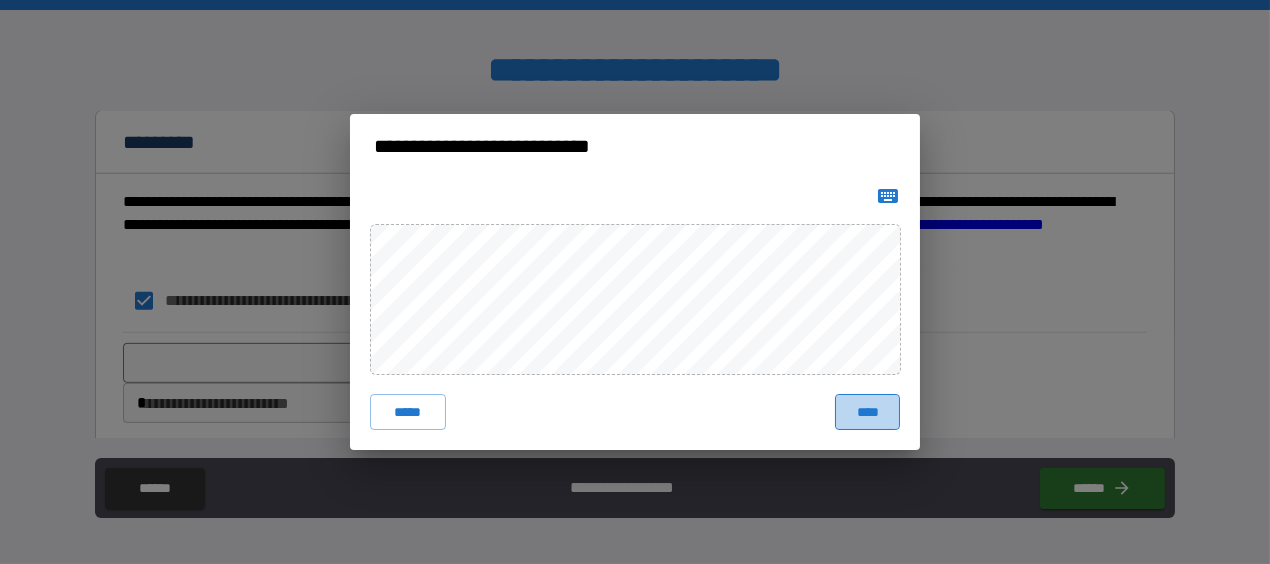 click on "****" at bounding box center [867, 412] 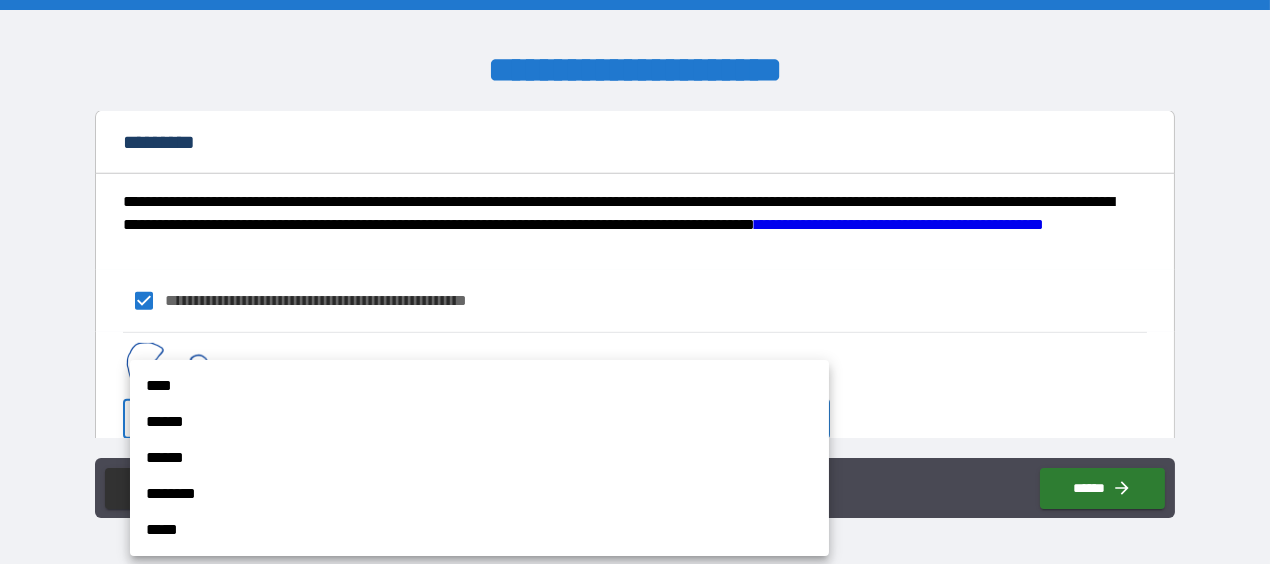click on "**********" at bounding box center [635, 282] 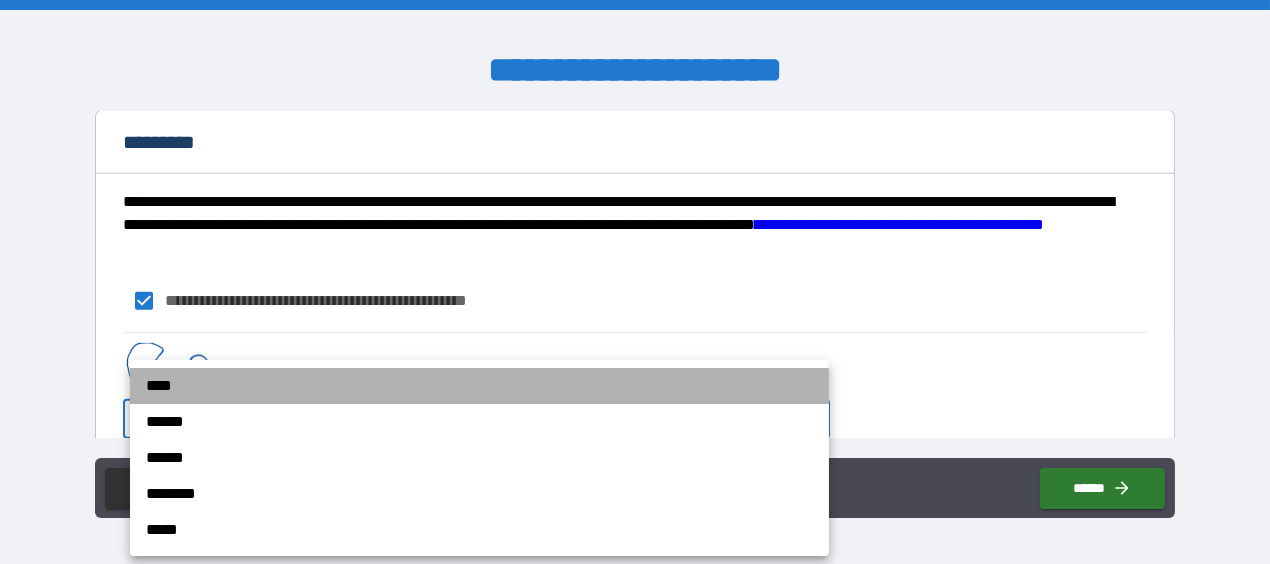 click on "****" at bounding box center (479, 386) 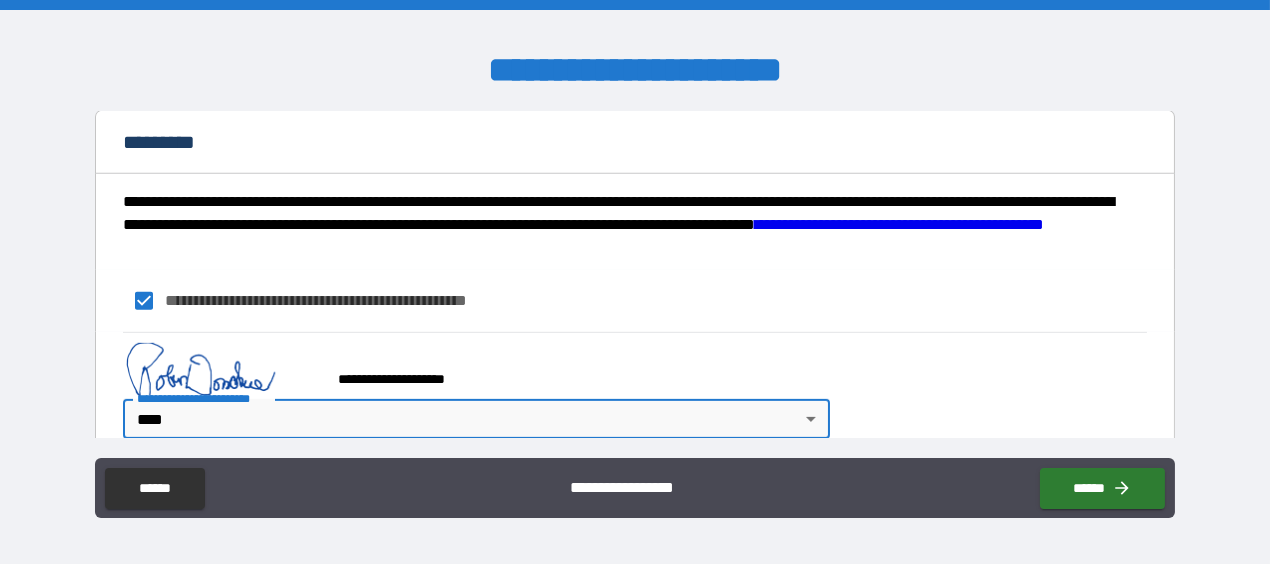 scroll, scrollTop: 2374, scrollLeft: 0, axis: vertical 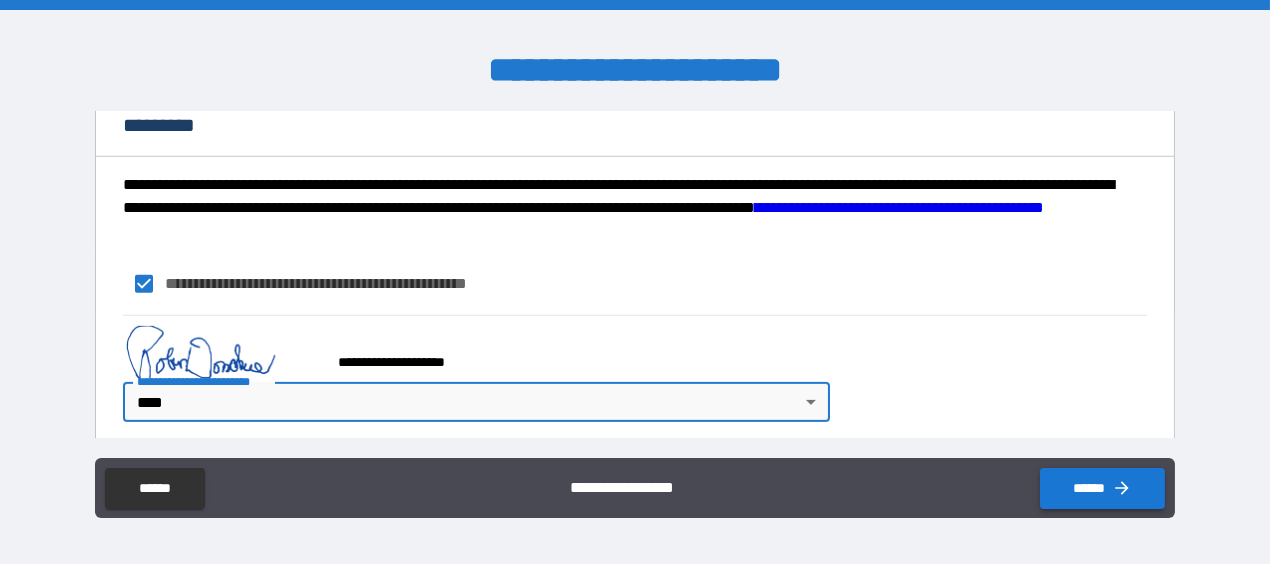 click on "******" at bounding box center (1102, 488) 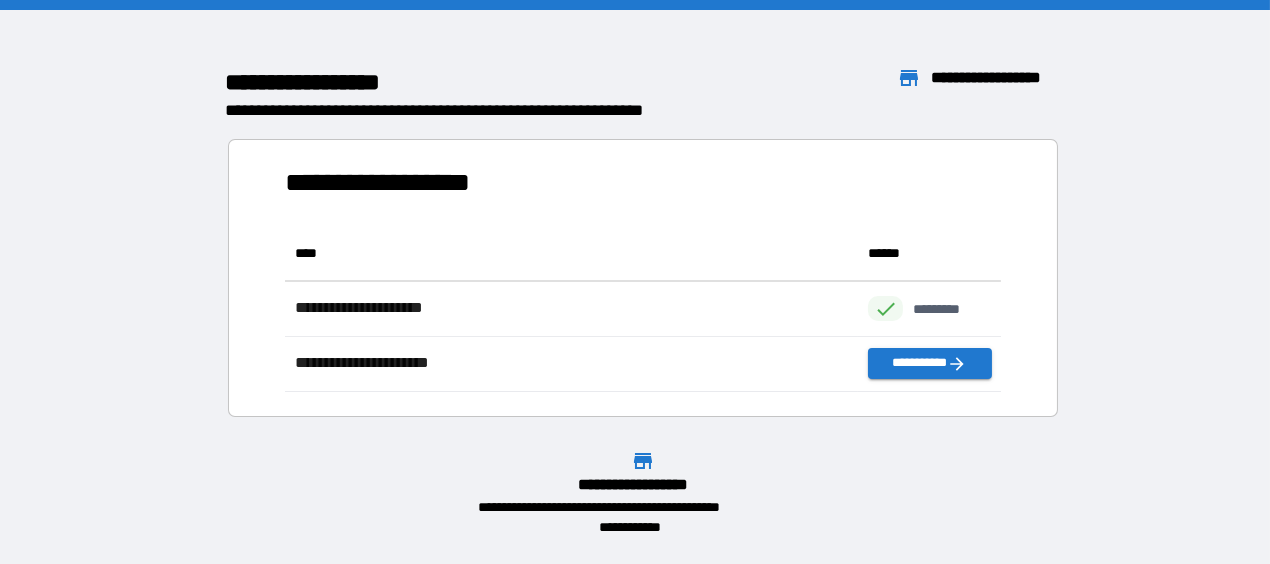 scroll, scrollTop: 15, scrollLeft: 14, axis: both 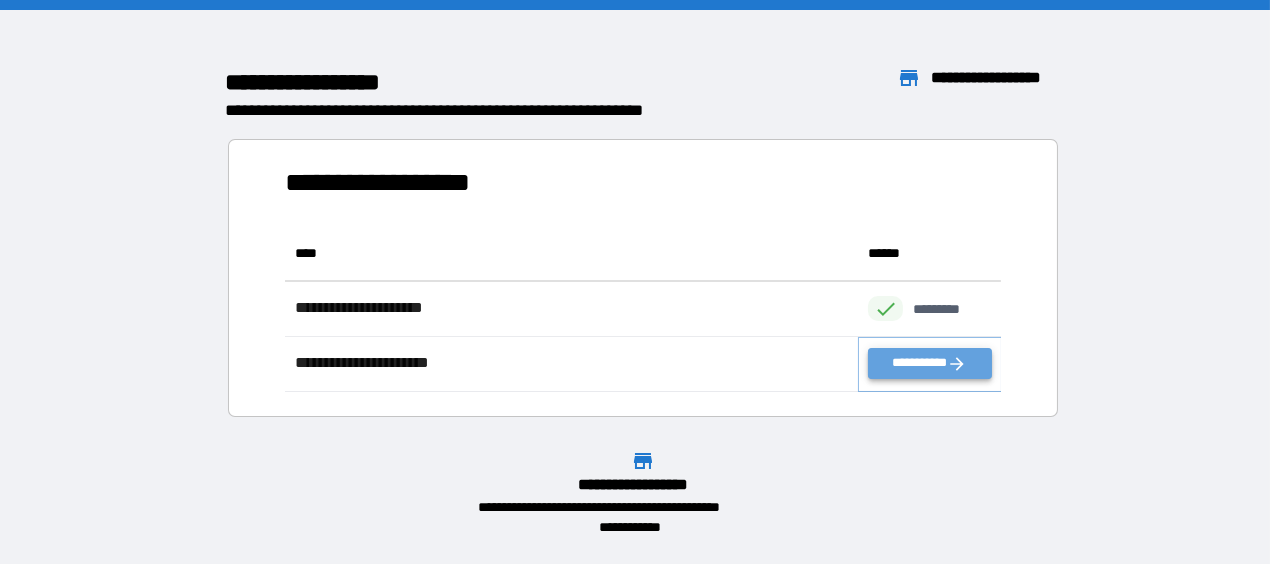 click on "**********" at bounding box center [929, 363] 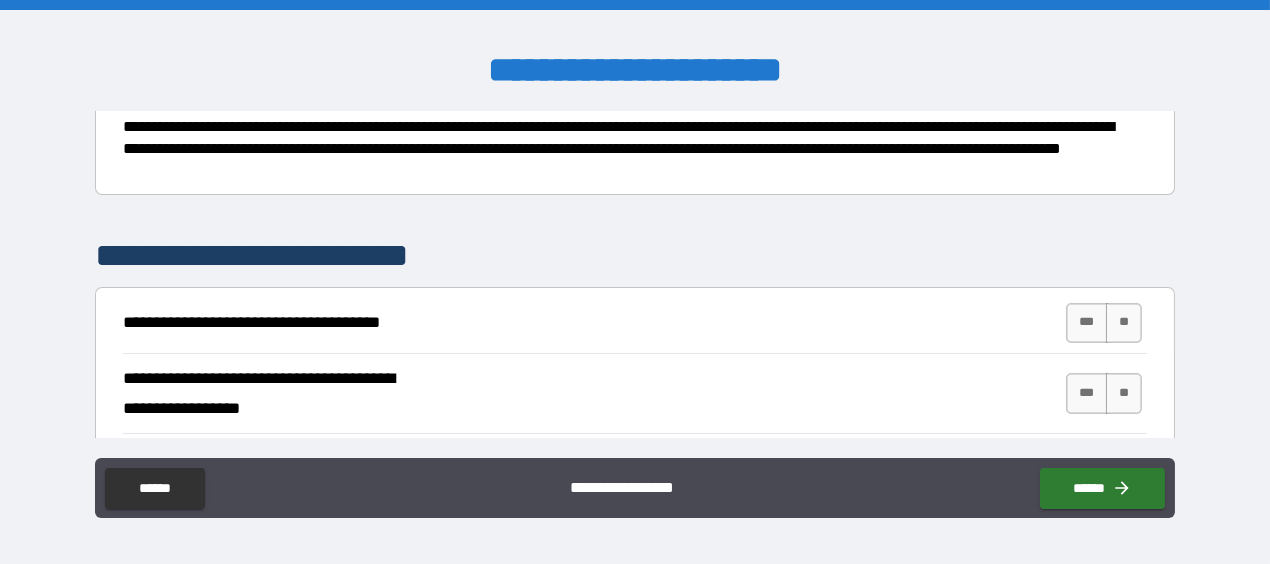 scroll, scrollTop: 237, scrollLeft: 0, axis: vertical 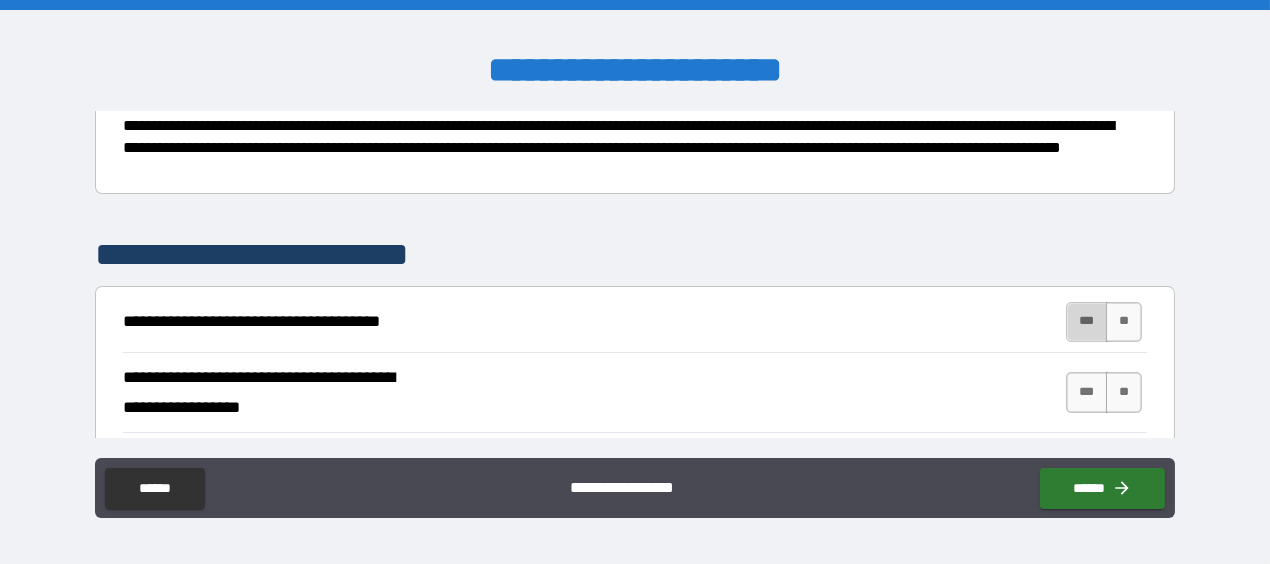 click on "***" at bounding box center (1087, 322) 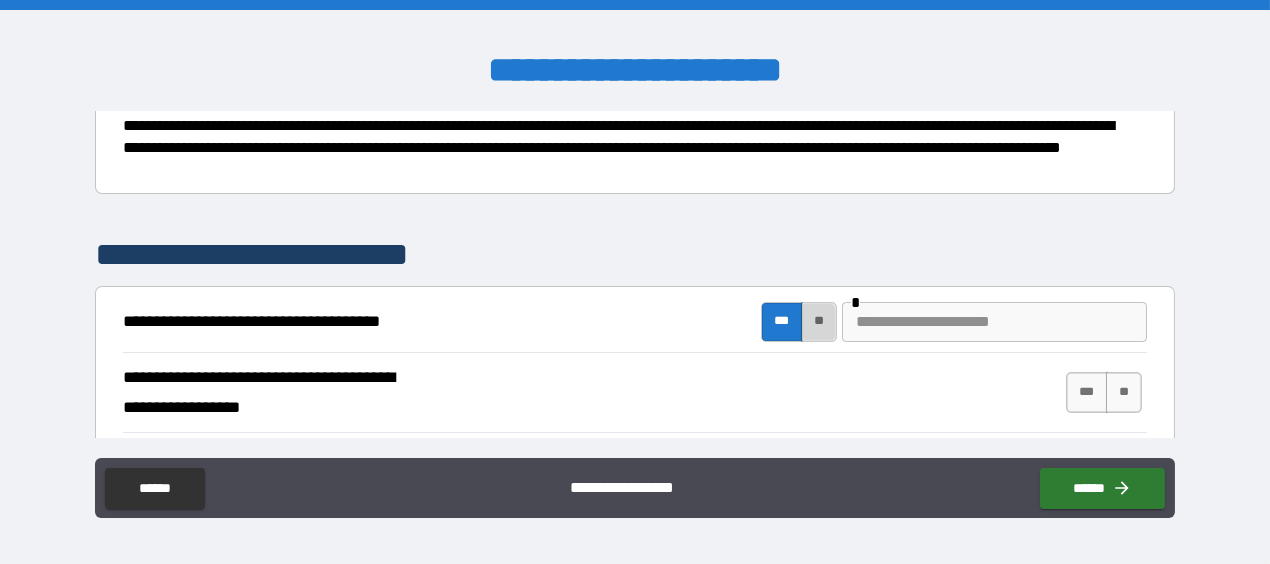 click on "**" at bounding box center [819, 322] 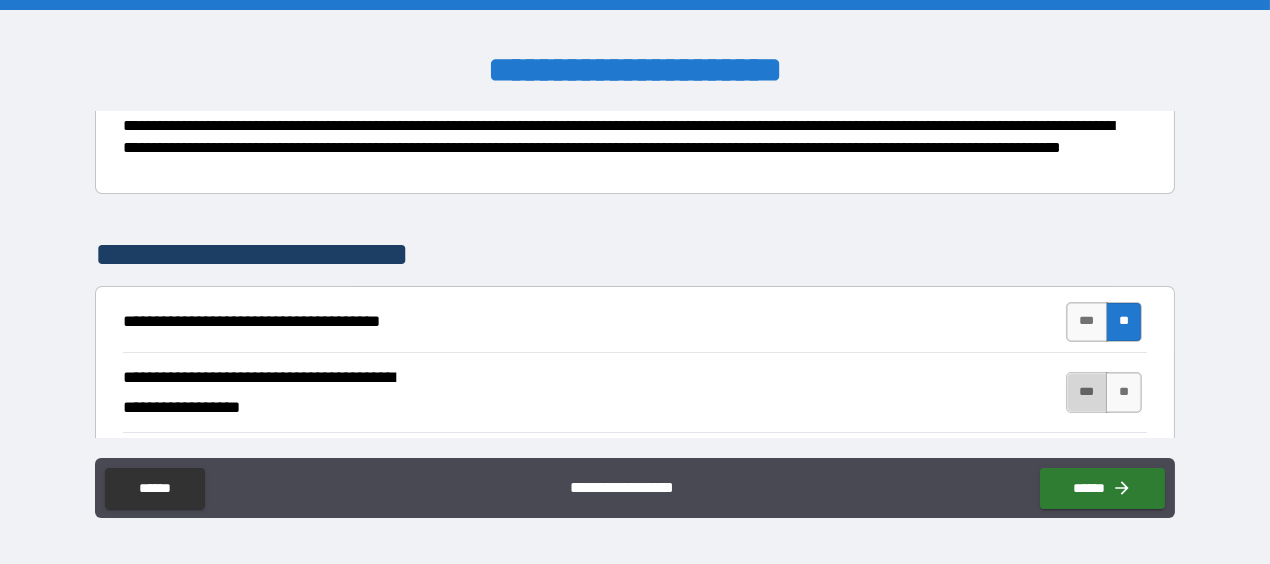 click on "***" at bounding box center (1087, 392) 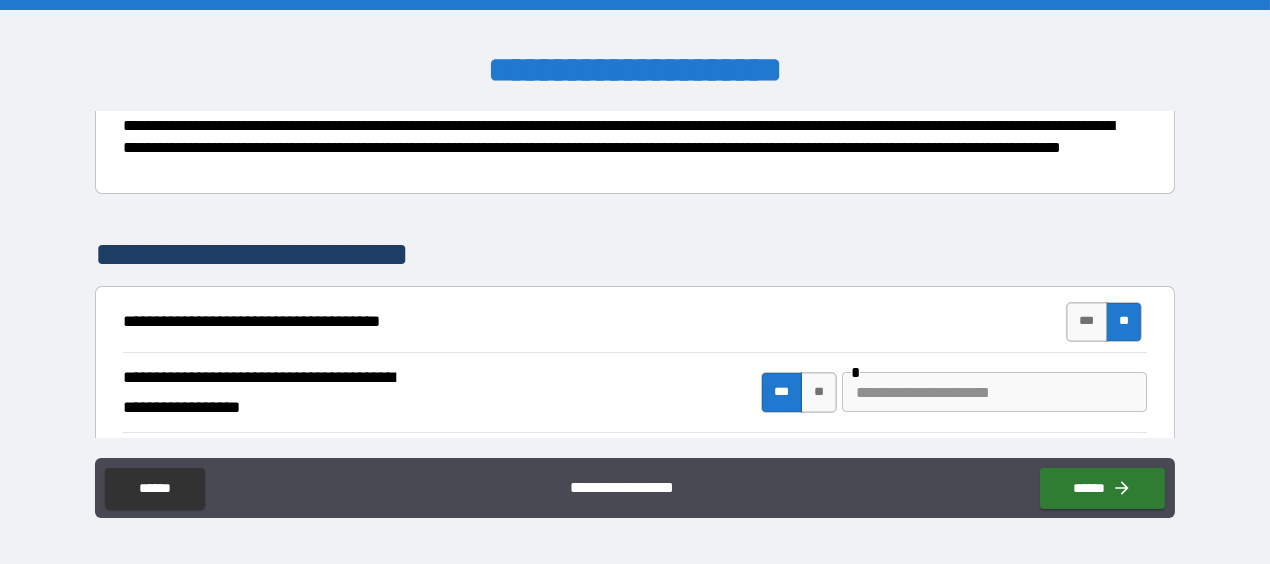 click at bounding box center [994, 392] 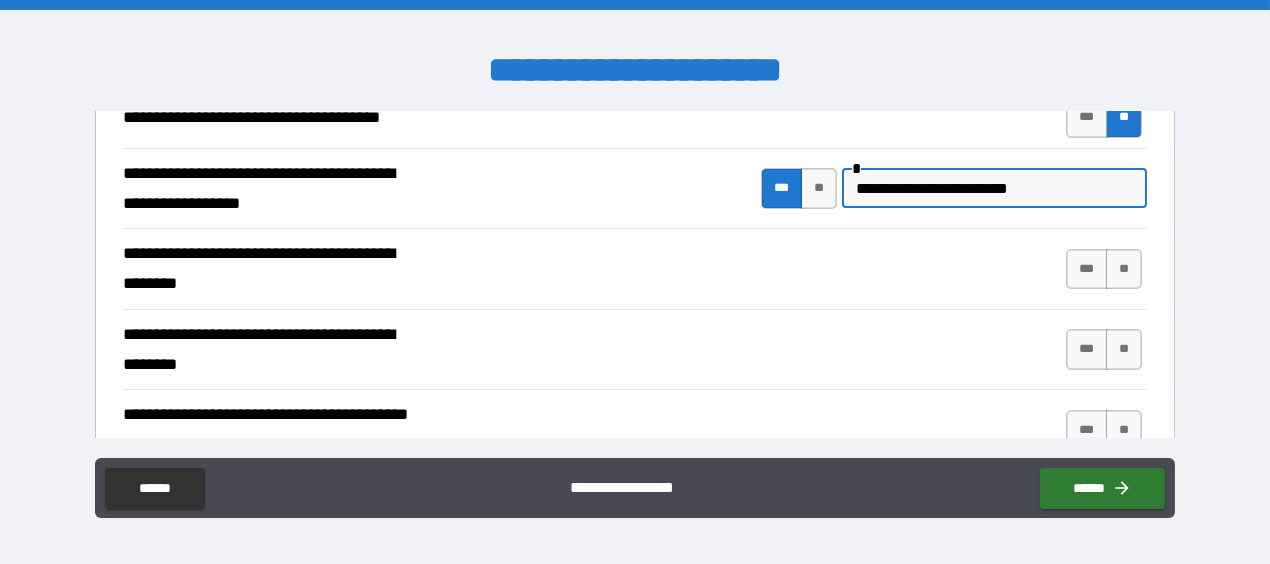 scroll, scrollTop: 452, scrollLeft: 0, axis: vertical 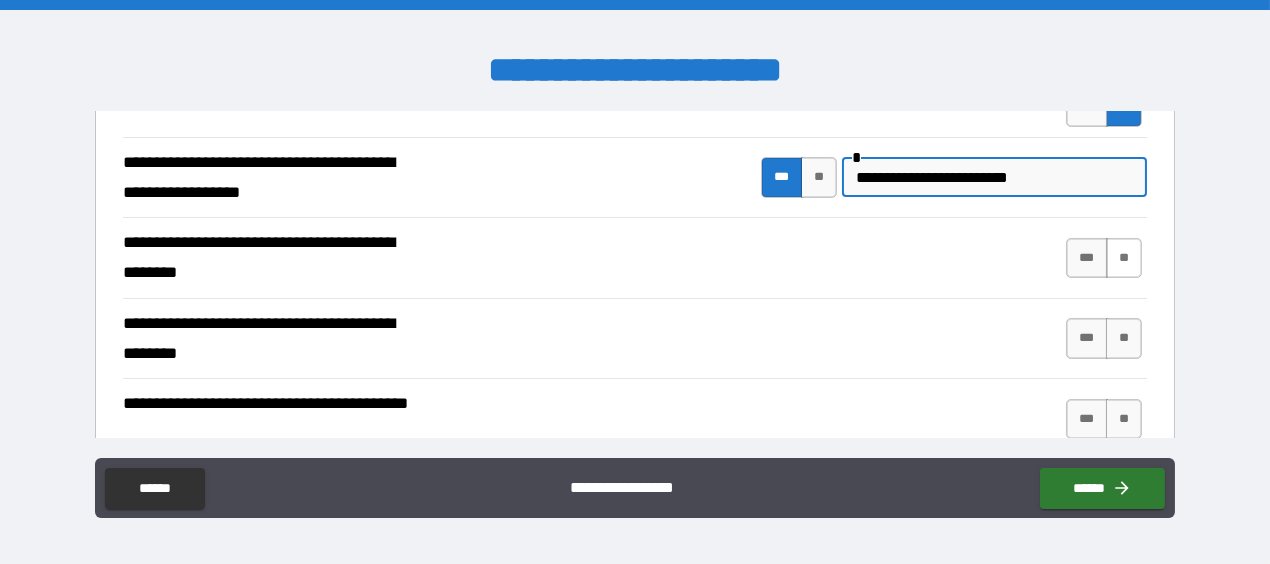 type on "**********" 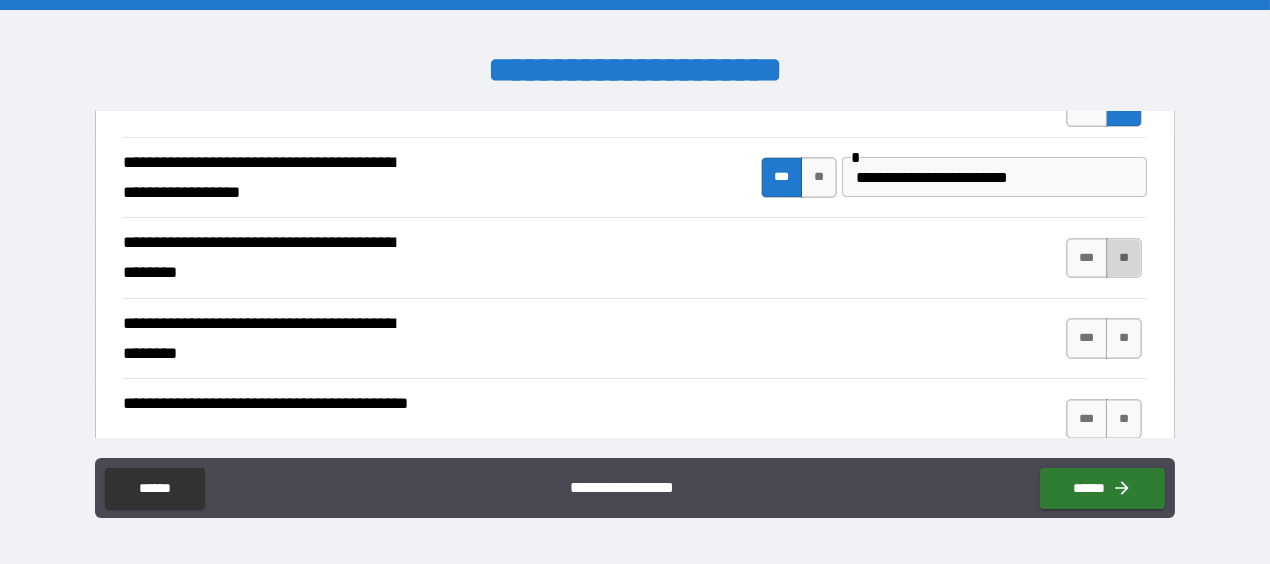 click on "**" at bounding box center (1124, 258) 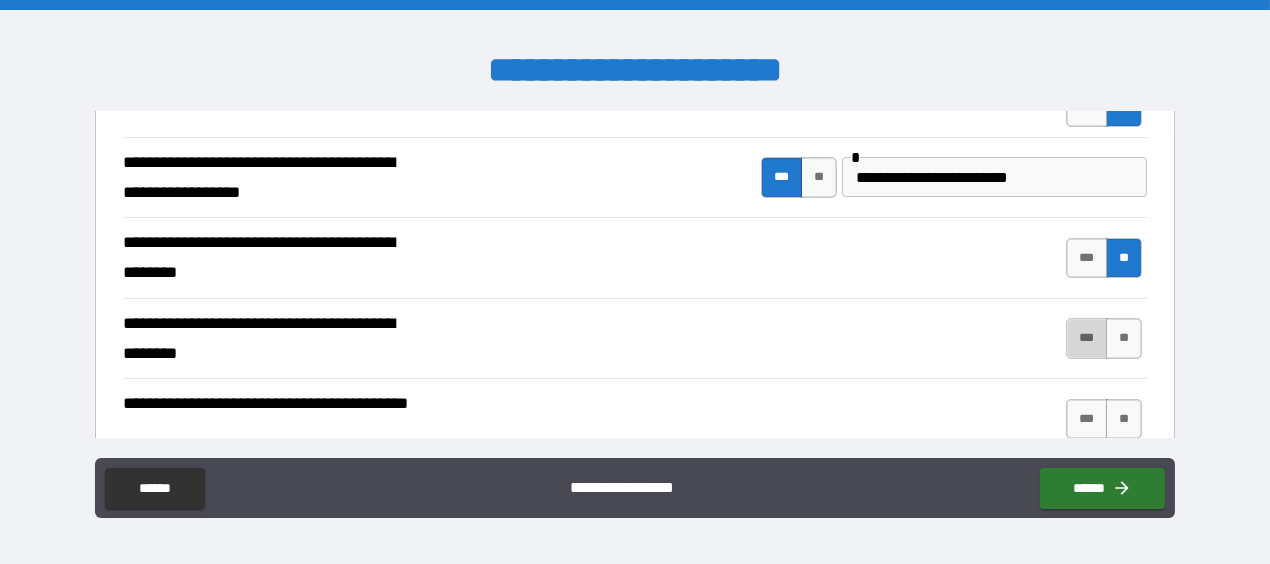click on "***" at bounding box center (1087, 338) 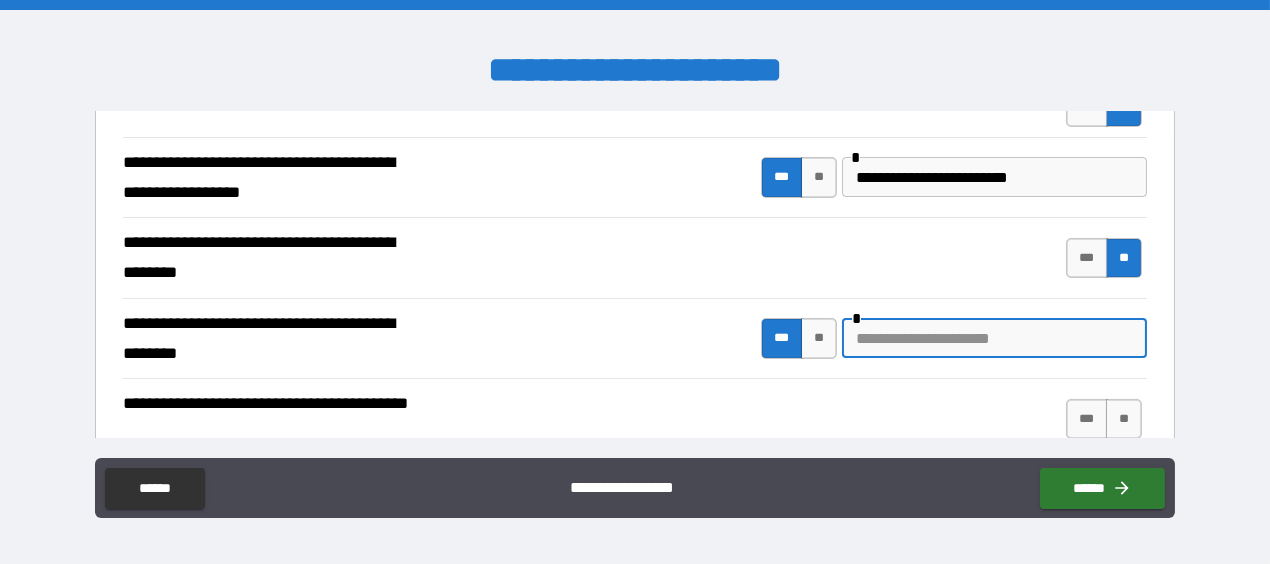 click at bounding box center [994, 338] 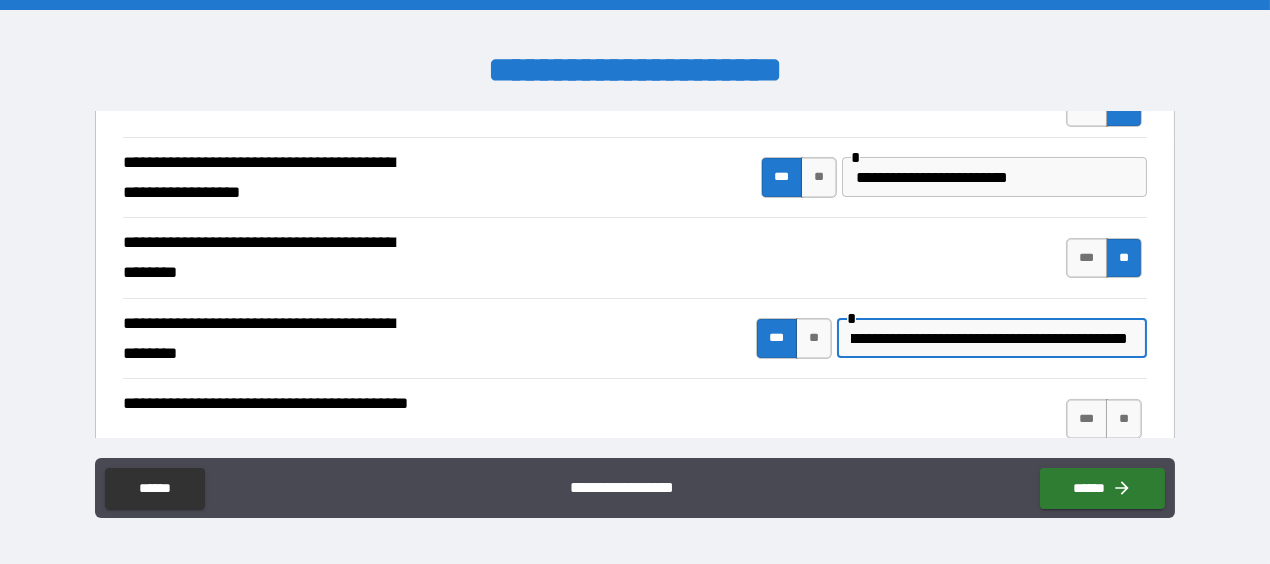 scroll, scrollTop: 0, scrollLeft: 440, axis: horizontal 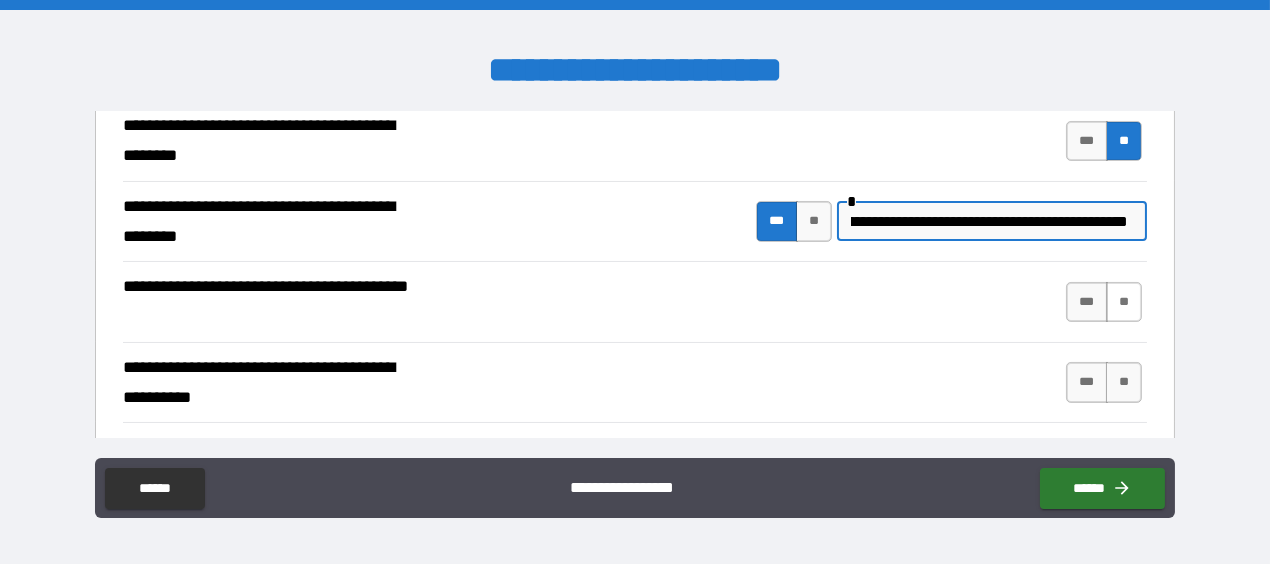 type on "**********" 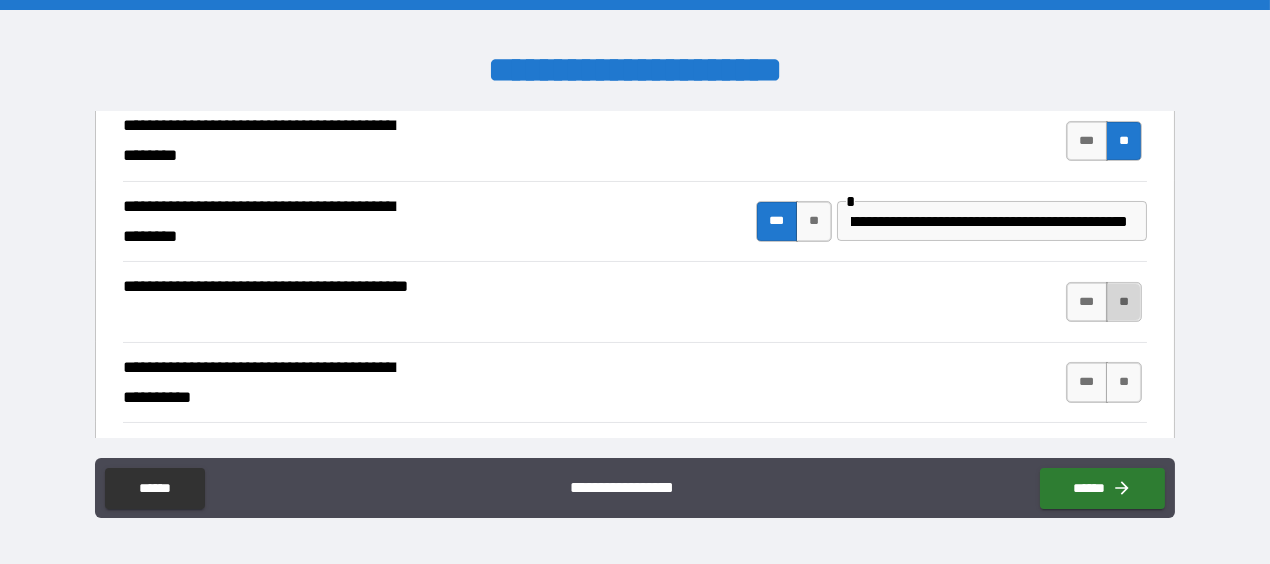 click on "**" at bounding box center (1124, 302) 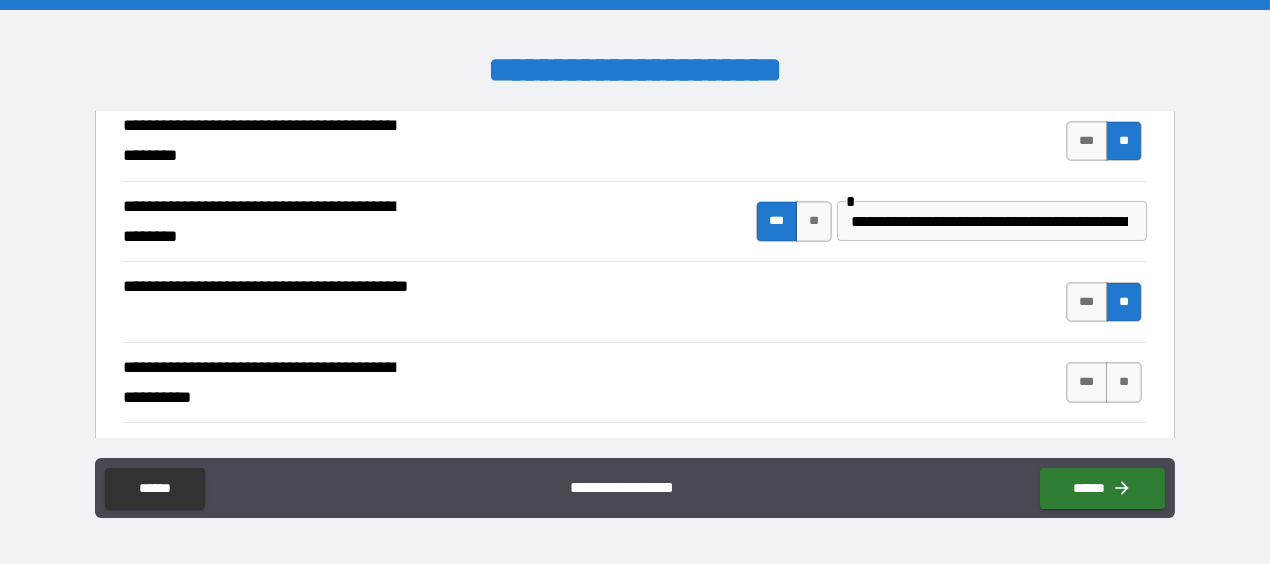 scroll, scrollTop: 716, scrollLeft: 0, axis: vertical 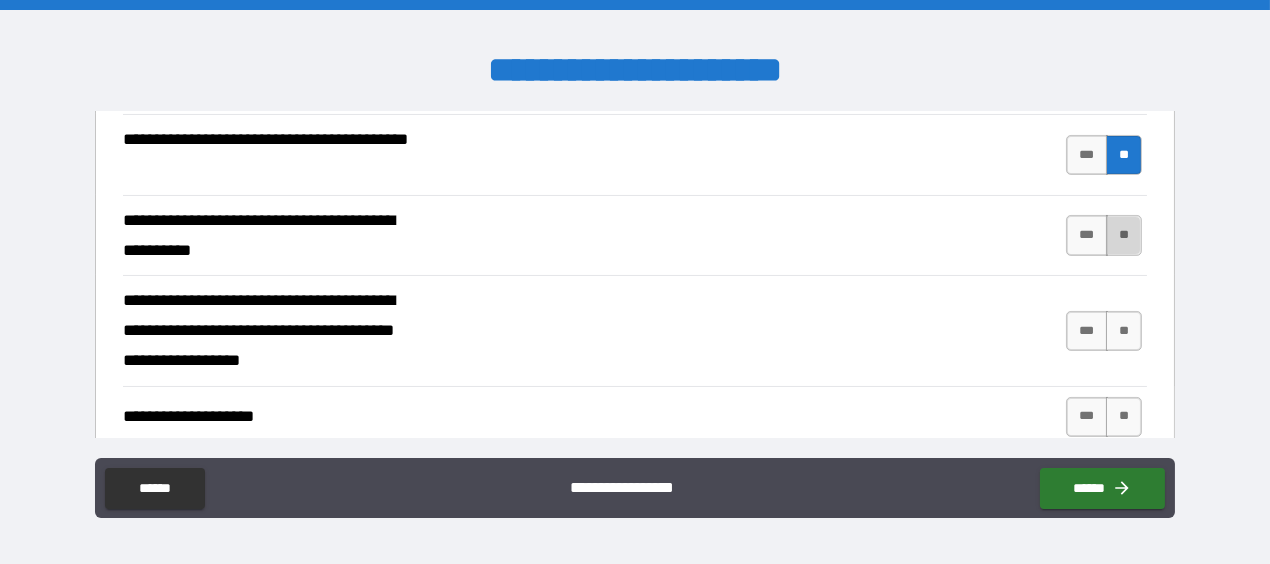click on "**" at bounding box center [1124, 235] 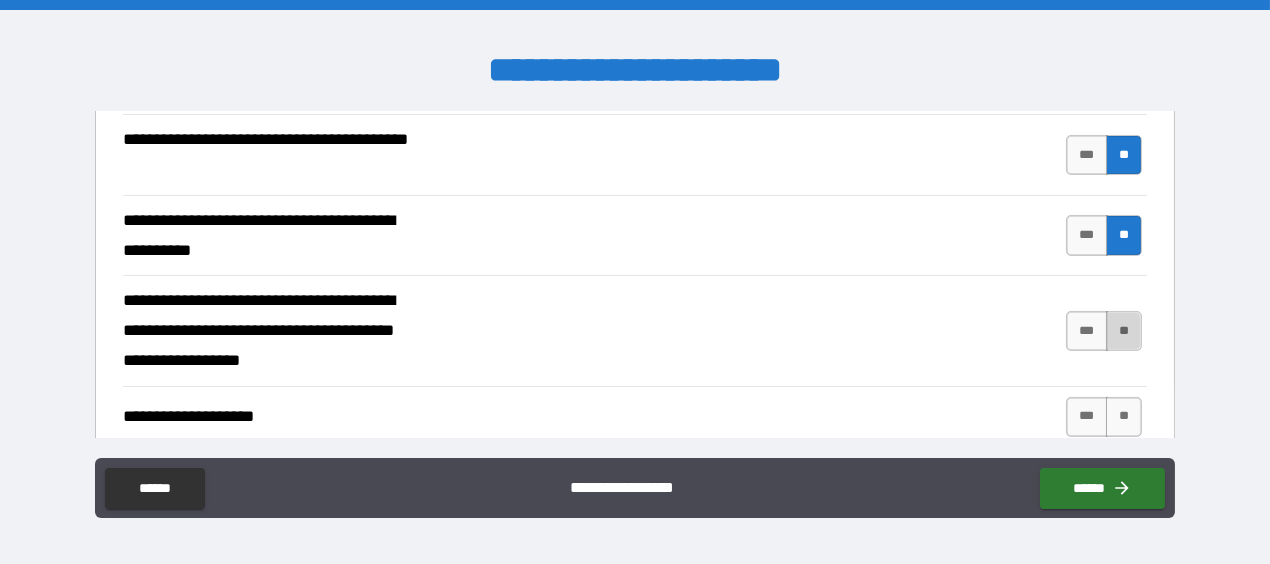 click on "**" at bounding box center [1124, 331] 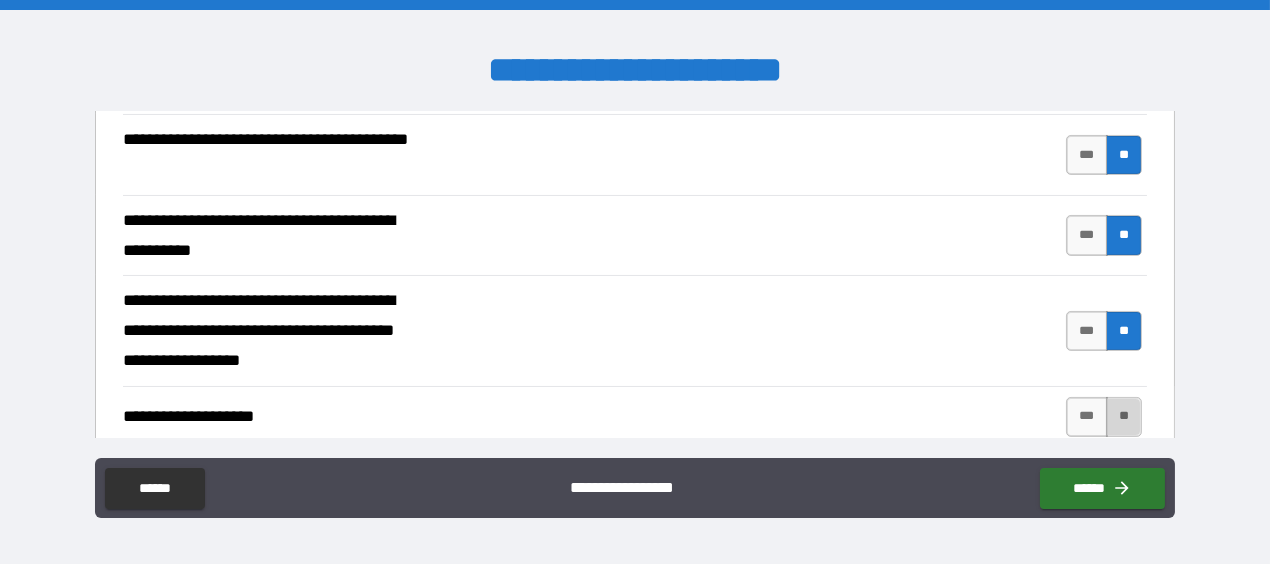 click on "**" at bounding box center [1124, 417] 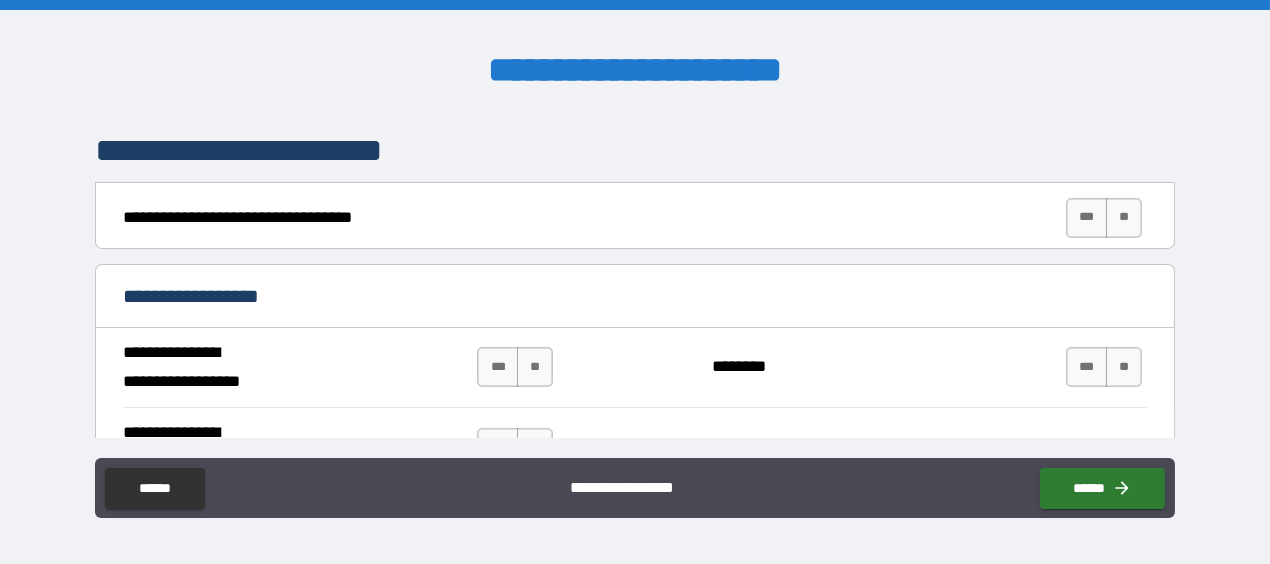 scroll, scrollTop: 1095, scrollLeft: 0, axis: vertical 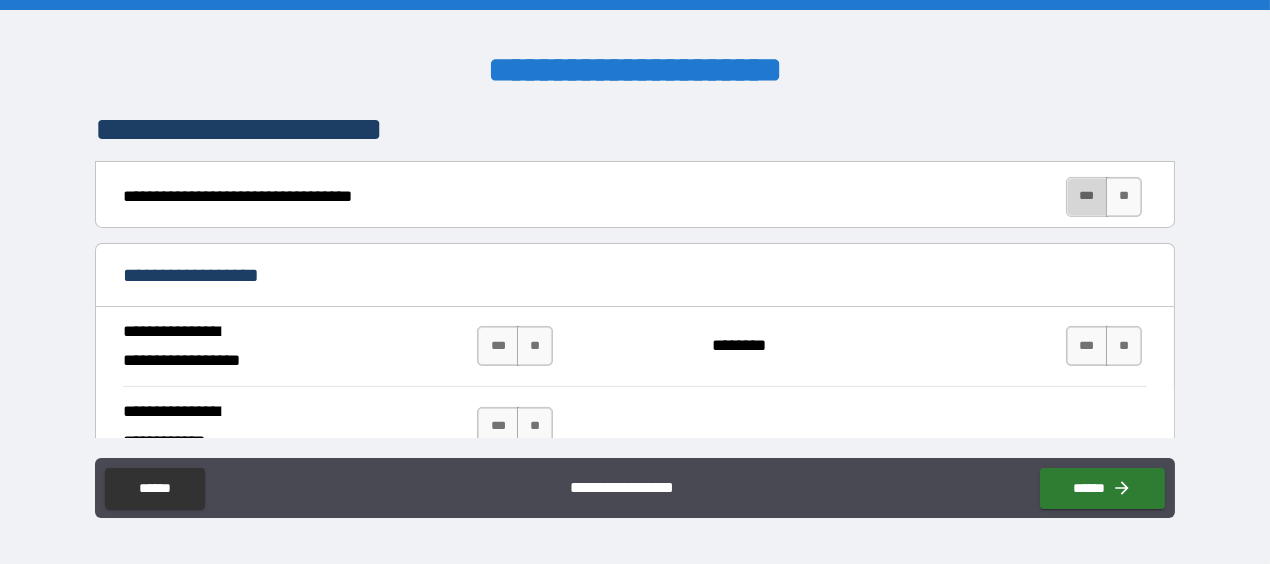 click on "***" at bounding box center (1087, 197) 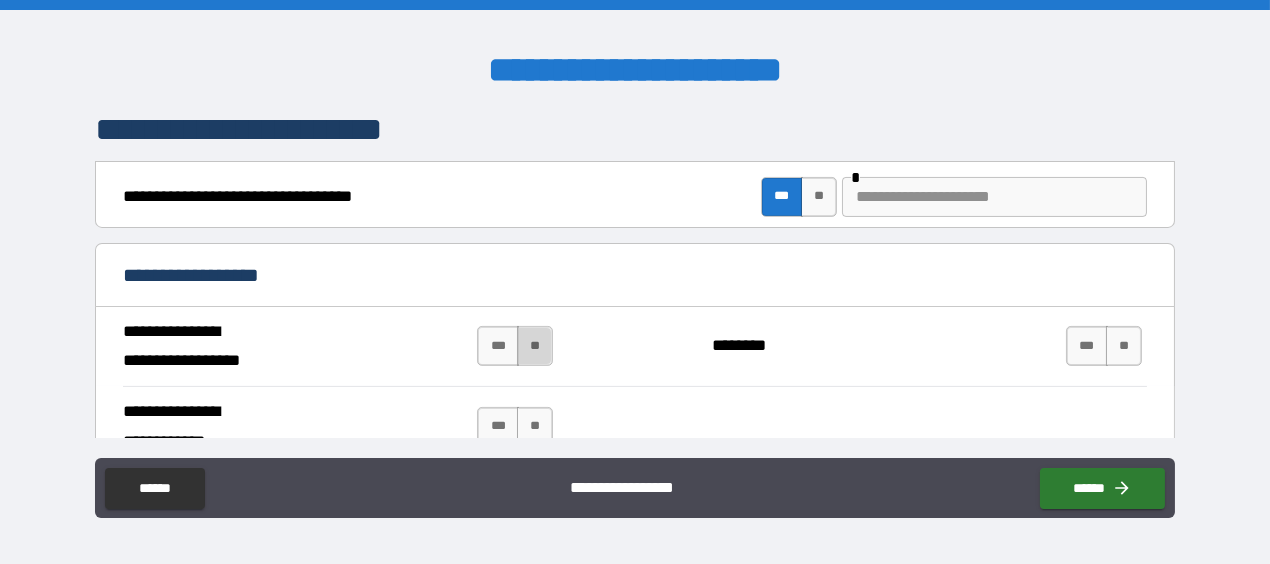 click on "**" at bounding box center [535, 346] 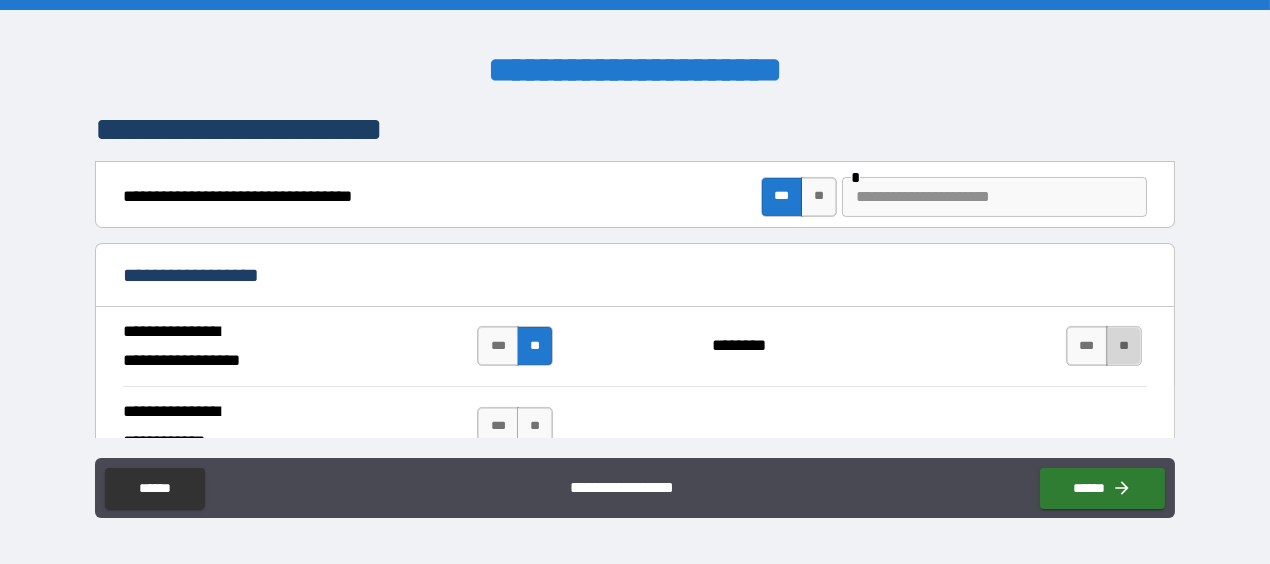 click on "**" at bounding box center (1124, 346) 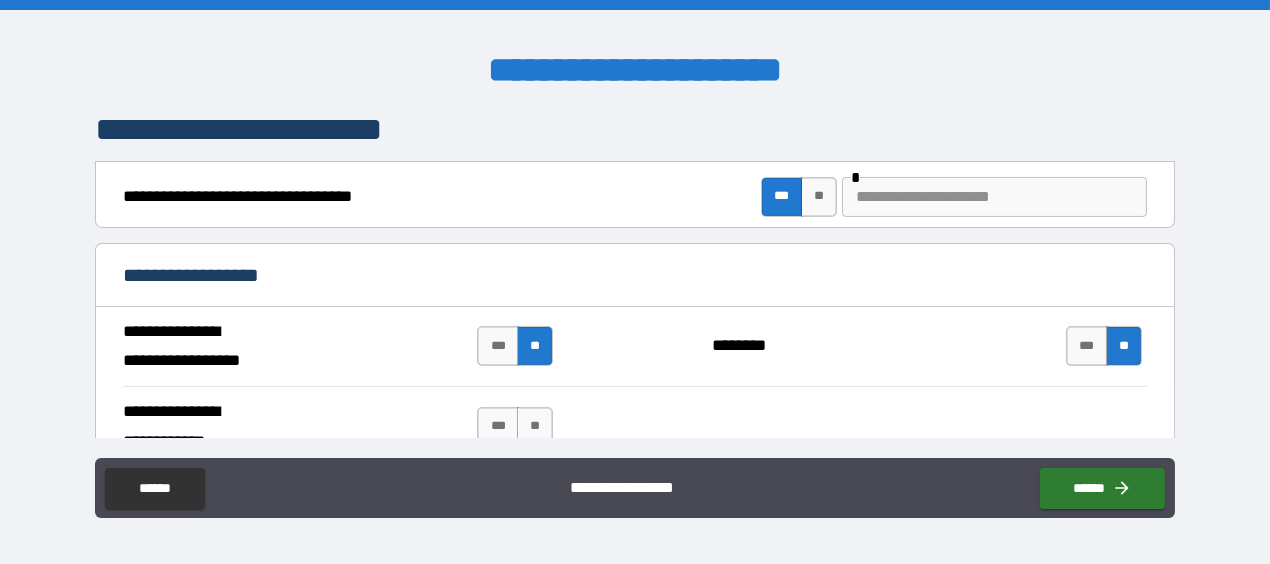 scroll, scrollTop: 1311, scrollLeft: 0, axis: vertical 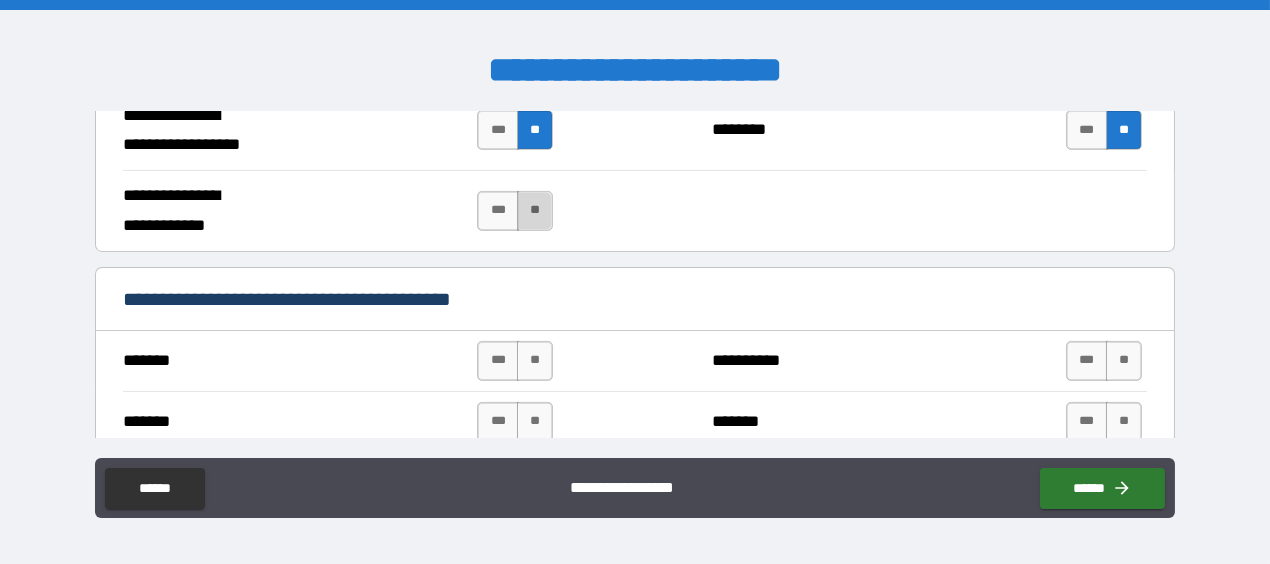 click on "**" at bounding box center [535, 211] 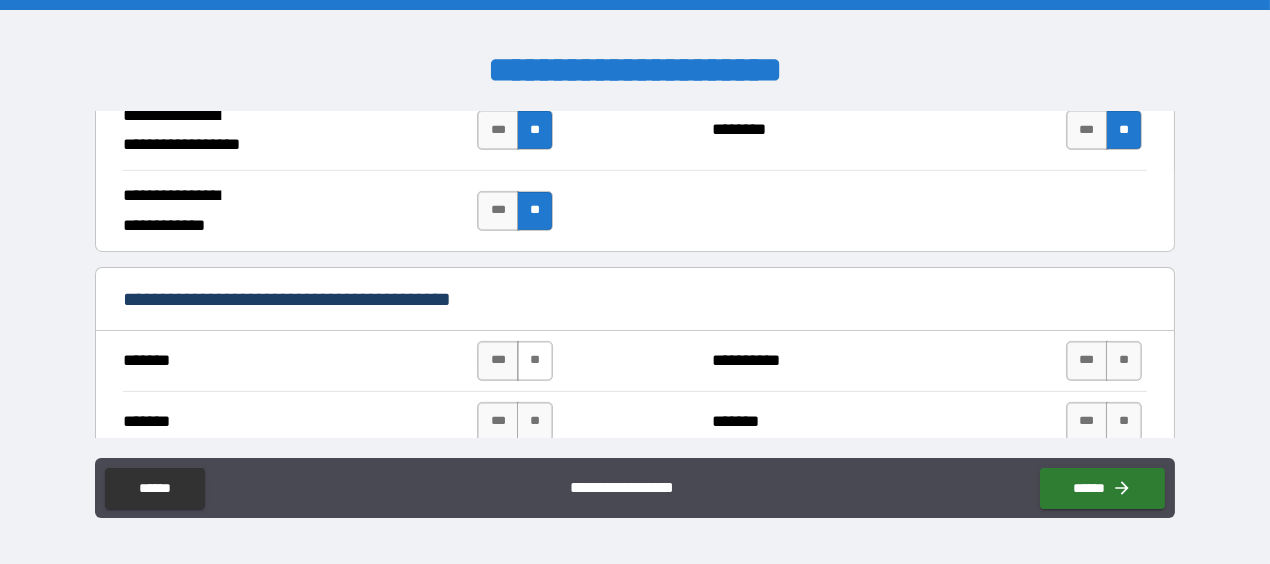 click on "**" at bounding box center (535, 361) 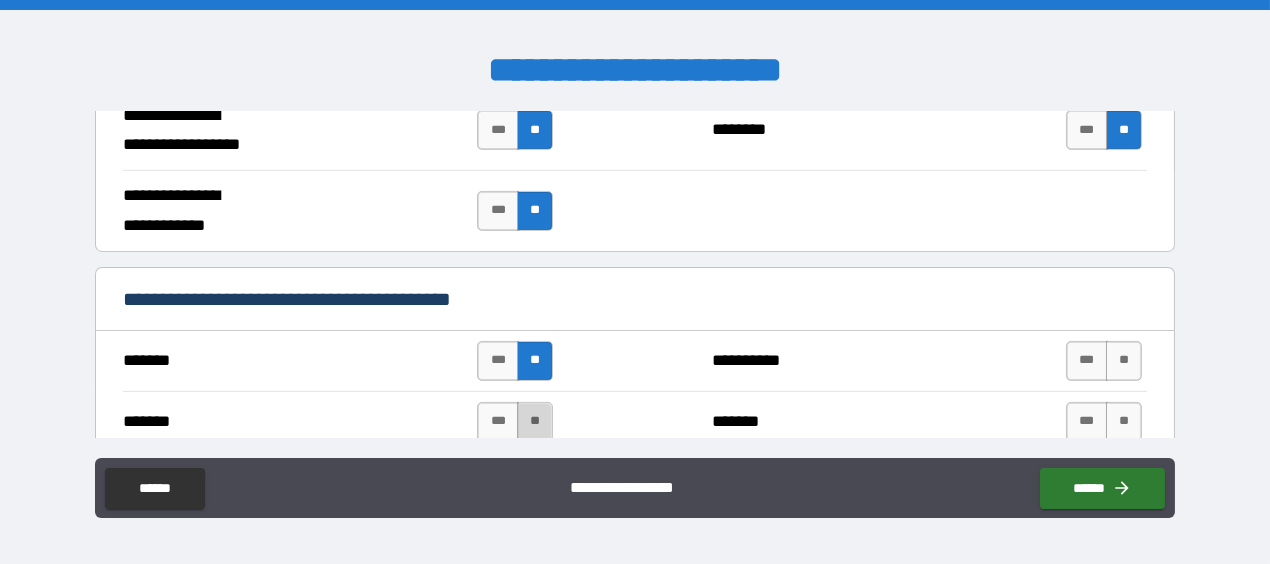 click on "**" at bounding box center [535, 422] 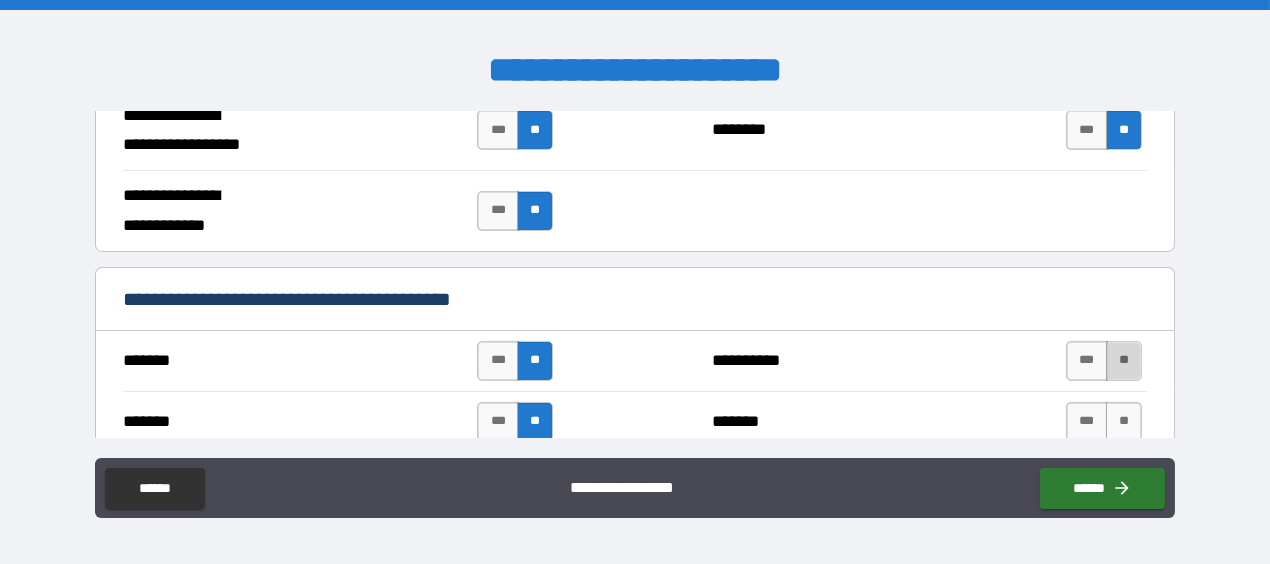 click on "**" at bounding box center (1124, 361) 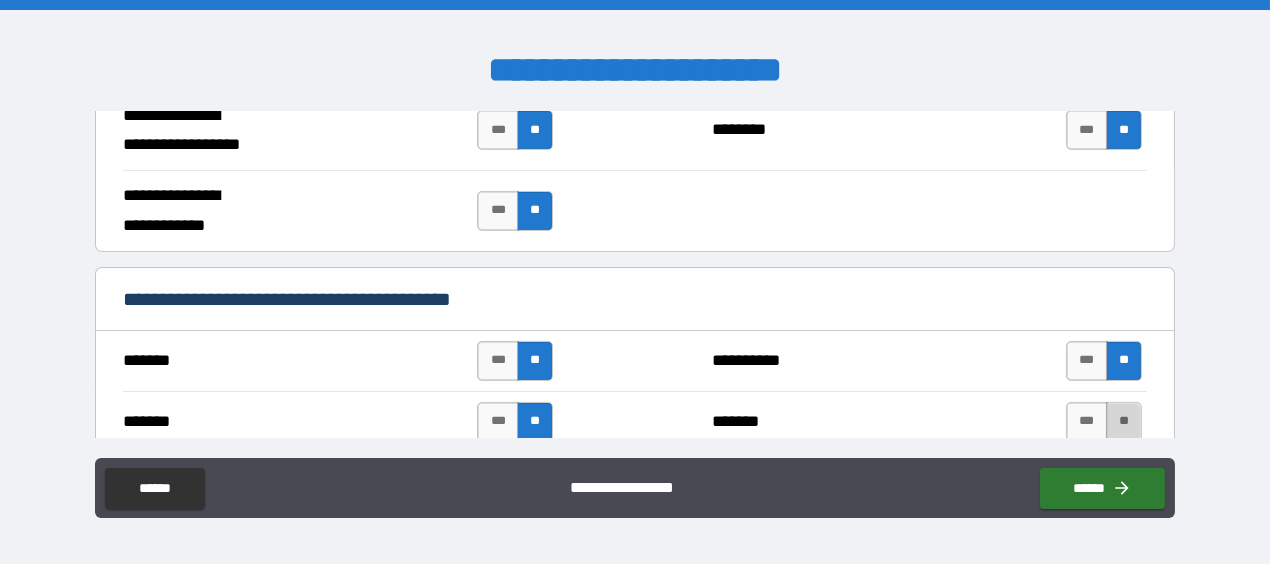 click on "**" at bounding box center [1124, 422] 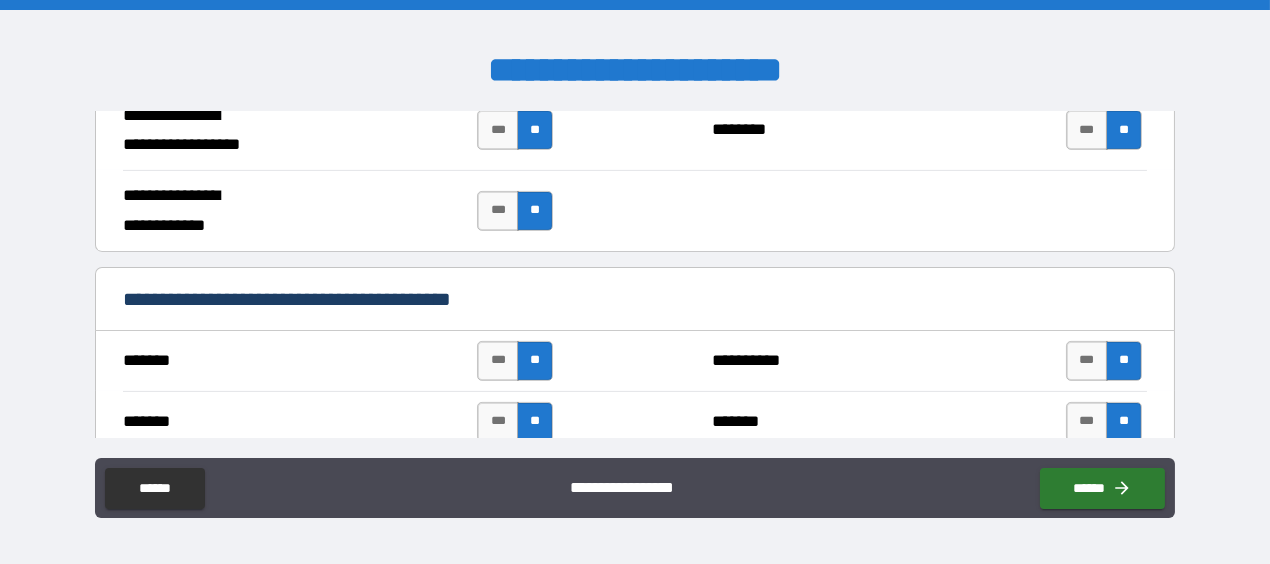 scroll, scrollTop: 1504, scrollLeft: 0, axis: vertical 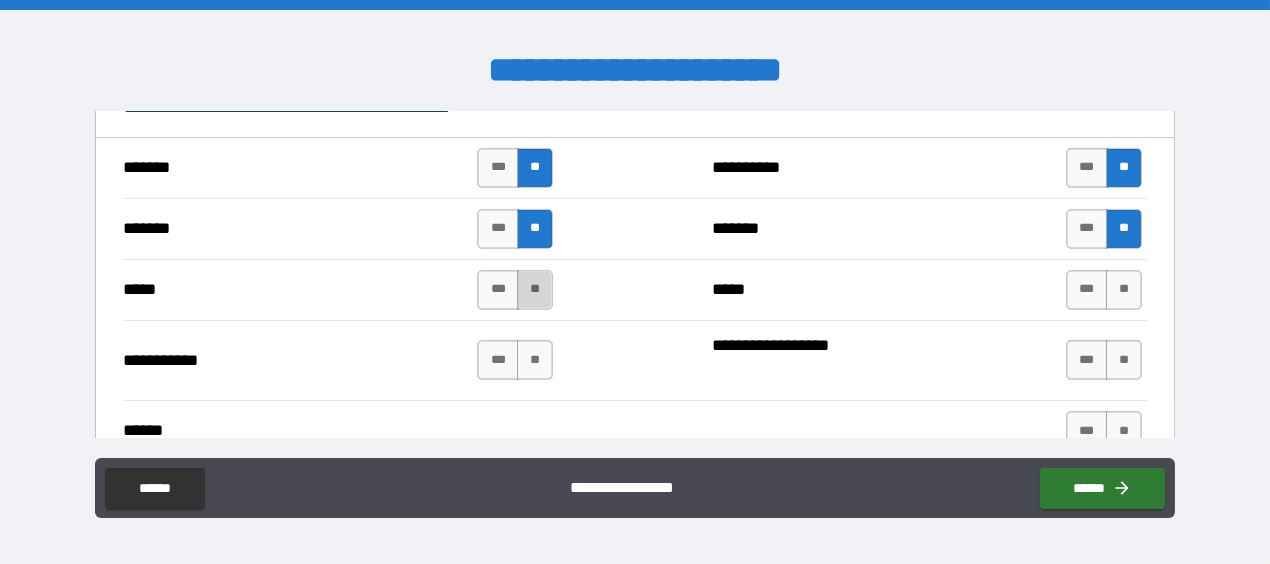click on "**" at bounding box center [535, 290] 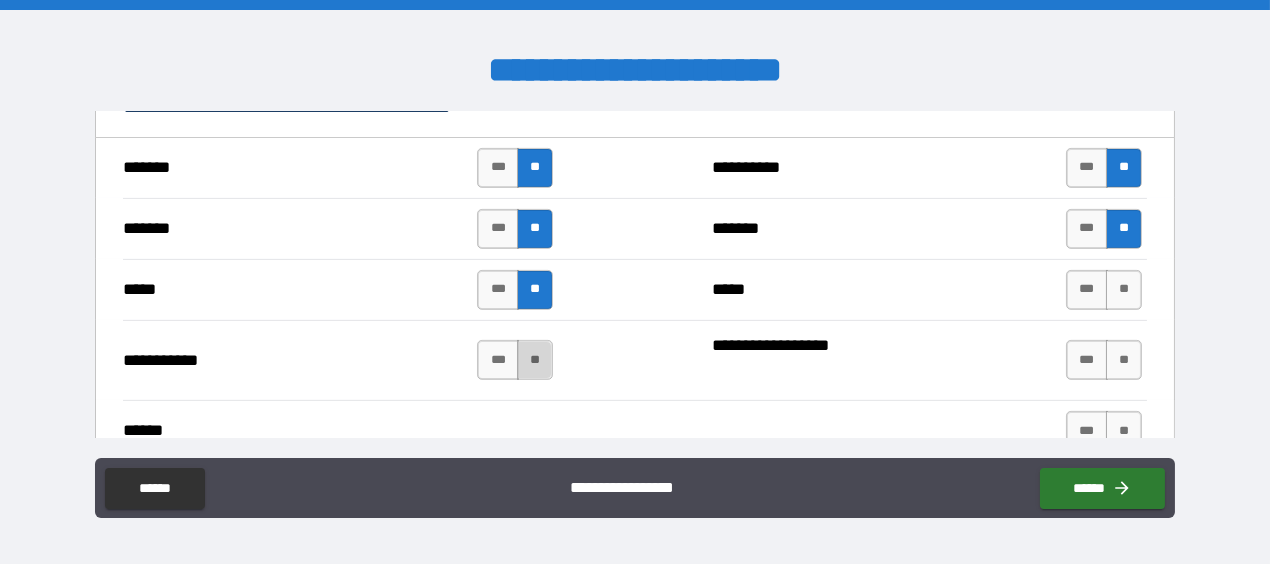 click on "**" at bounding box center (535, 360) 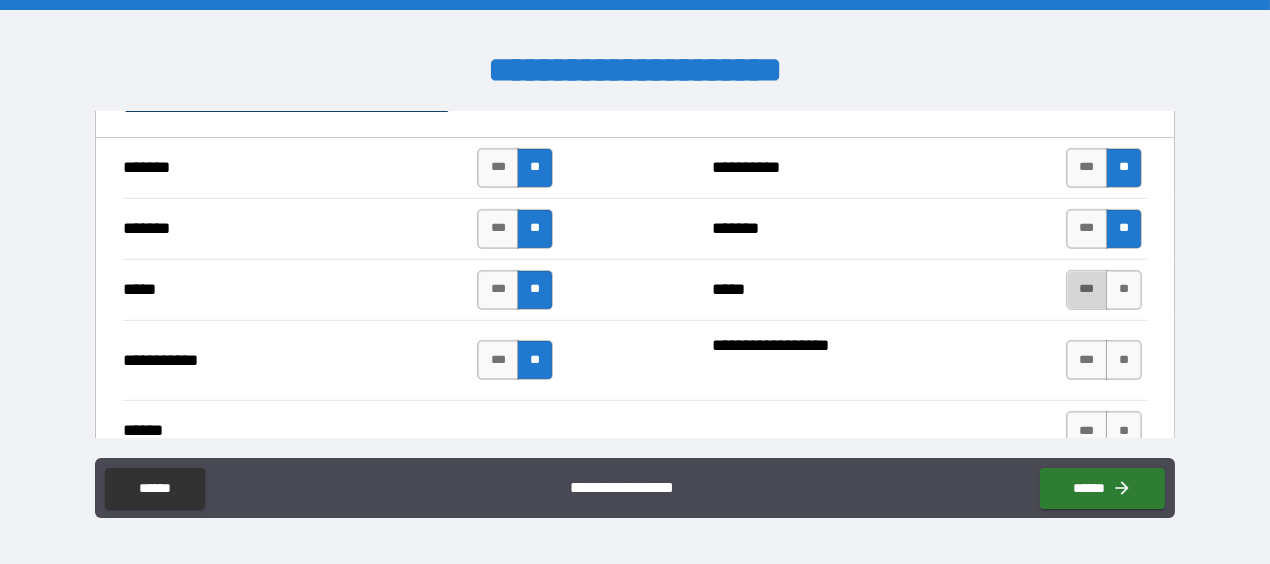 click on "***" at bounding box center (1087, 290) 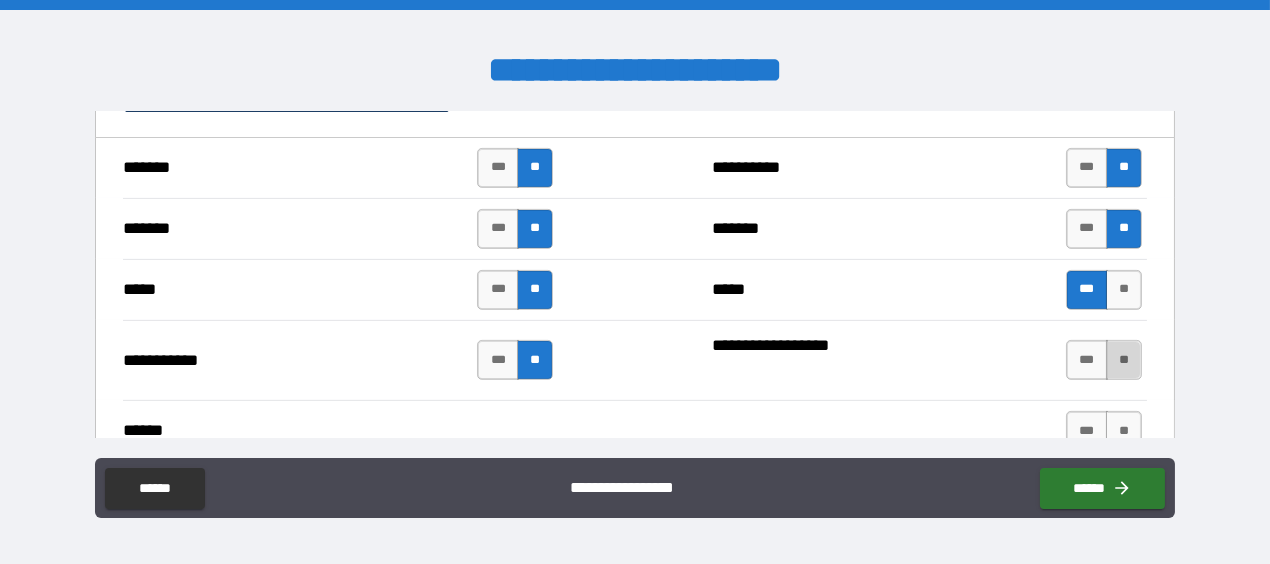 click on "**" at bounding box center [1124, 360] 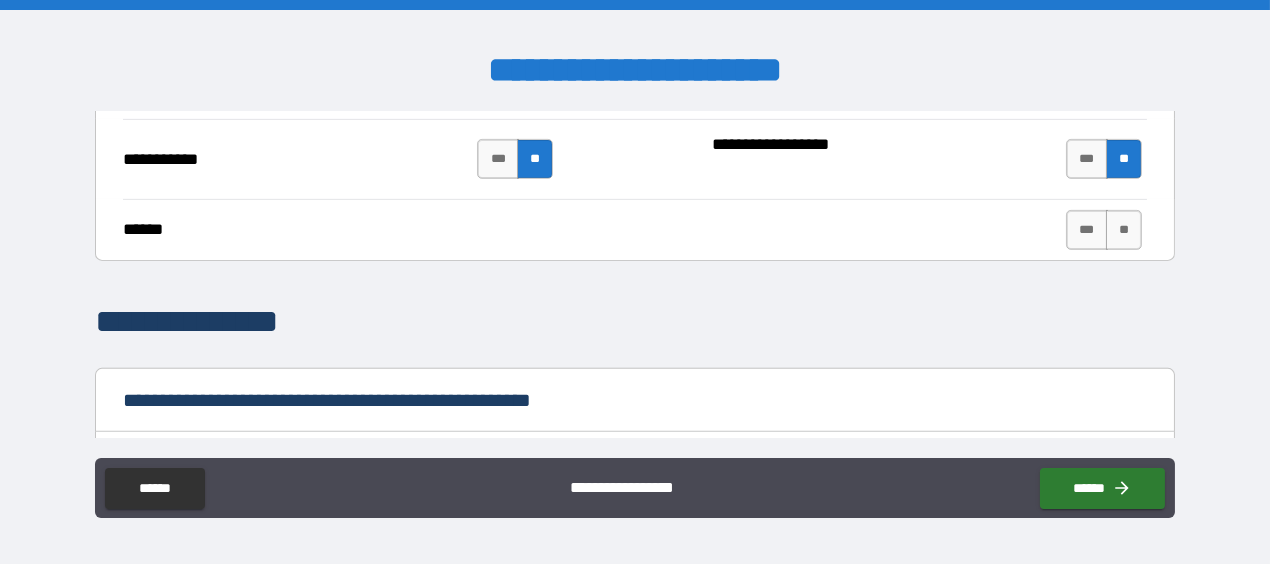 scroll, scrollTop: 1704, scrollLeft: 0, axis: vertical 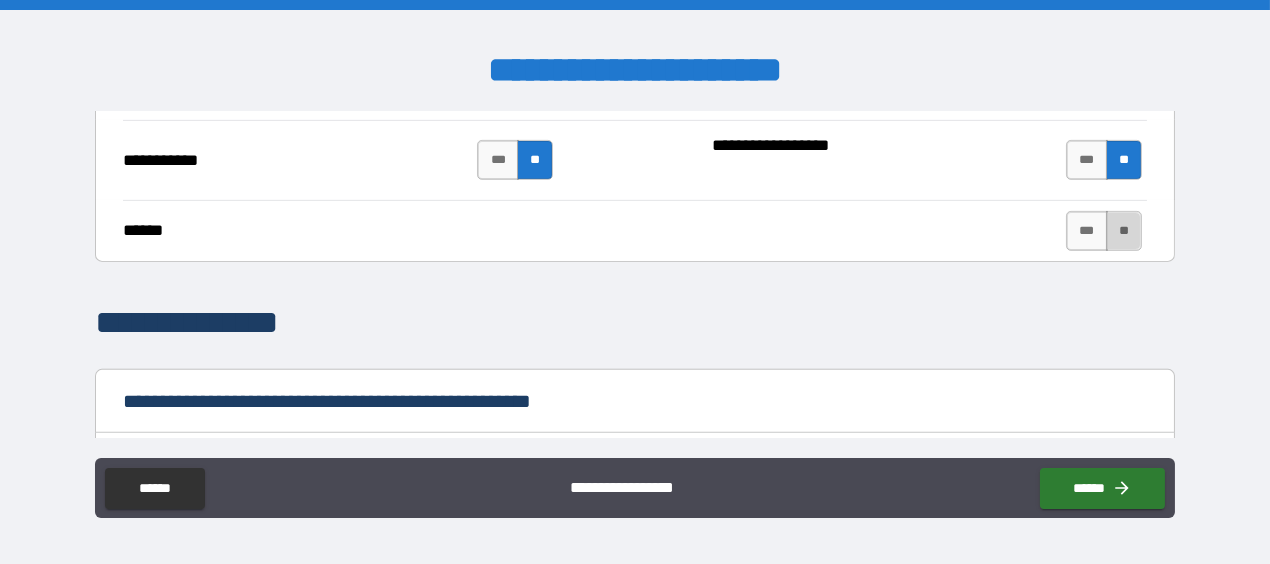 click on "**" at bounding box center (1124, 231) 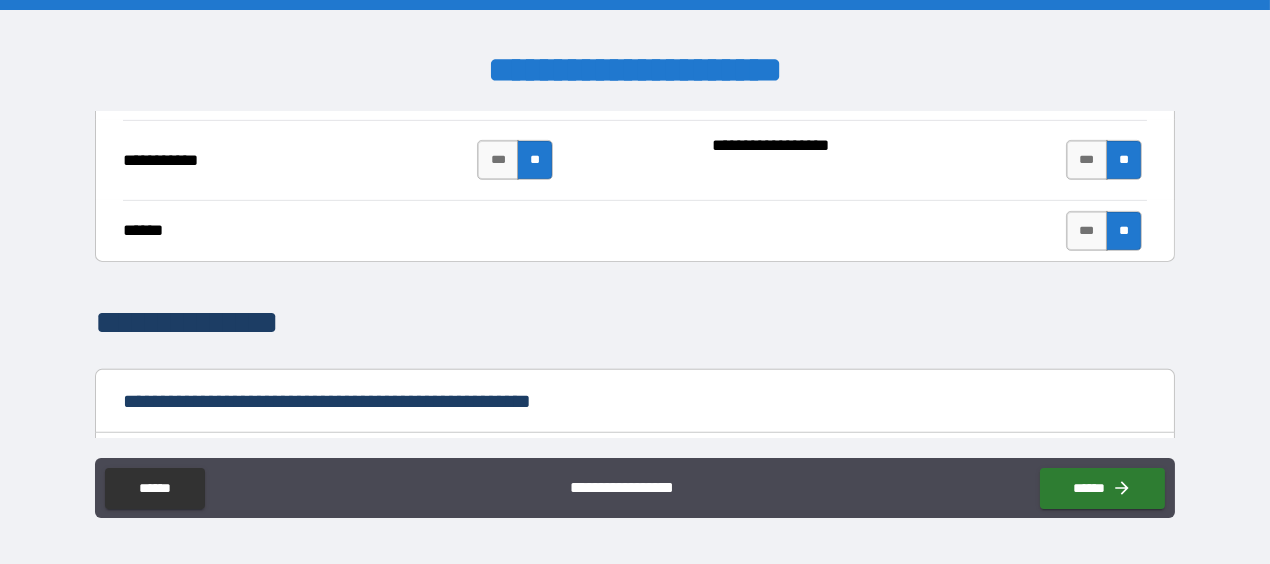 scroll, scrollTop: 1949, scrollLeft: 0, axis: vertical 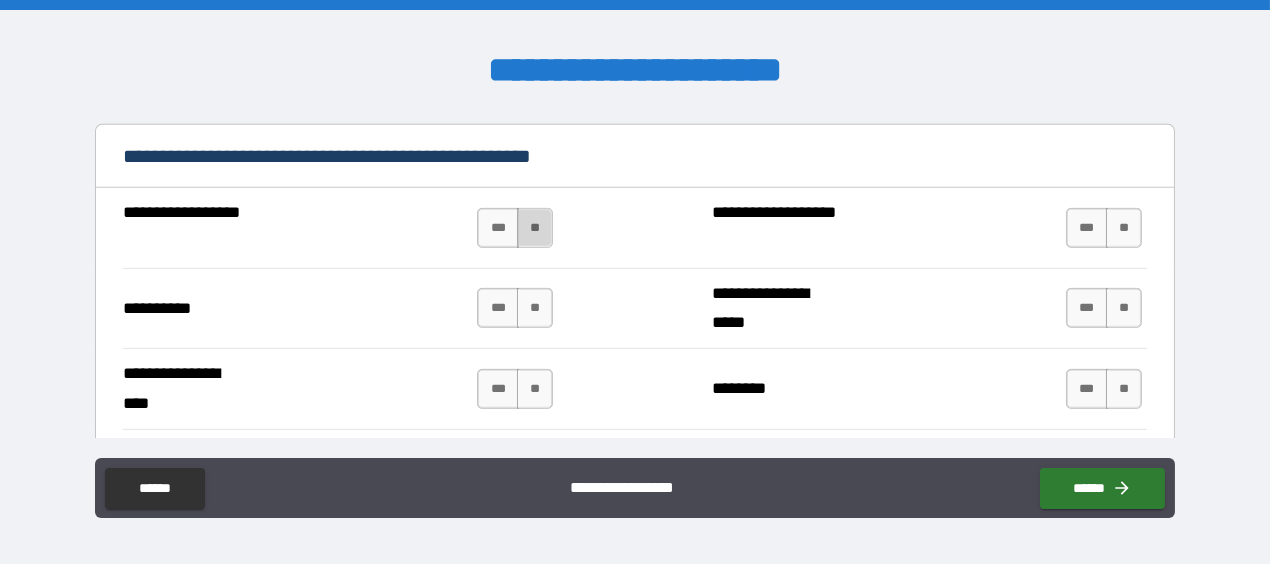 click on "**" at bounding box center [535, 228] 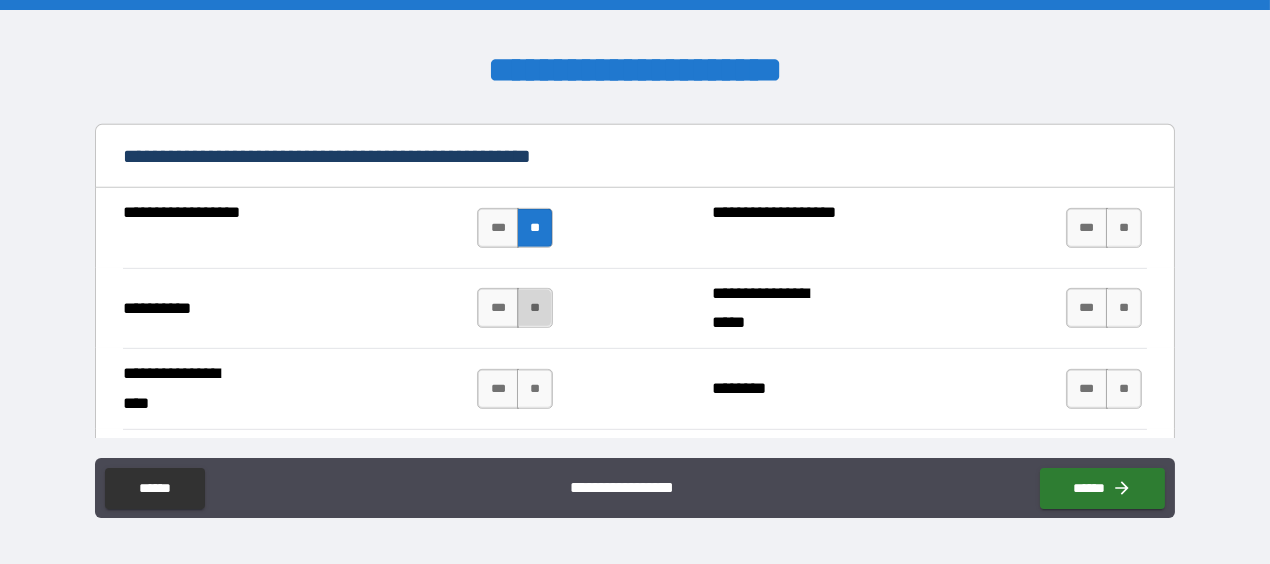 click on "**" at bounding box center (535, 308) 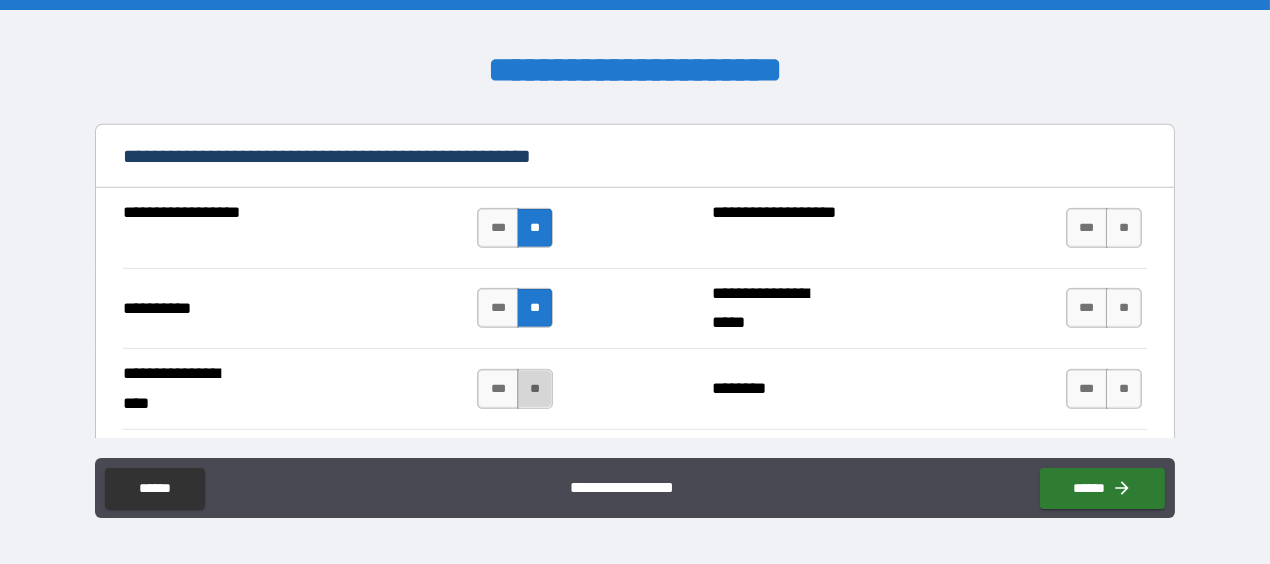 click on "**" at bounding box center (535, 389) 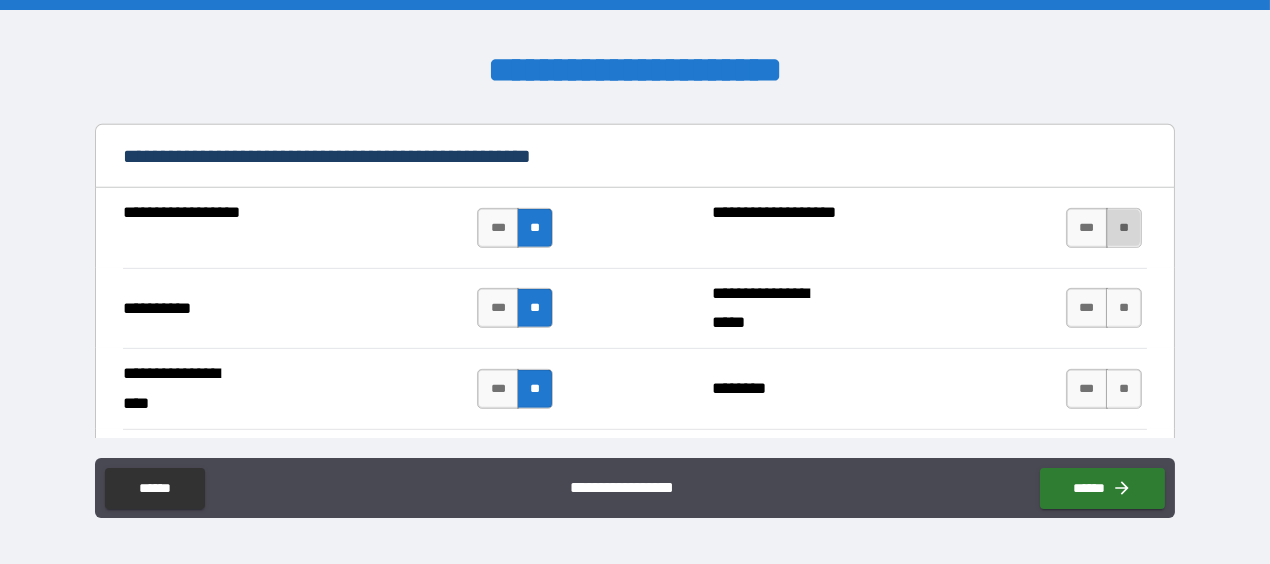 click on "**" at bounding box center (1124, 228) 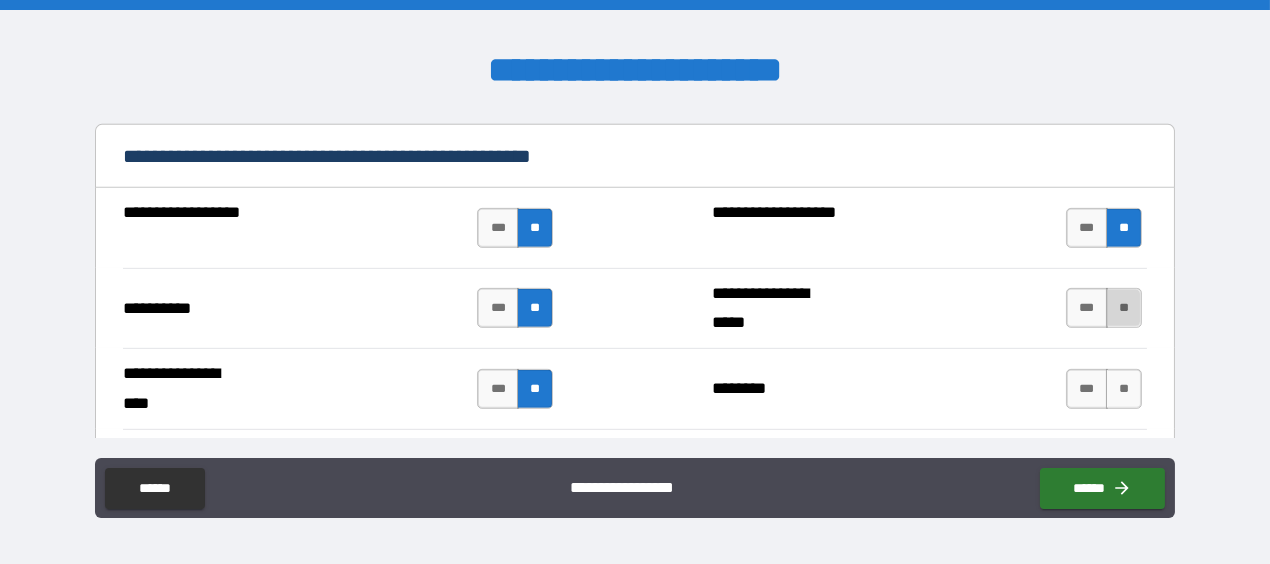 click on "**" at bounding box center [1124, 308] 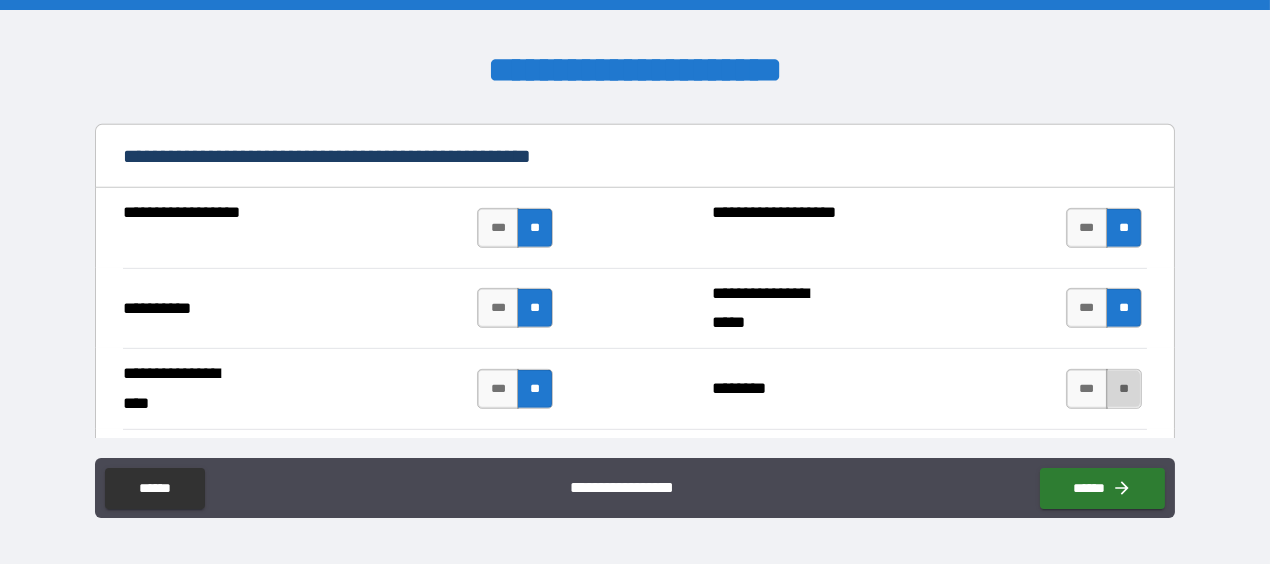 click on "**" at bounding box center (1124, 389) 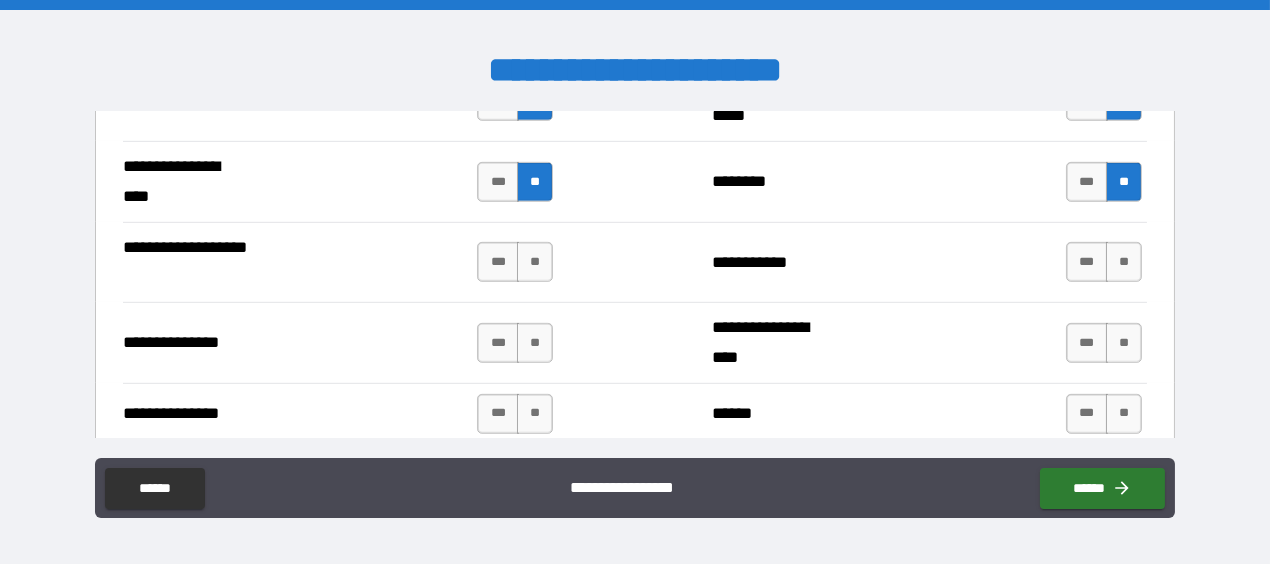 scroll, scrollTop: 2164, scrollLeft: 0, axis: vertical 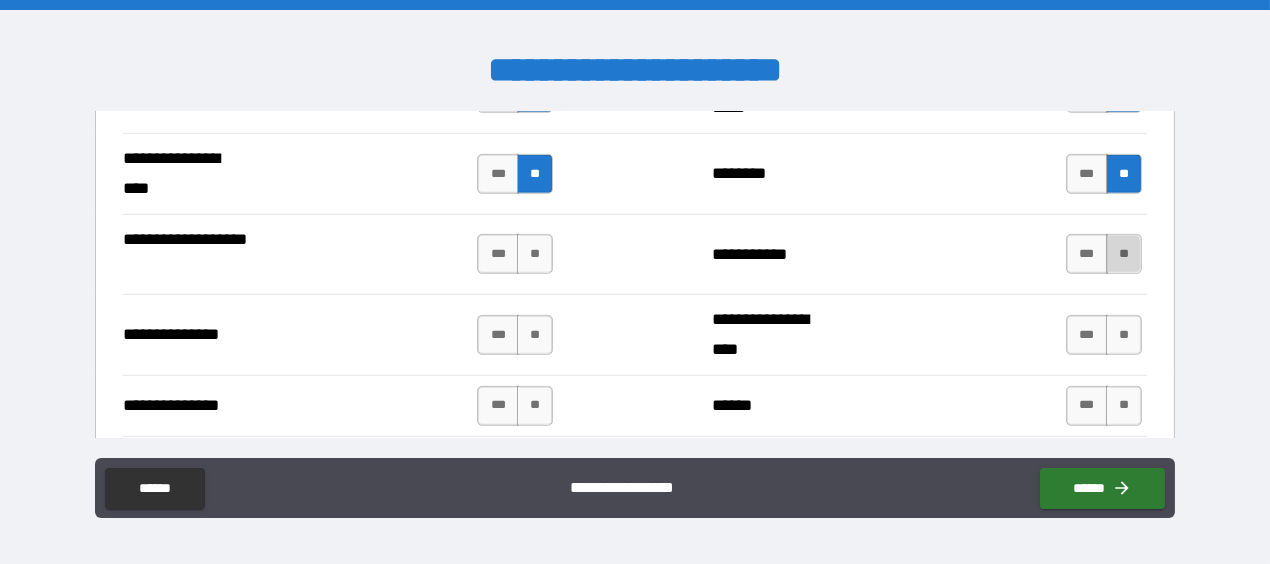 click on "**" at bounding box center (1124, 254) 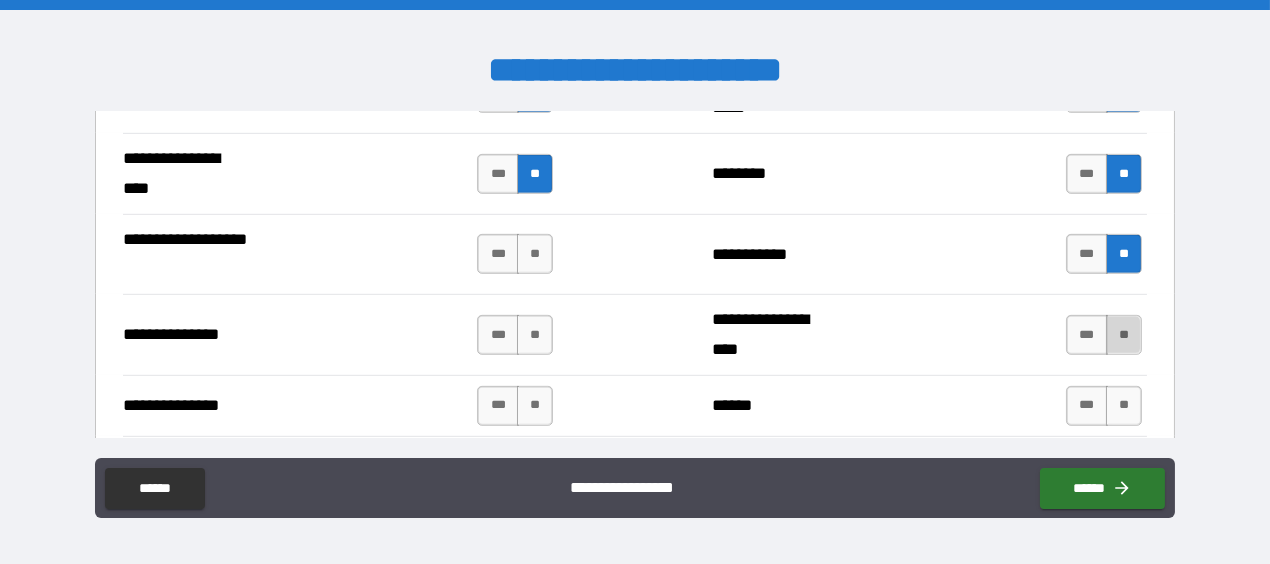 click on "**" at bounding box center (1124, 335) 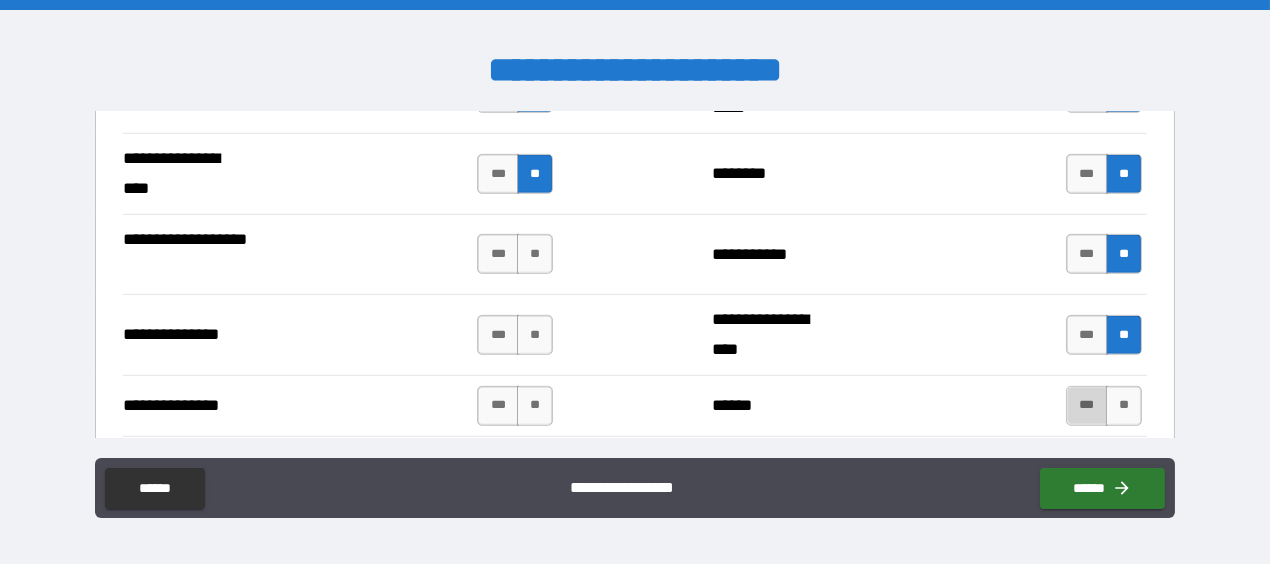 click on "***" at bounding box center [1087, 406] 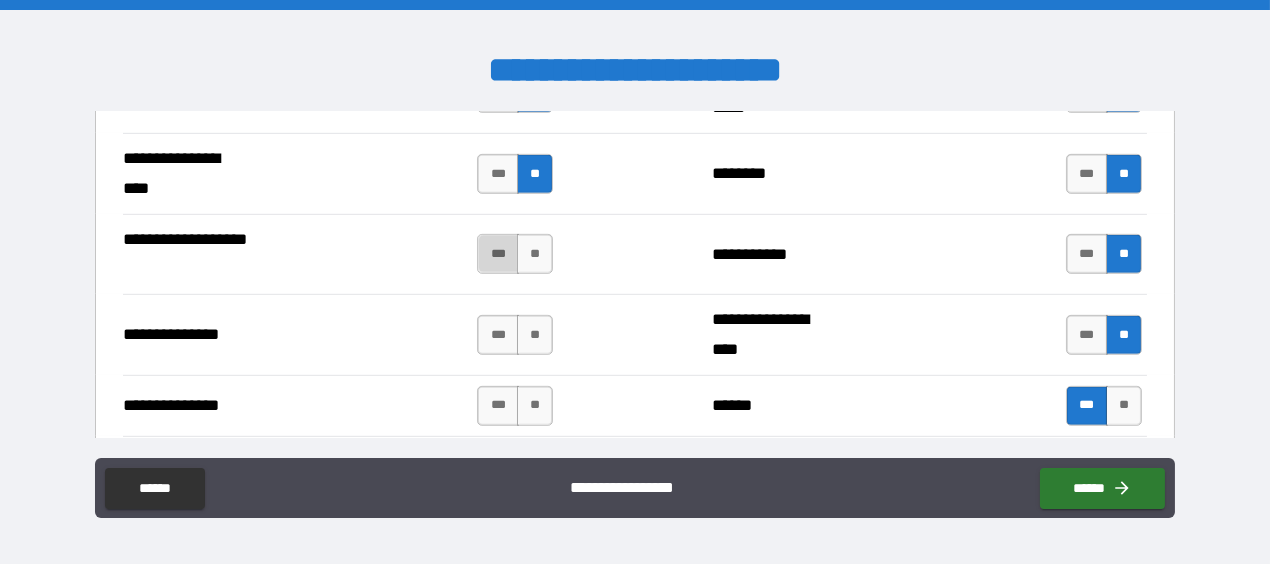 click on "***" at bounding box center [498, 254] 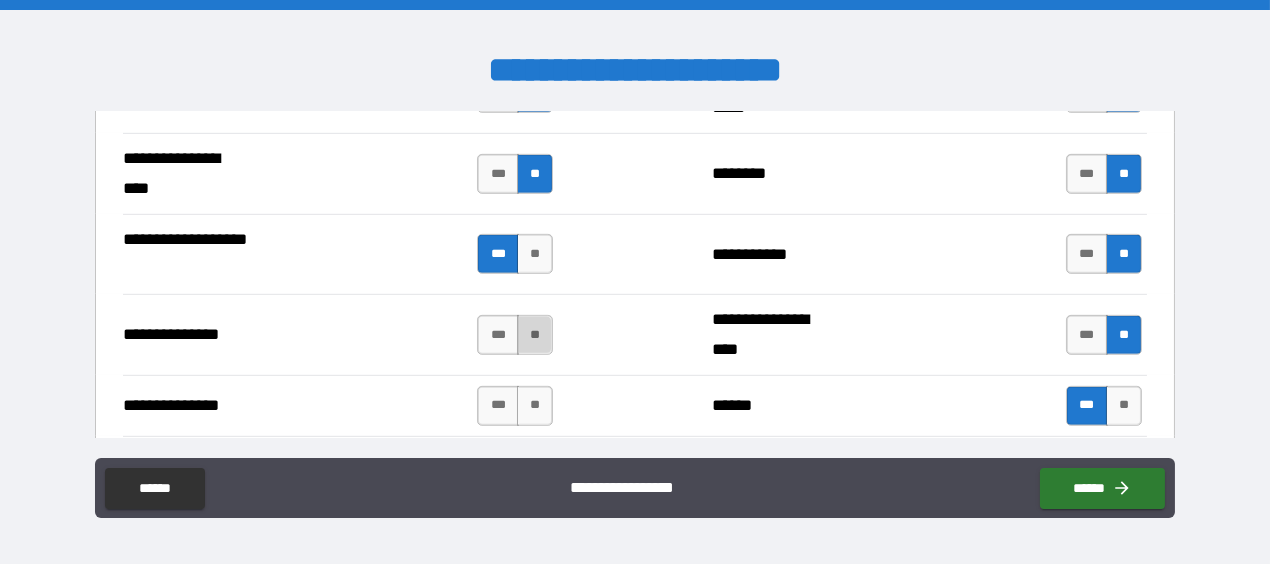 click on "**" at bounding box center [535, 335] 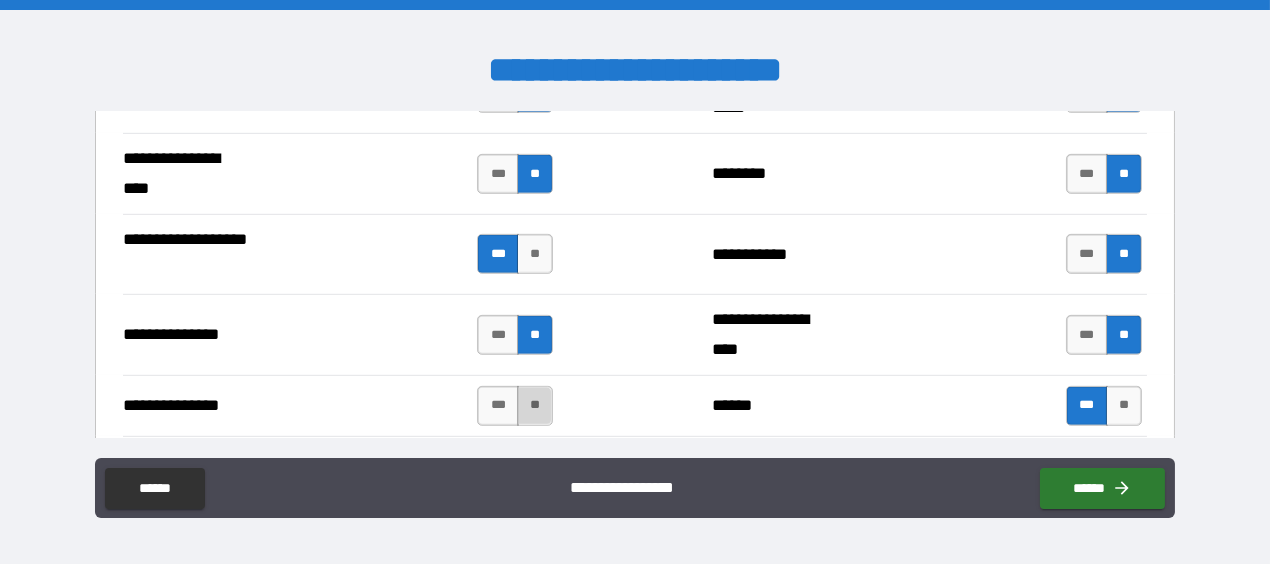 click on "**" at bounding box center [535, 406] 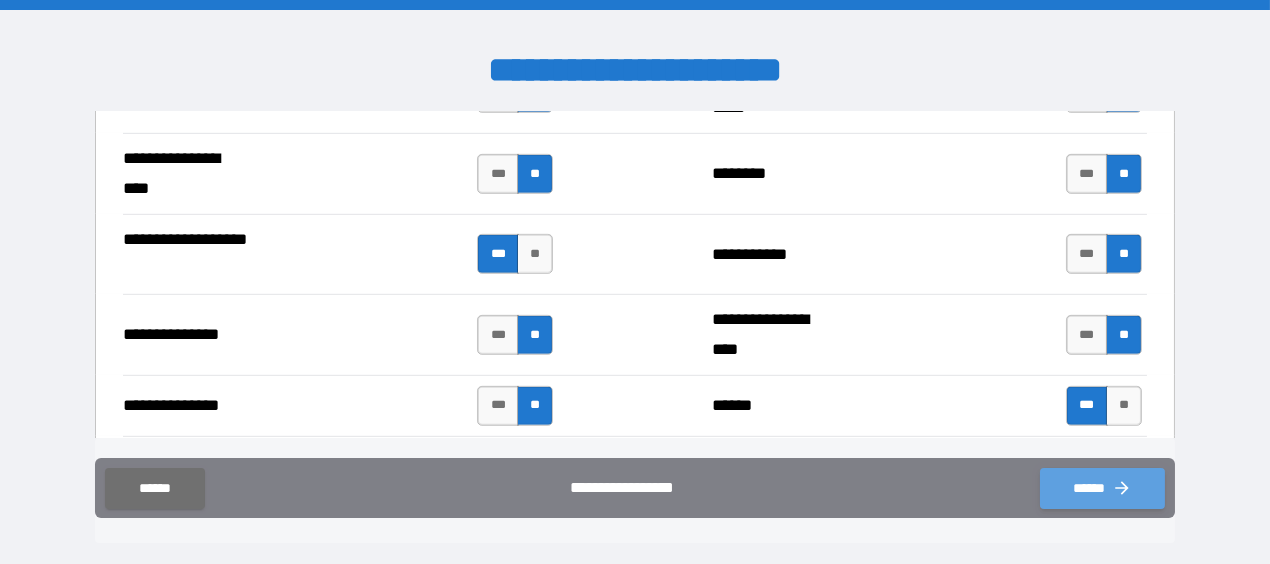 click on "******" at bounding box center (1102, 488) 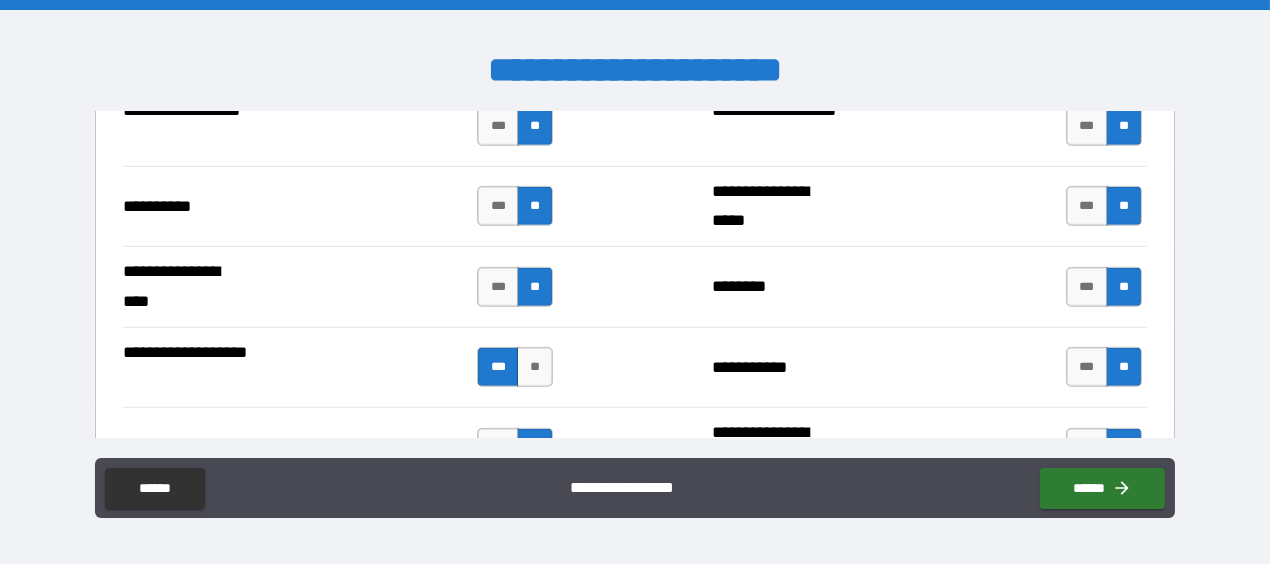 scroll, scrollTop: 2244, scrollLeft: 0, axis: vertical 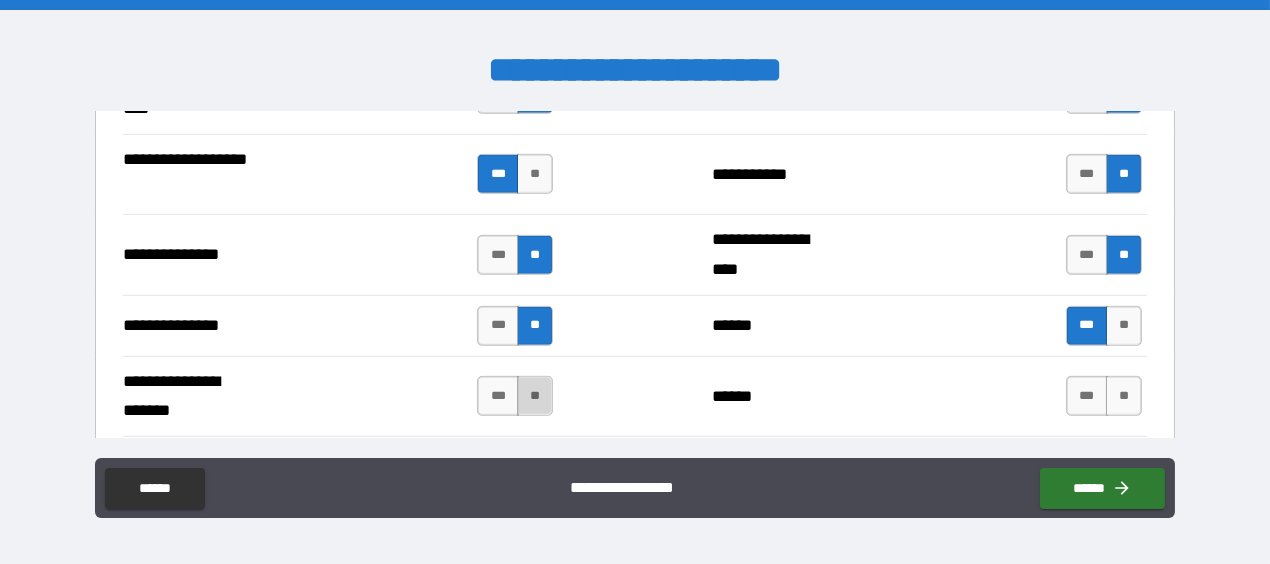 click on "**" at bounding box center [535, 396] 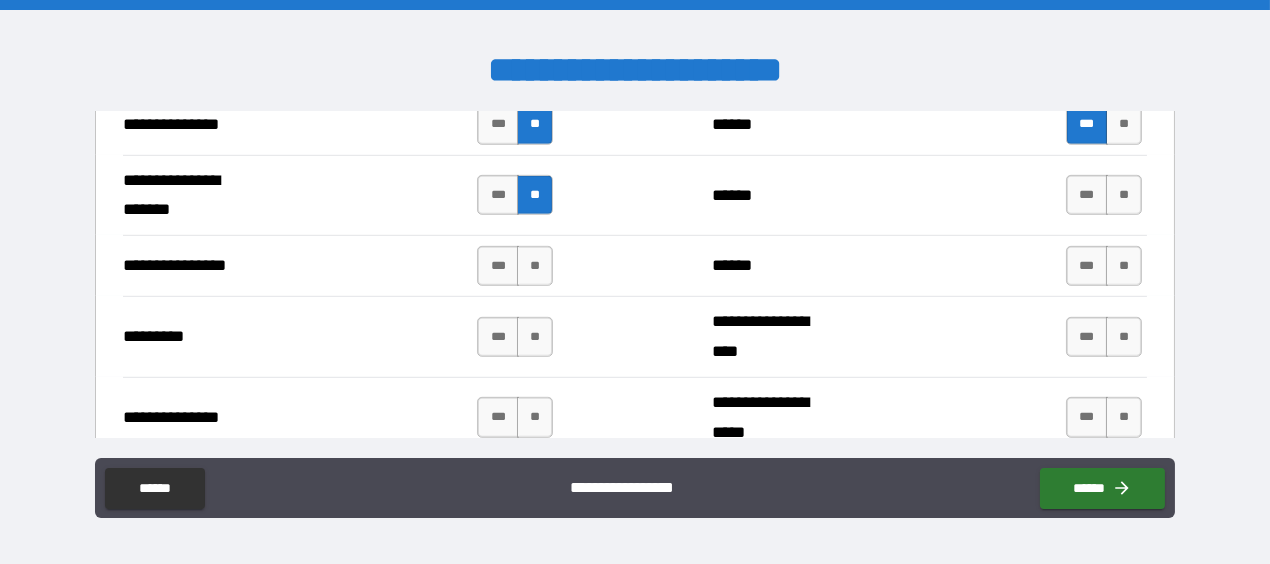 scroll, scrollTop: 2443, scrollLeft: 0, axis: vertical 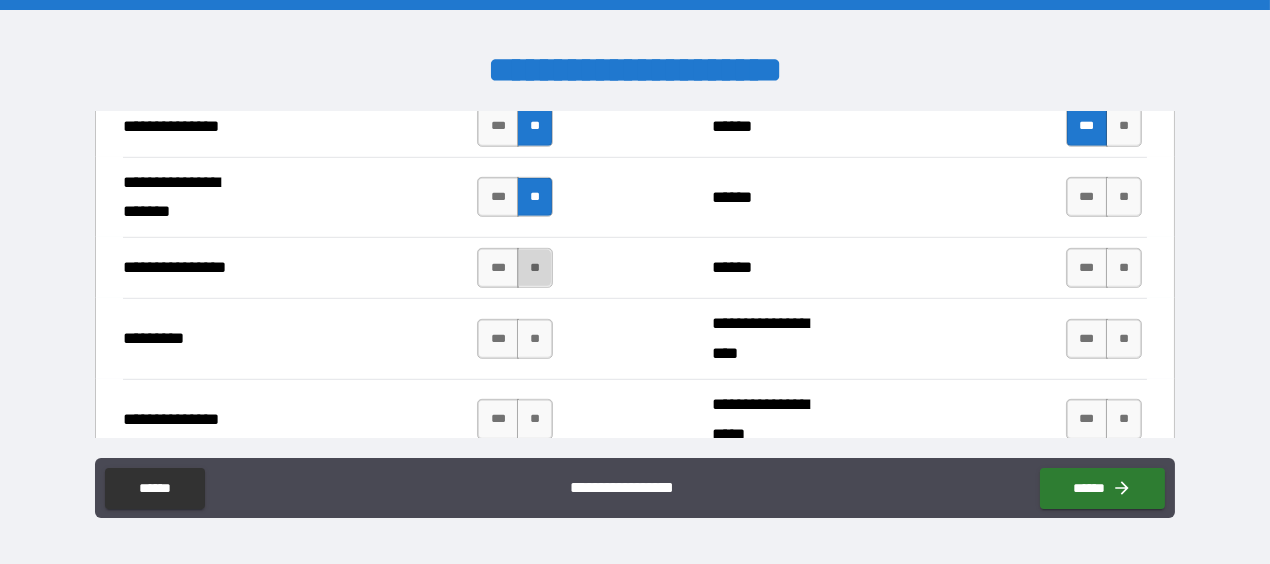 click on "**" at bounding box center (535, 268) 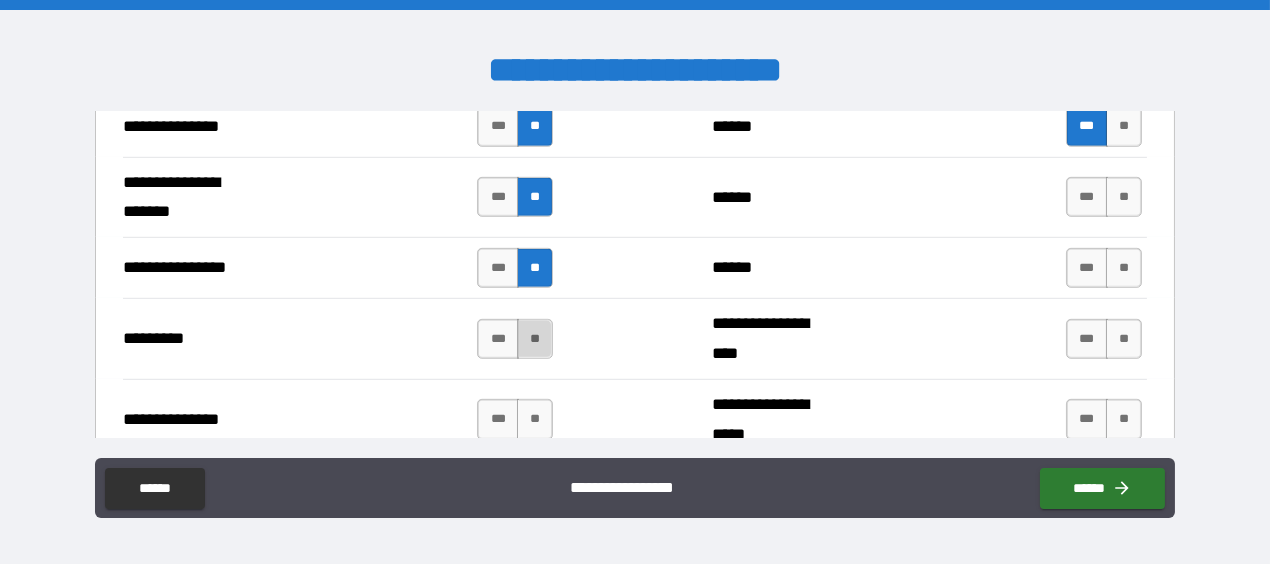 click on "**" at bounding box center [535, 339] 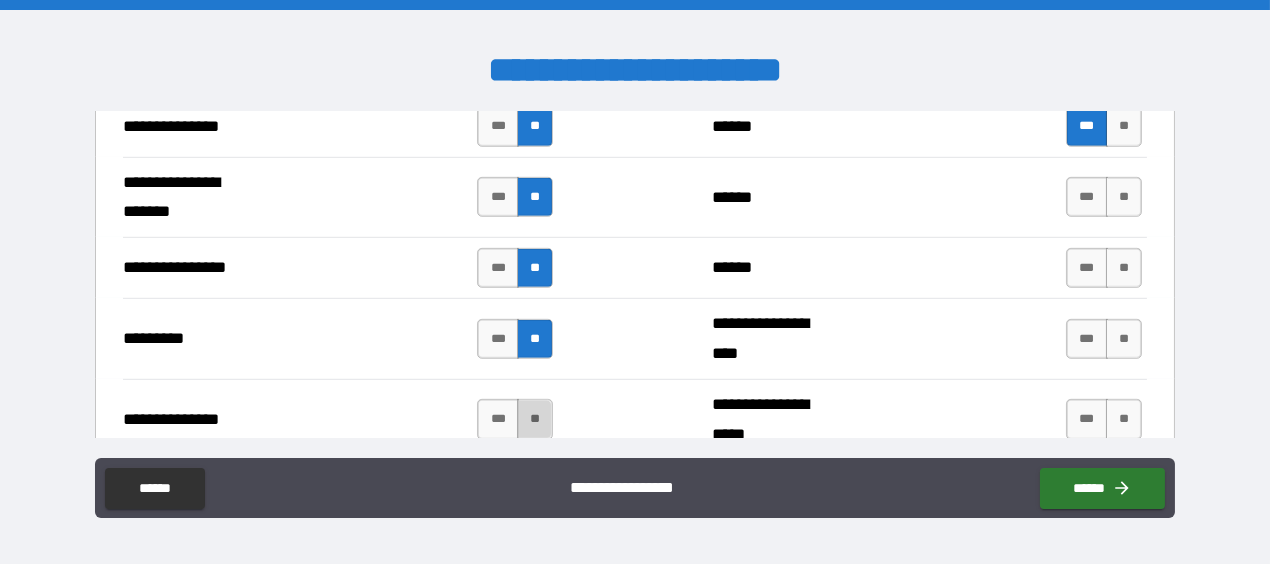 click on "**" at bounding box center [535, 419] 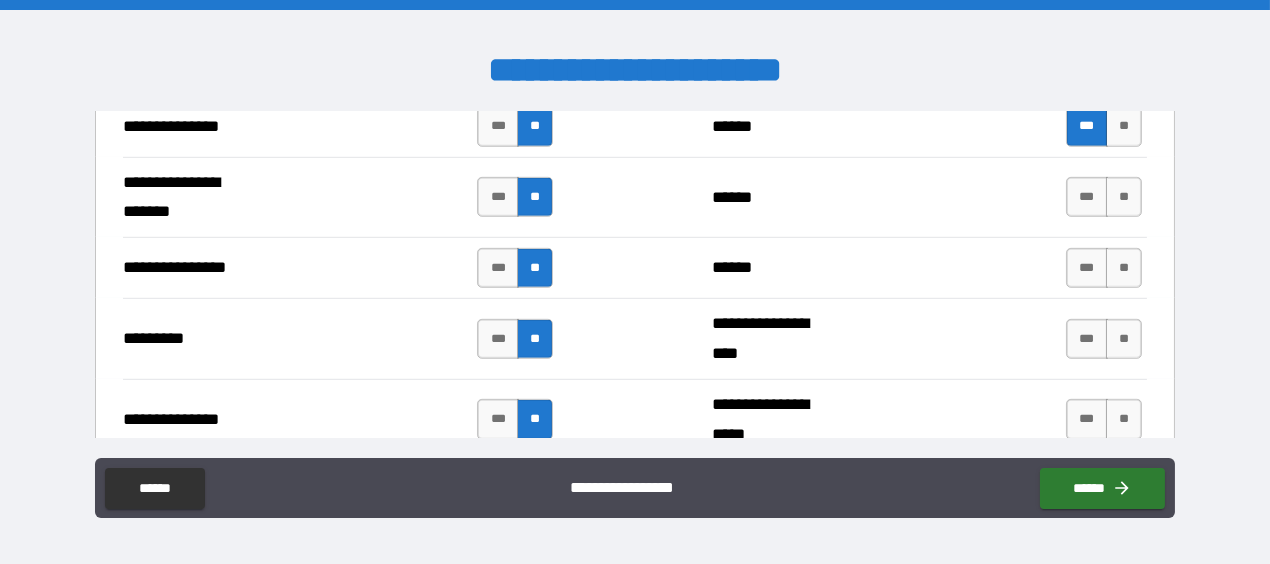 scroll, scrollTop: 2652, scrollLeft: 0, axis: vertical 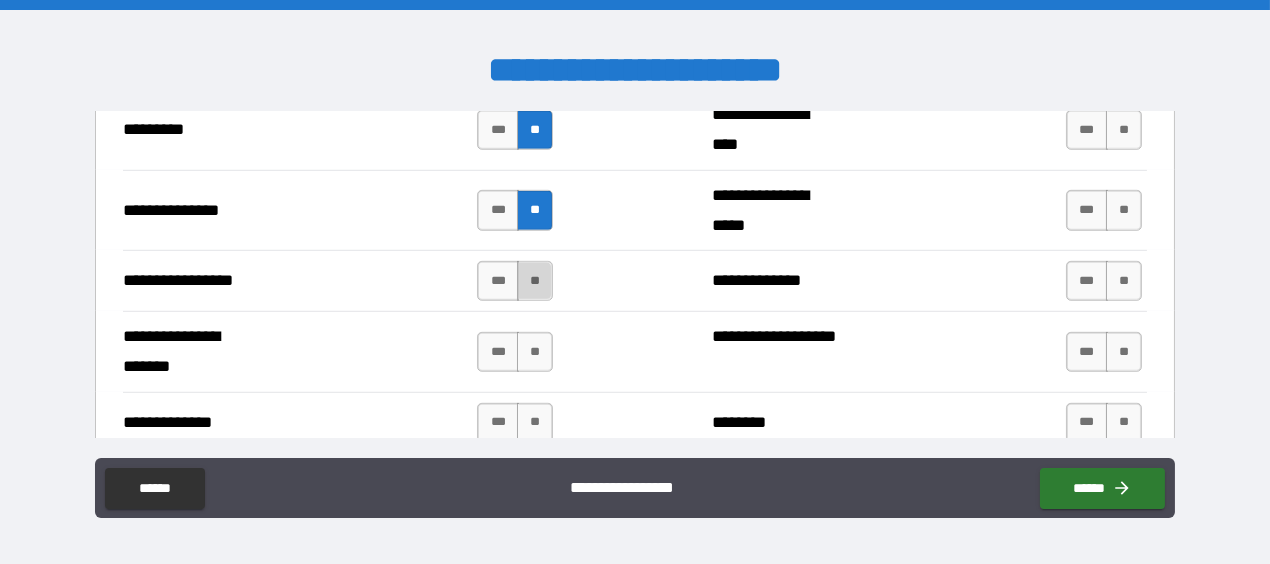 click on "**" at bounding box center (535, 281) 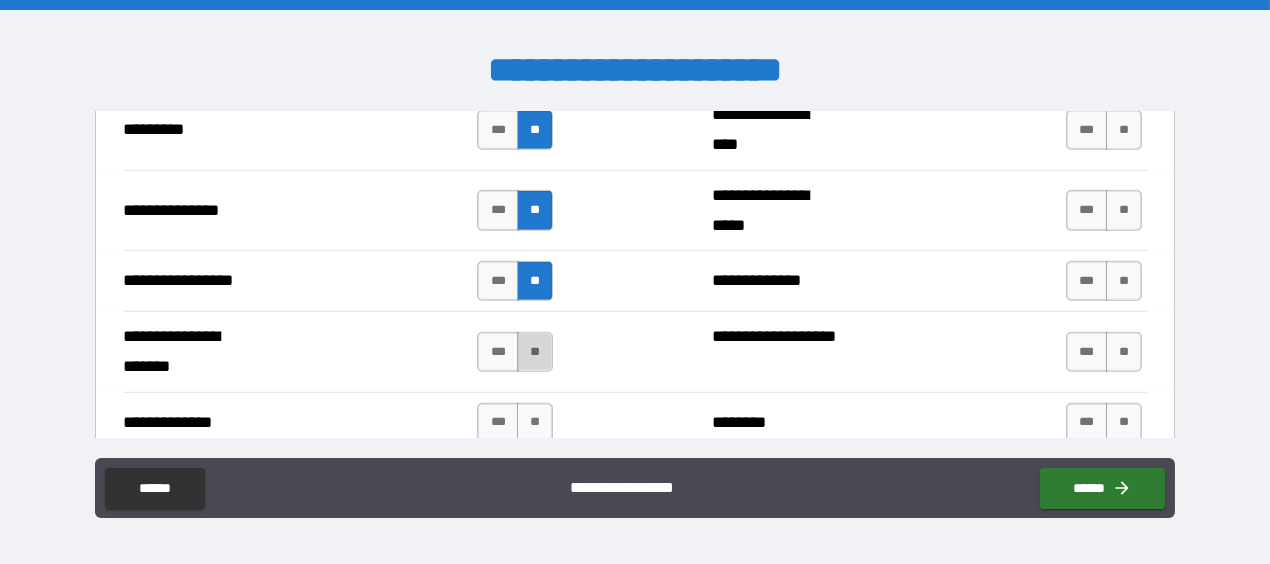 click on "**" at bounding box center [535, 352] 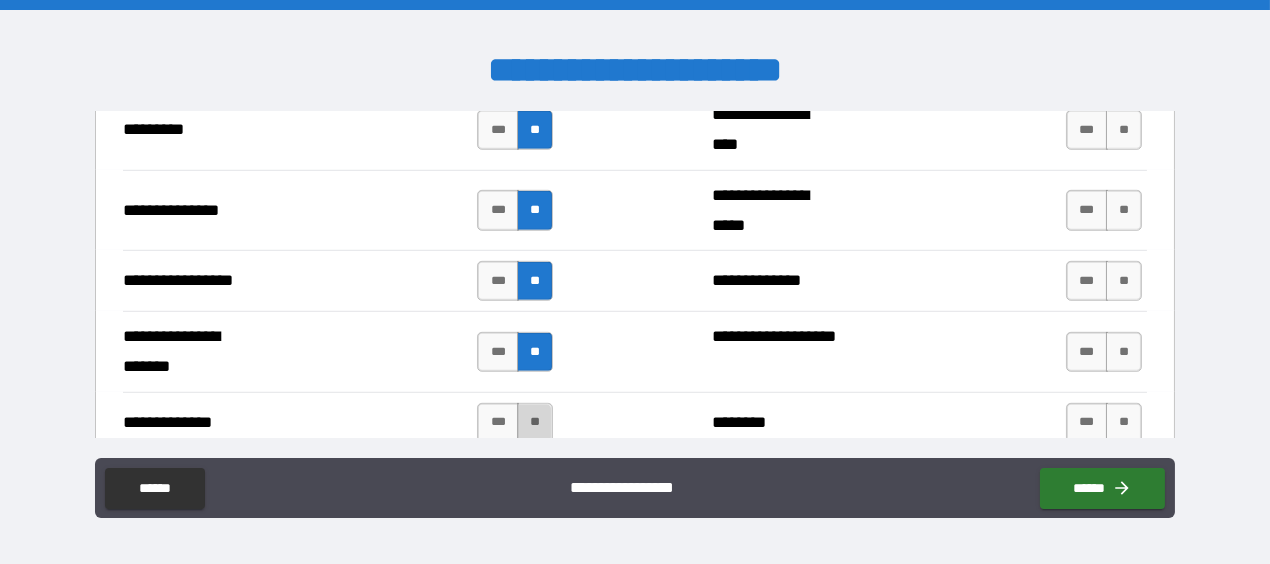 click on "**" at bounding box center [535, 423] 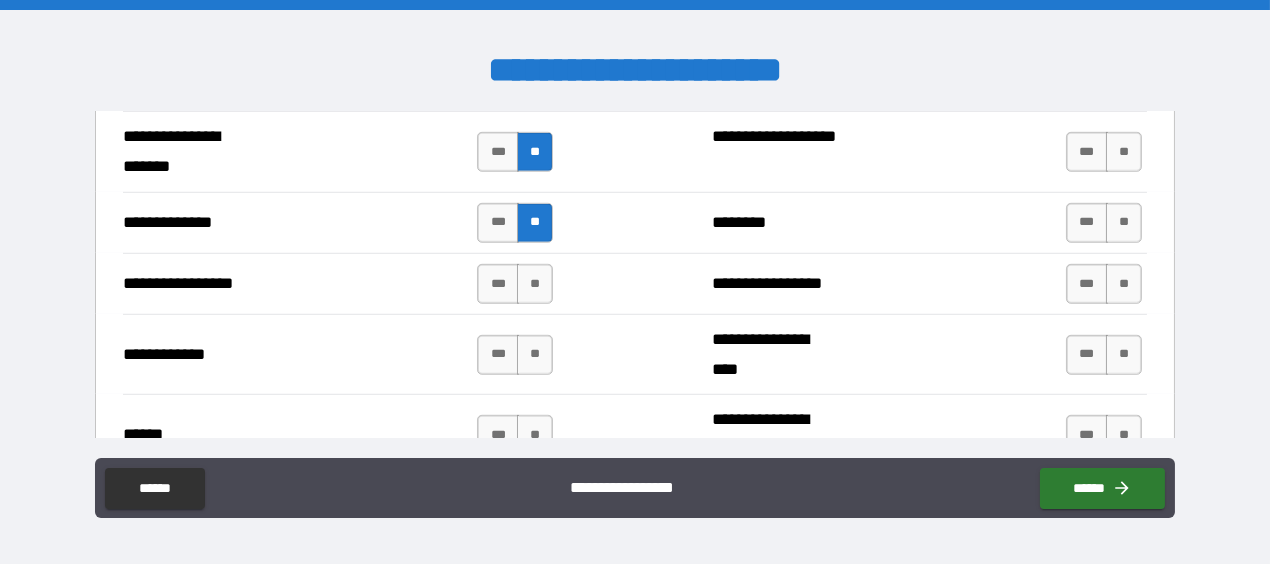 scroll, scrollTop: 2857, scrollLeft: 0, axis: vertical 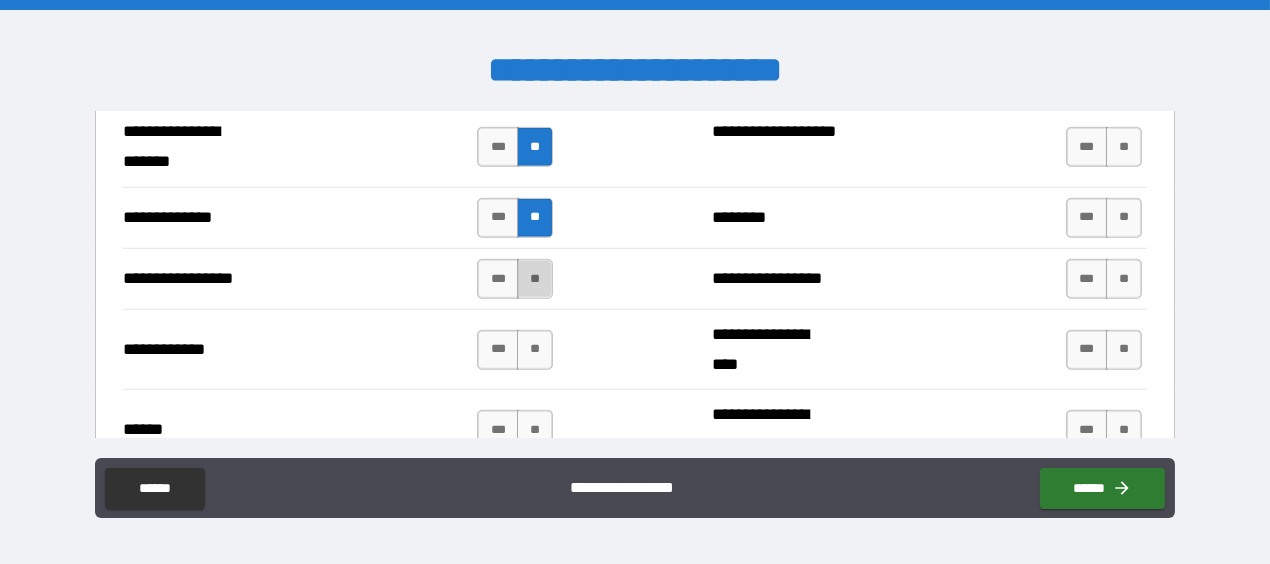 click on "**" at bounding box center (535, 279) 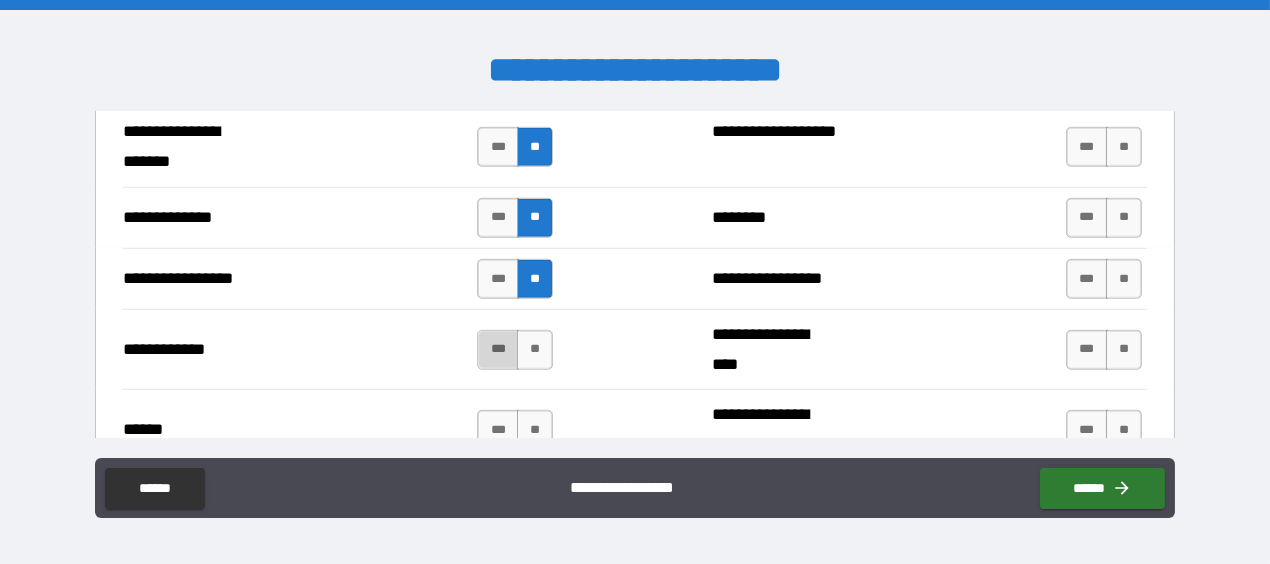 click on "***" at bounding box center (498, 350) 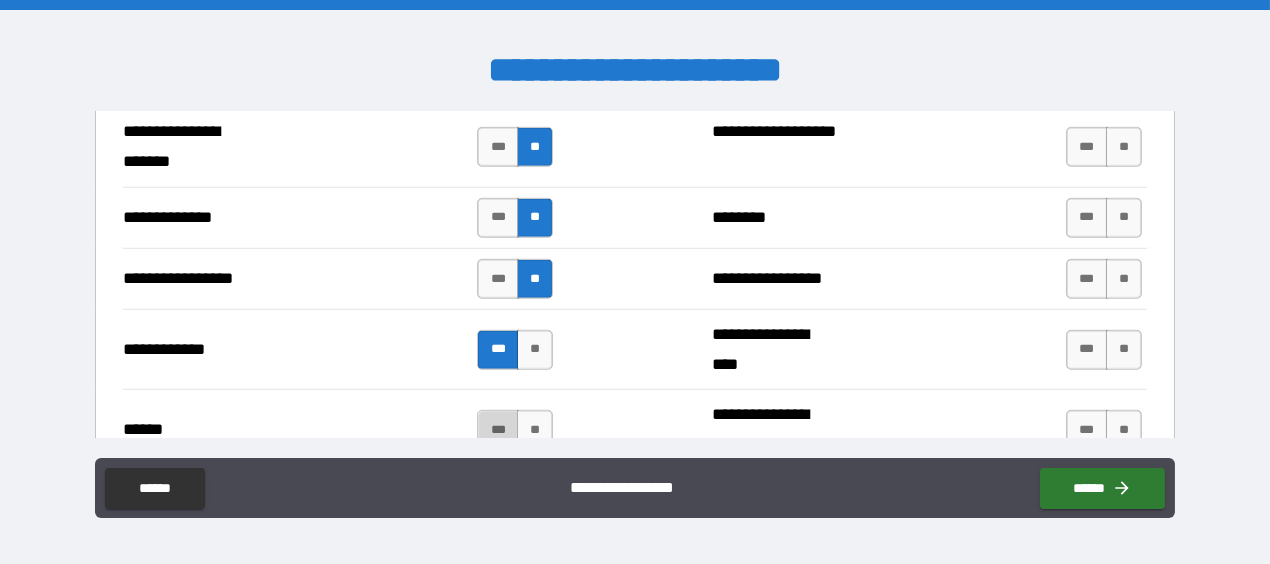 click on "***" at bounding box center [498, 430] 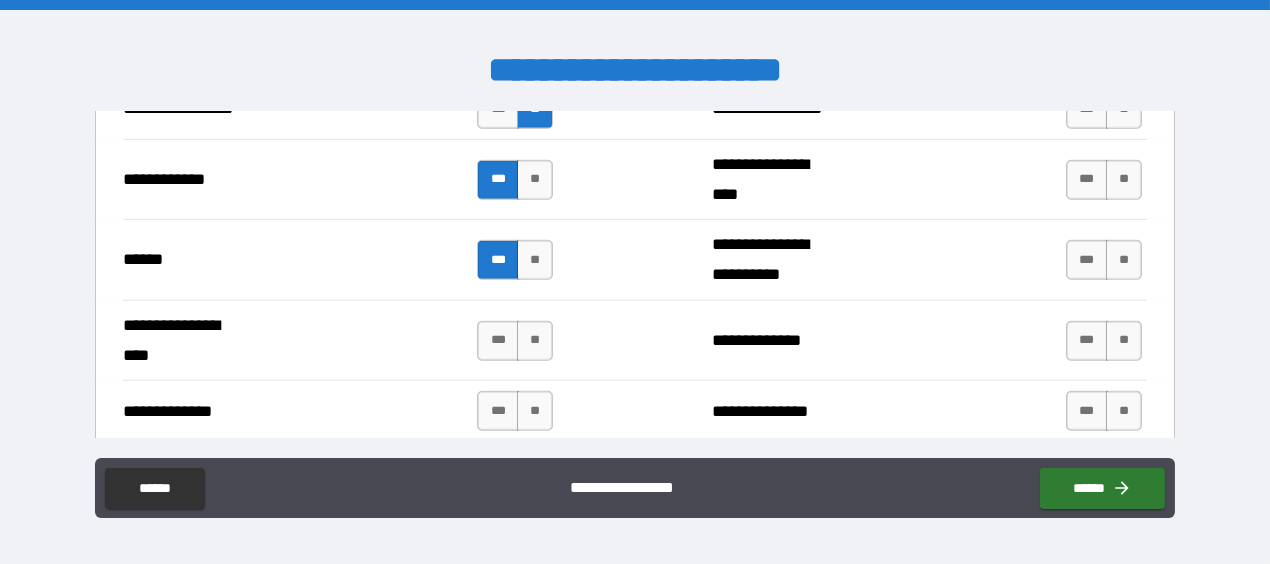 scroll, scrollTop: 3026, scrollLeft: 0, axis: vertical 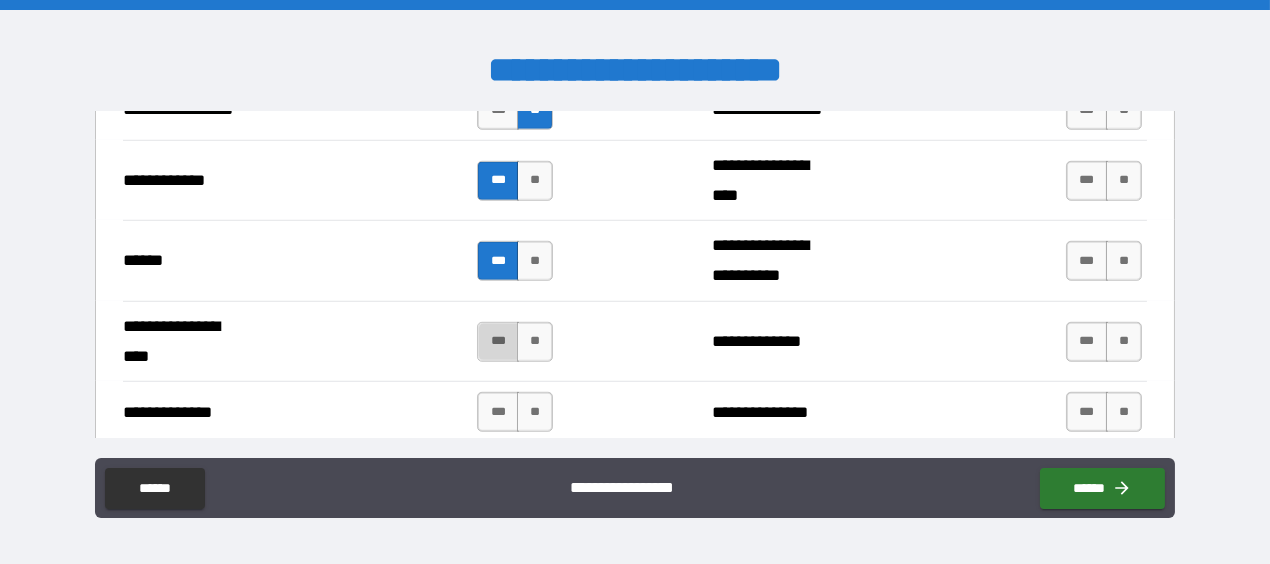 click on "***" at bounding box center (498, 342) 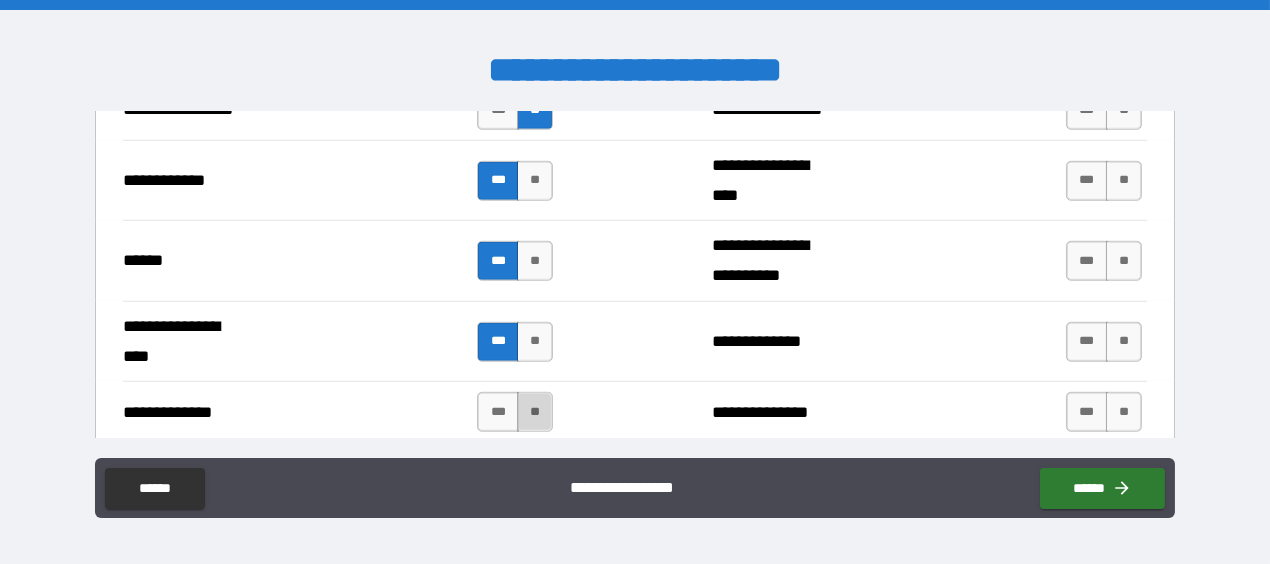 click on "**" at bounding box center (535, 412) 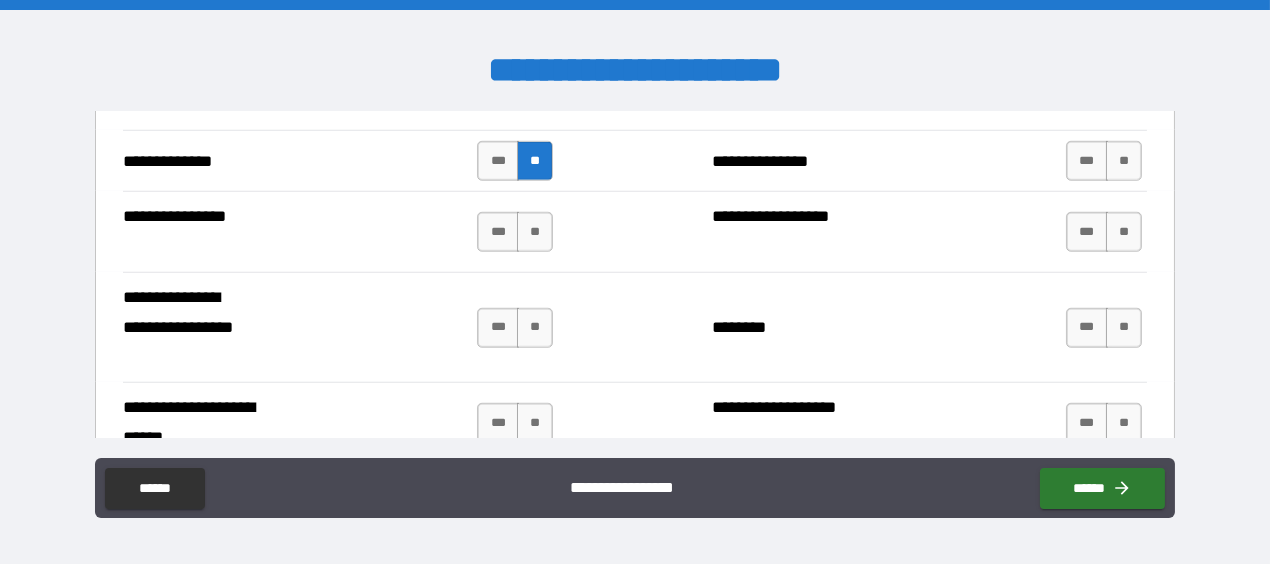 scroll, scrollTop: 3277, scrollLeft: 0, axis: vertical 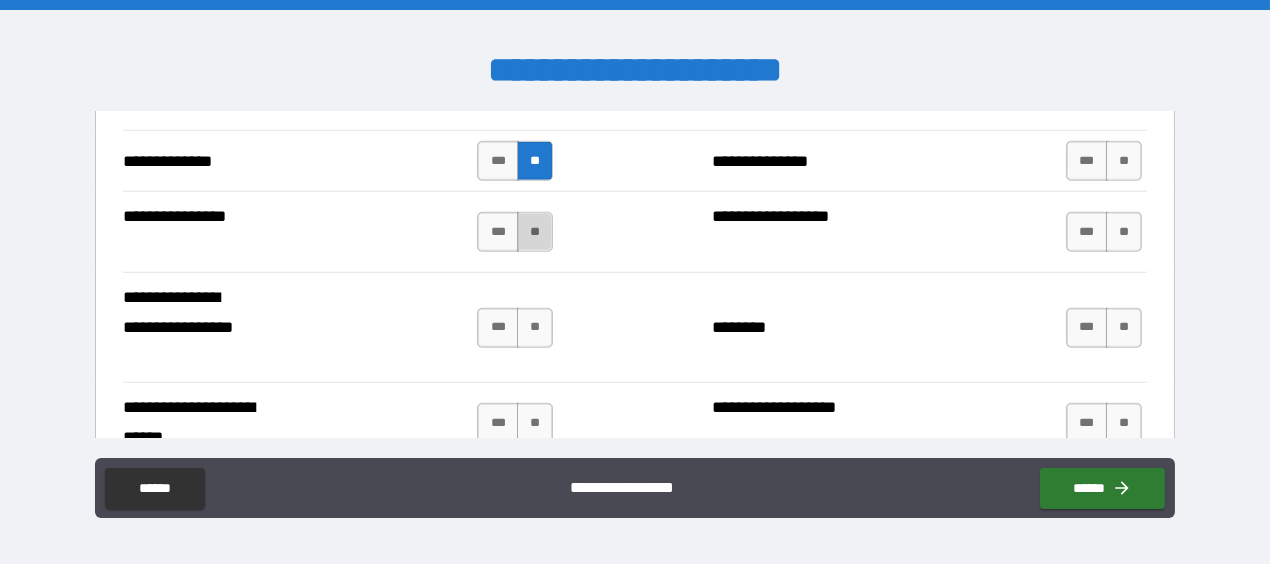 click on "**" at bounding box center [535, 232] 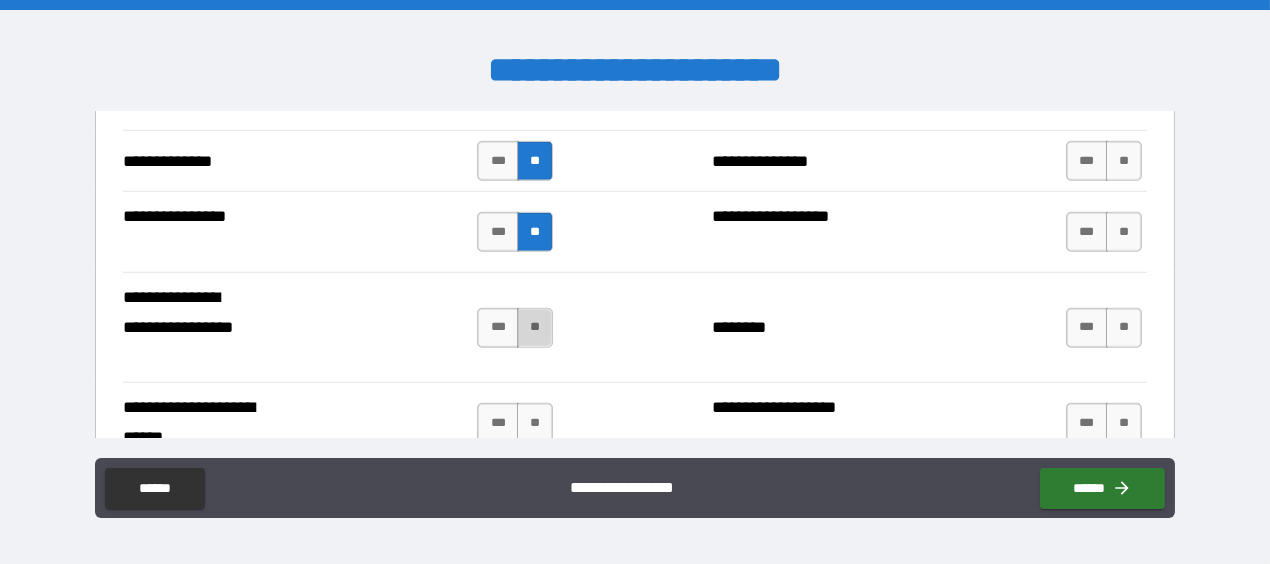 click on "**" at bounding box center [535, 328] 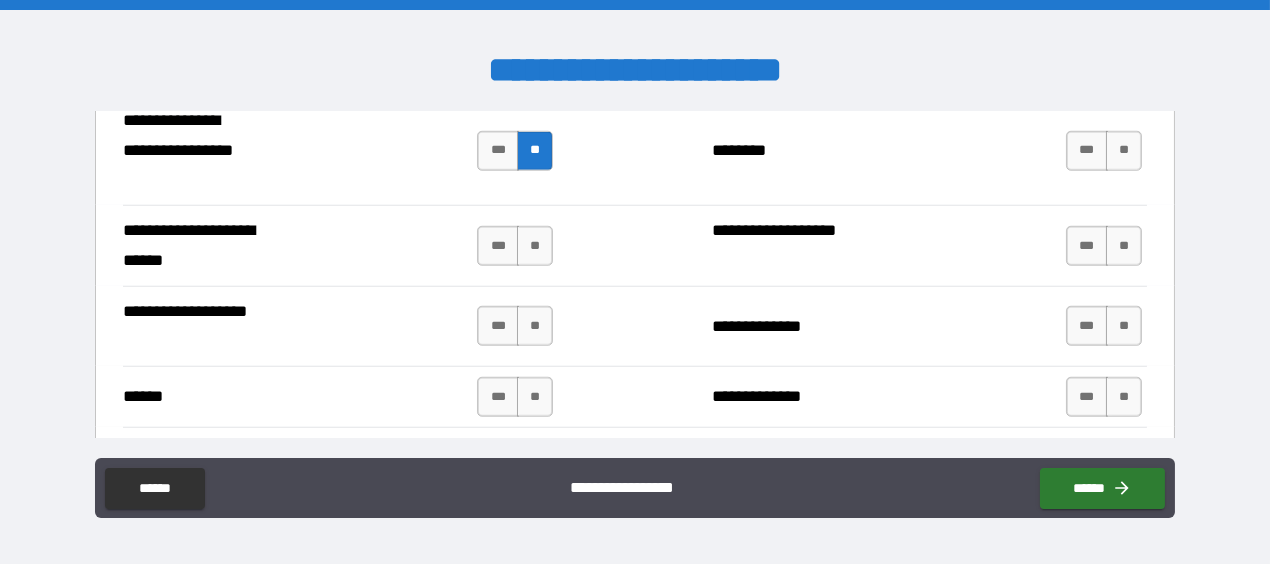 scroll, scrollTop: 3453, scrollLeft: 0, axis: vertical 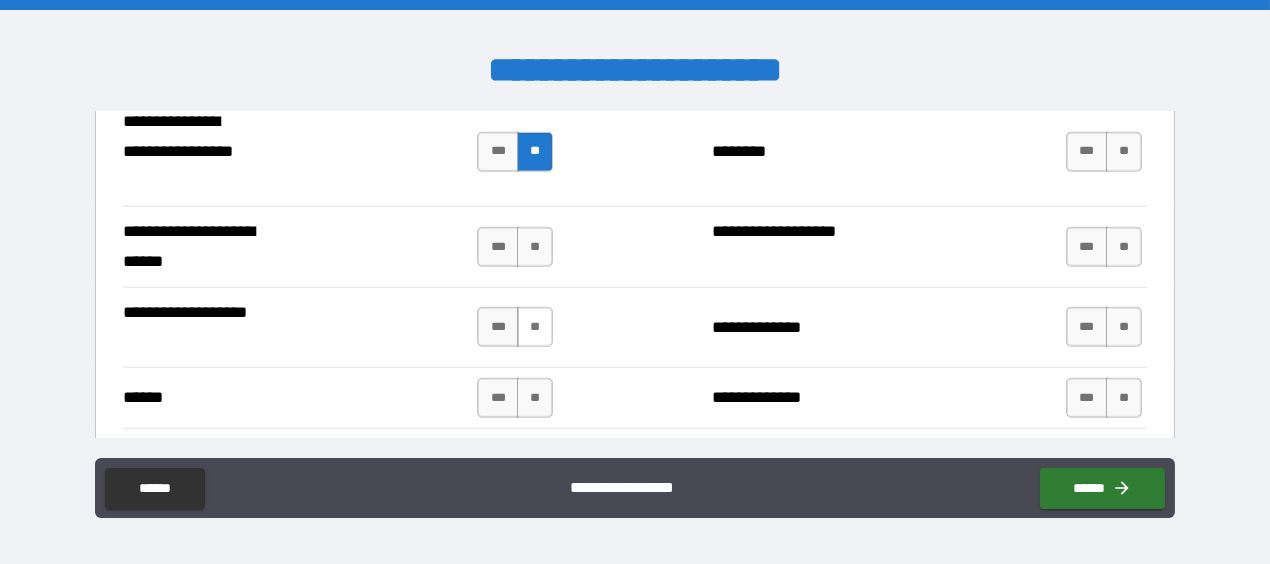 drag, startPoint x: 526, startPoint y: 232, endPoint x: 532, endPoint y: 313, distance: 81.22192 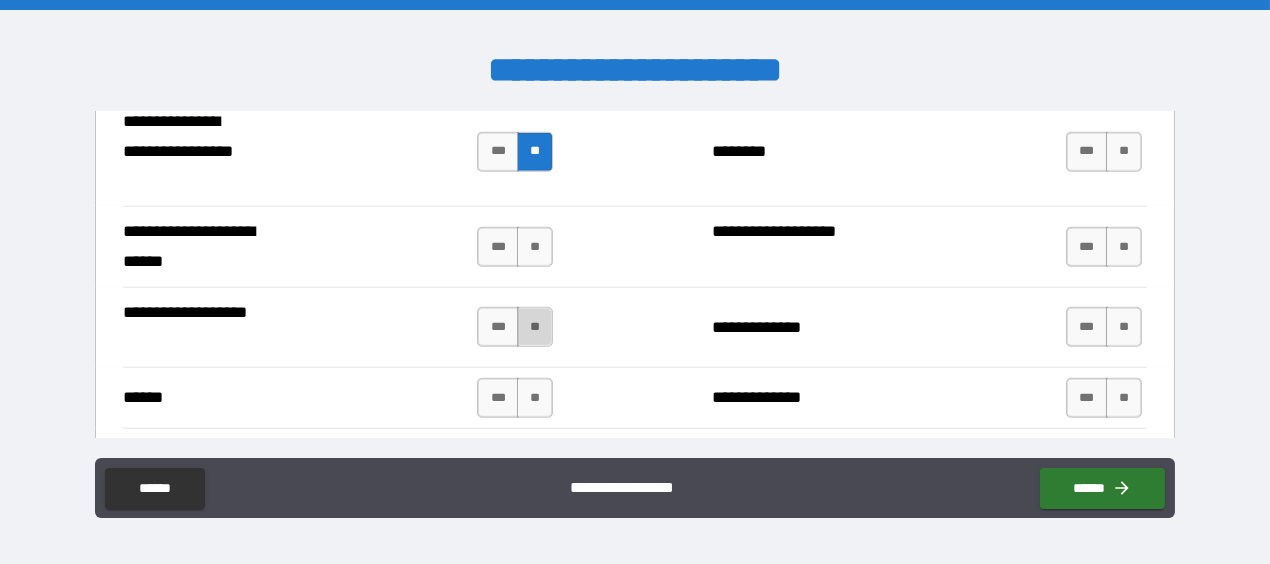 click on "**" at bounding box center [535, 327] 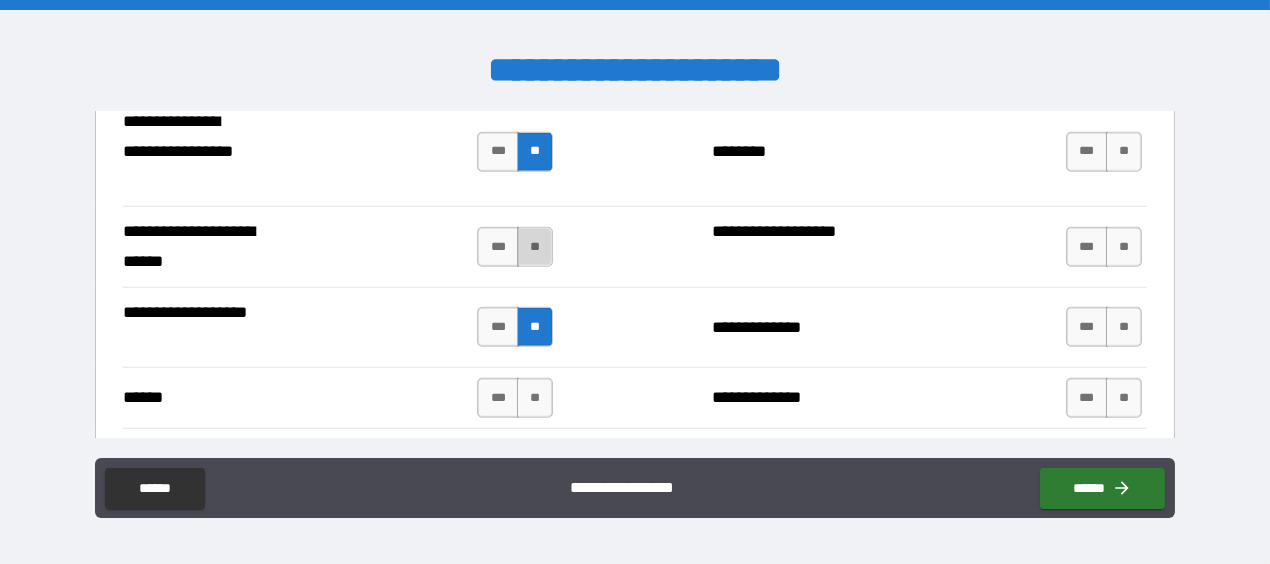 click on "**" at bounding box center [535, 247] 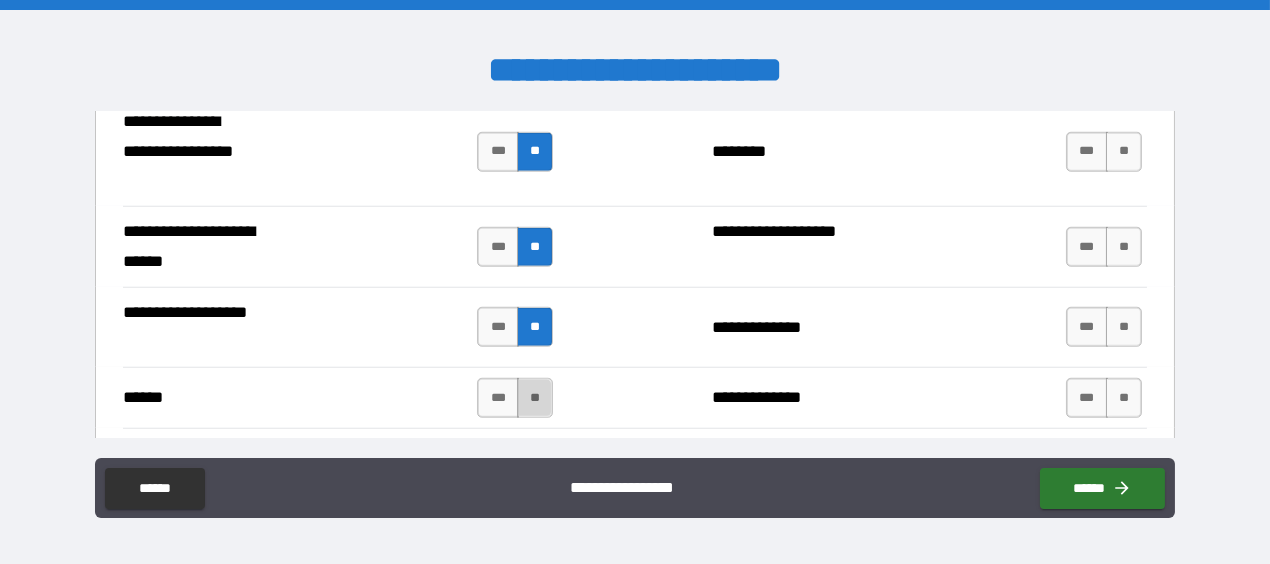 click on "**" at bounding box center (535, 398) 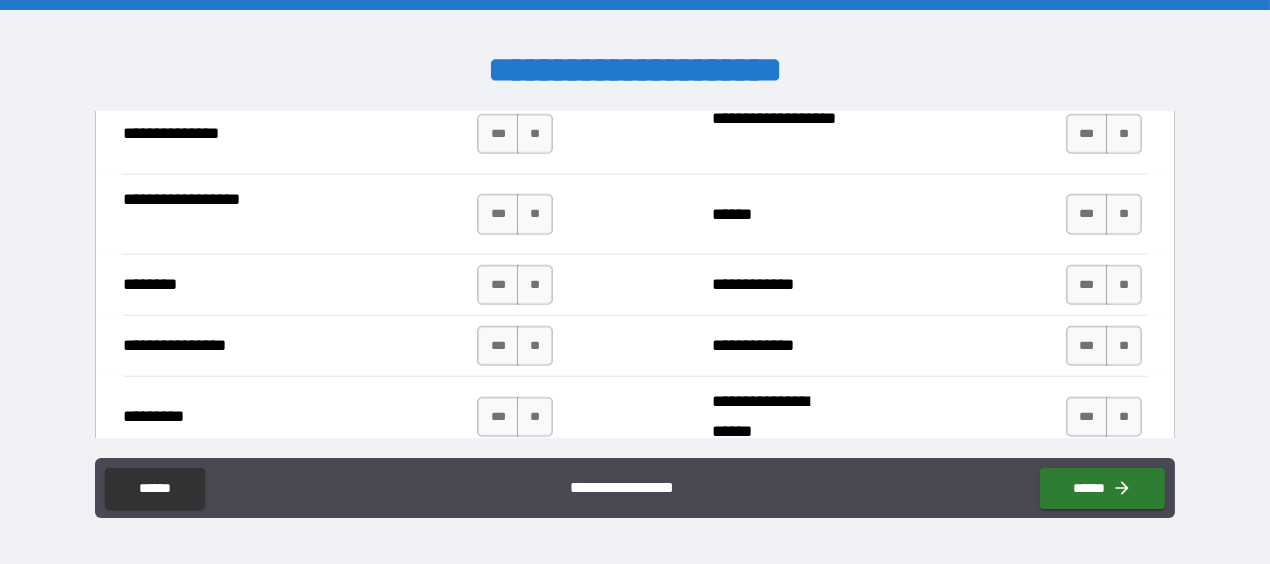 scroll, scrollTop: 3789, scrollLeft: 0, axis: vertical 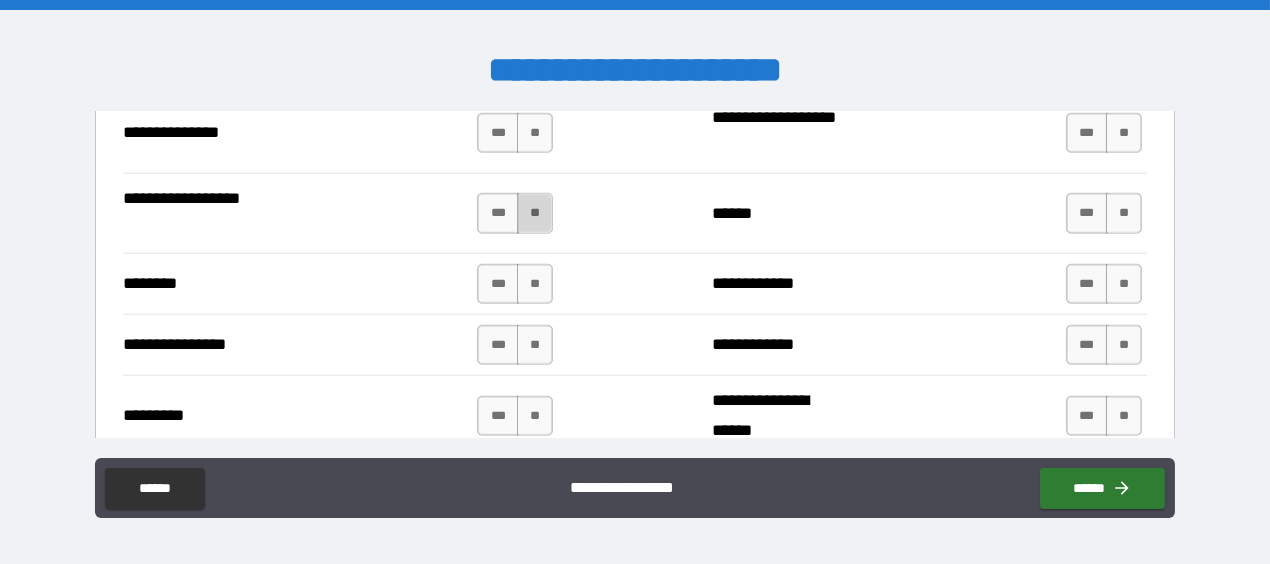 click on "**" at bounding box center [535, 213] 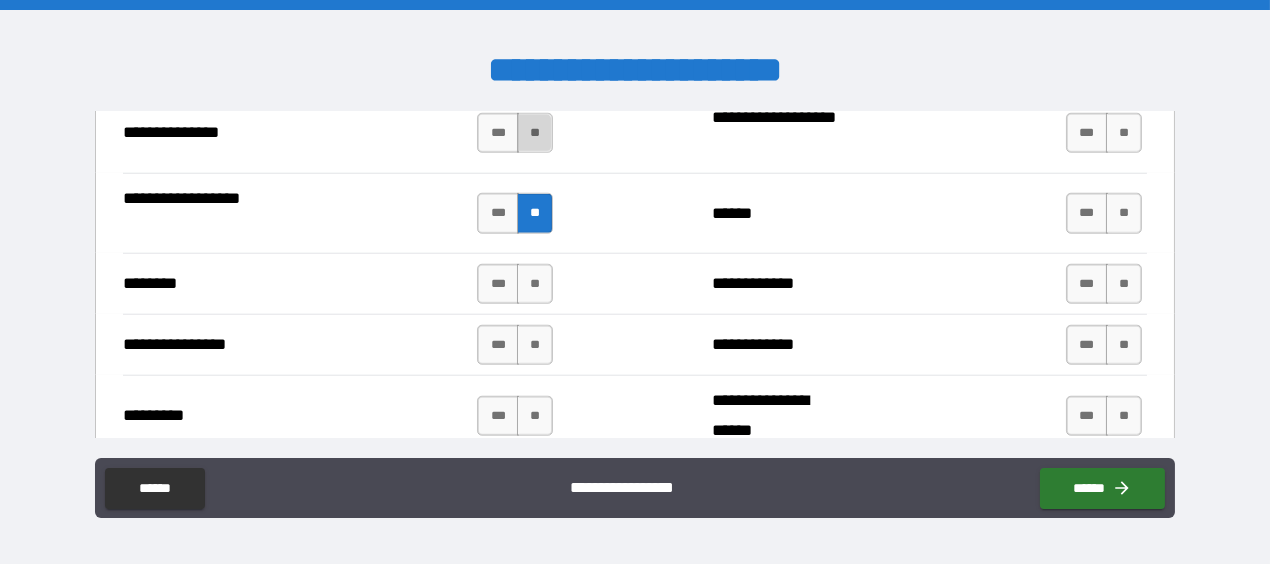 click on "**" at bounding box center (535, 133) 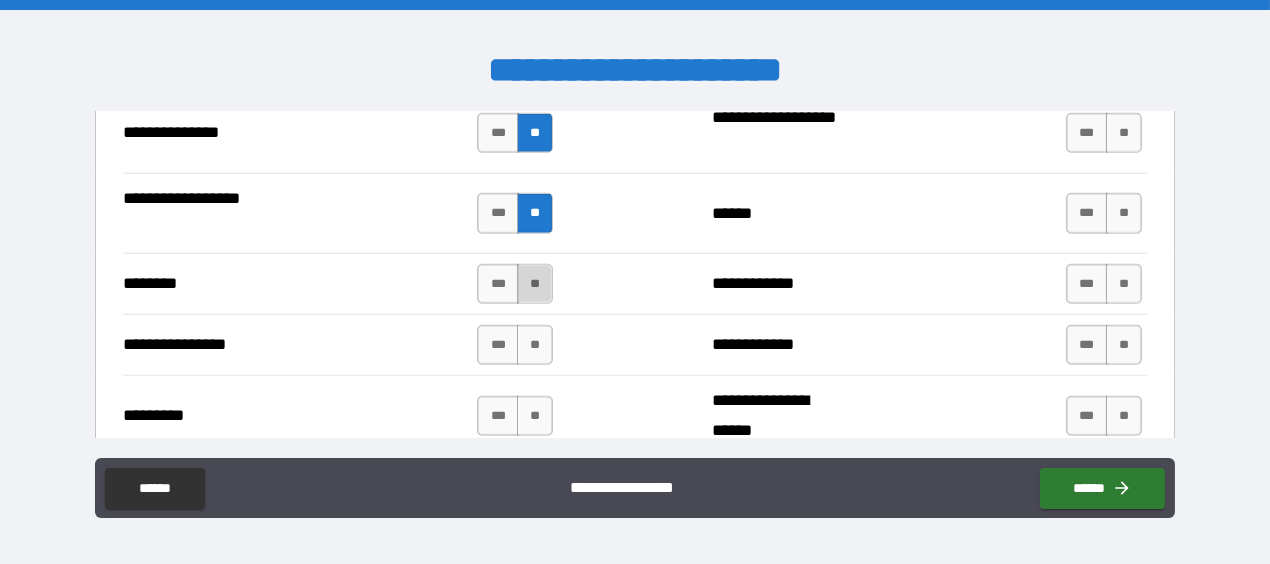 click on "**" at bounding box center (535, 284) 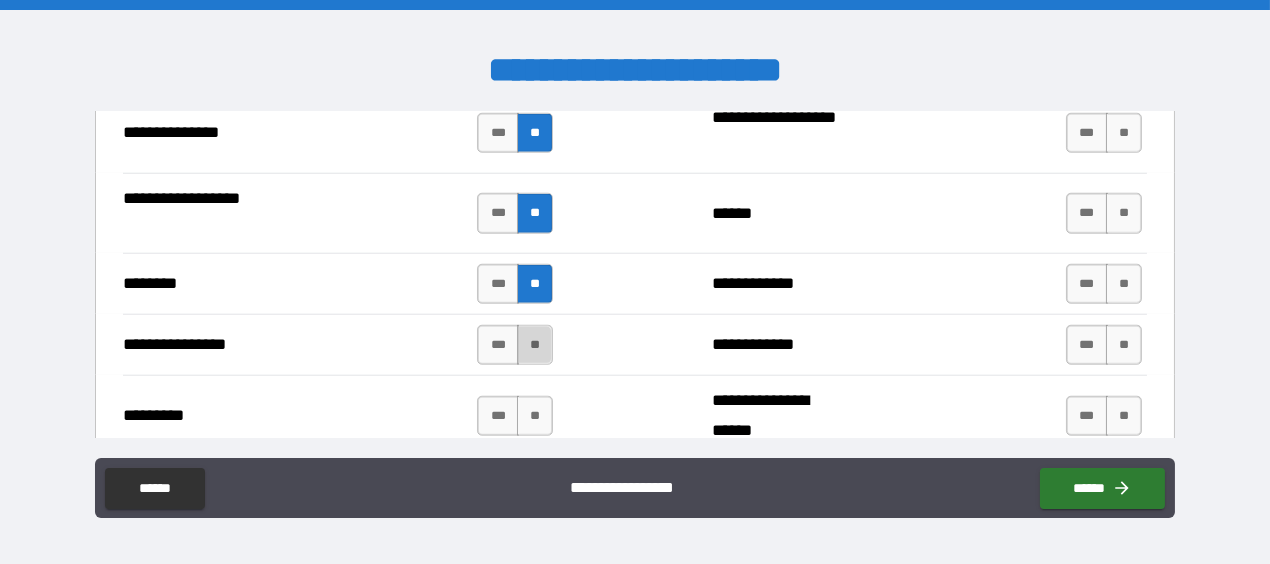 click on "**" at bounding box center (535, 345) 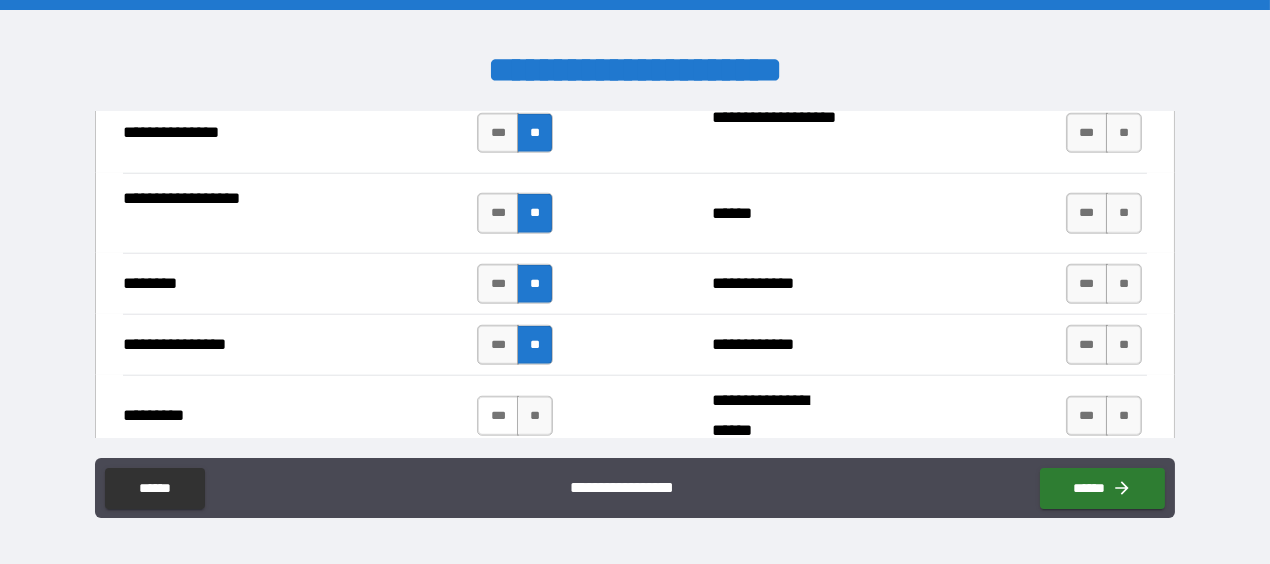 click on "***" at bounding box center (498, 416) 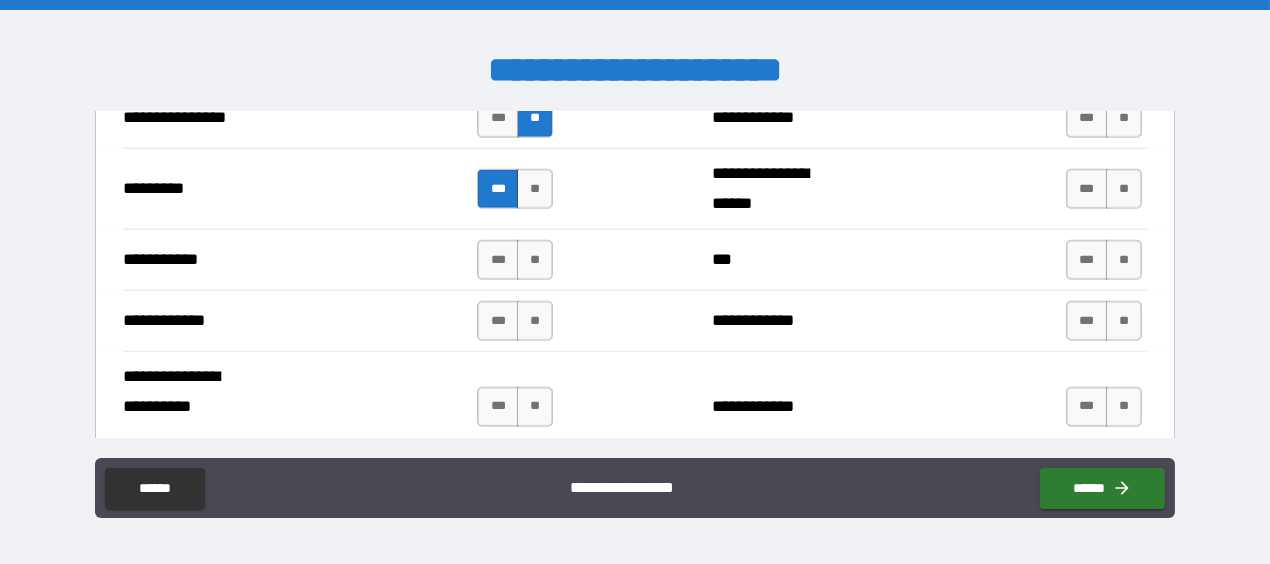 scroll, scrollTop: 4021, scrollLeft: 0, axis: vertical 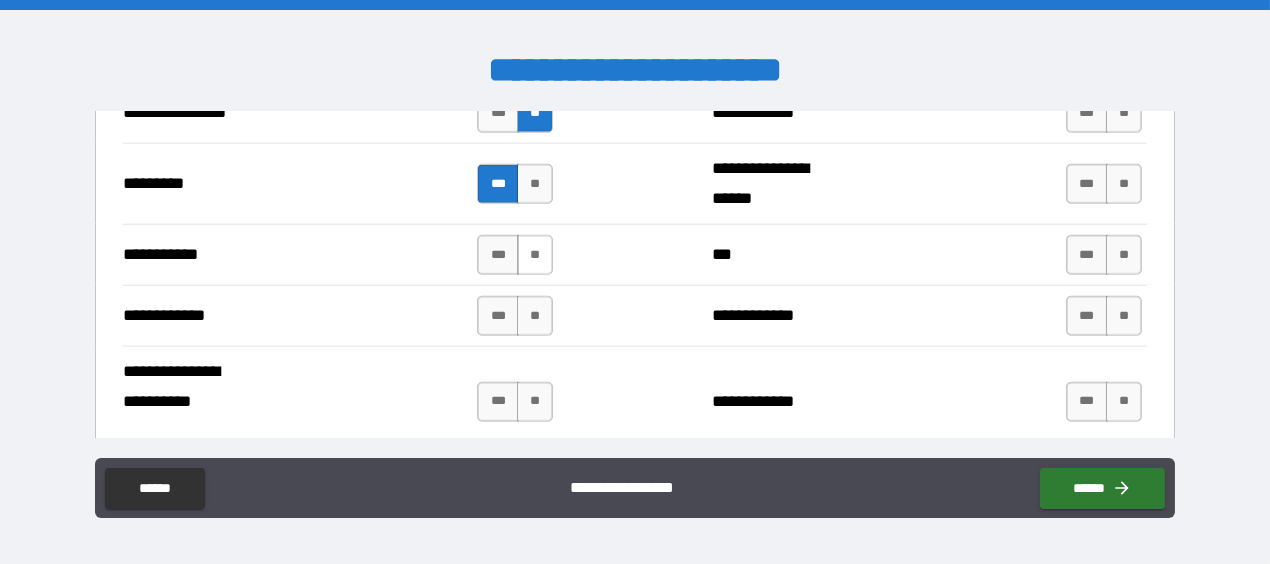 click on "**" at bounding box center [535, 255] 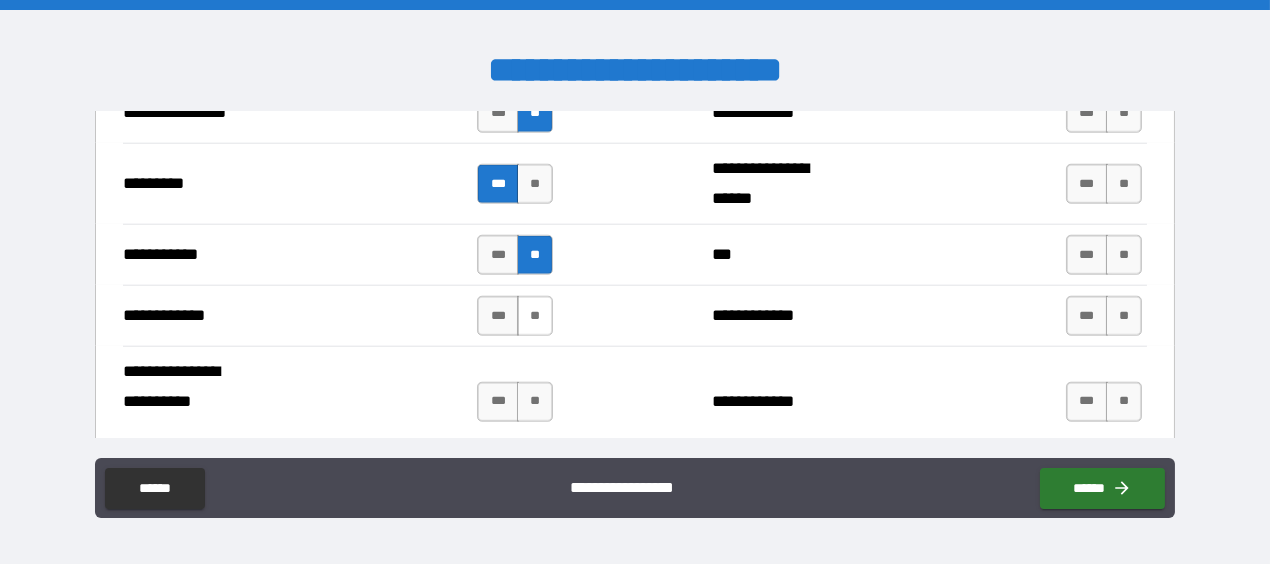 click on "**" at bounding box center [535, 316] 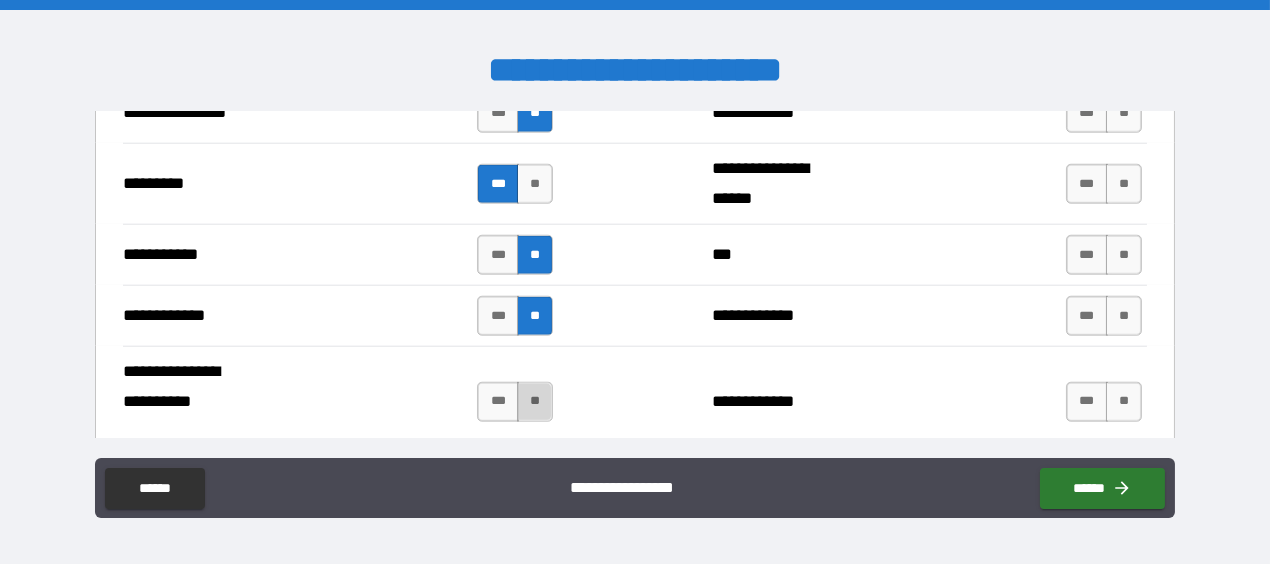 click on "**" at bounding box center [535, 402] 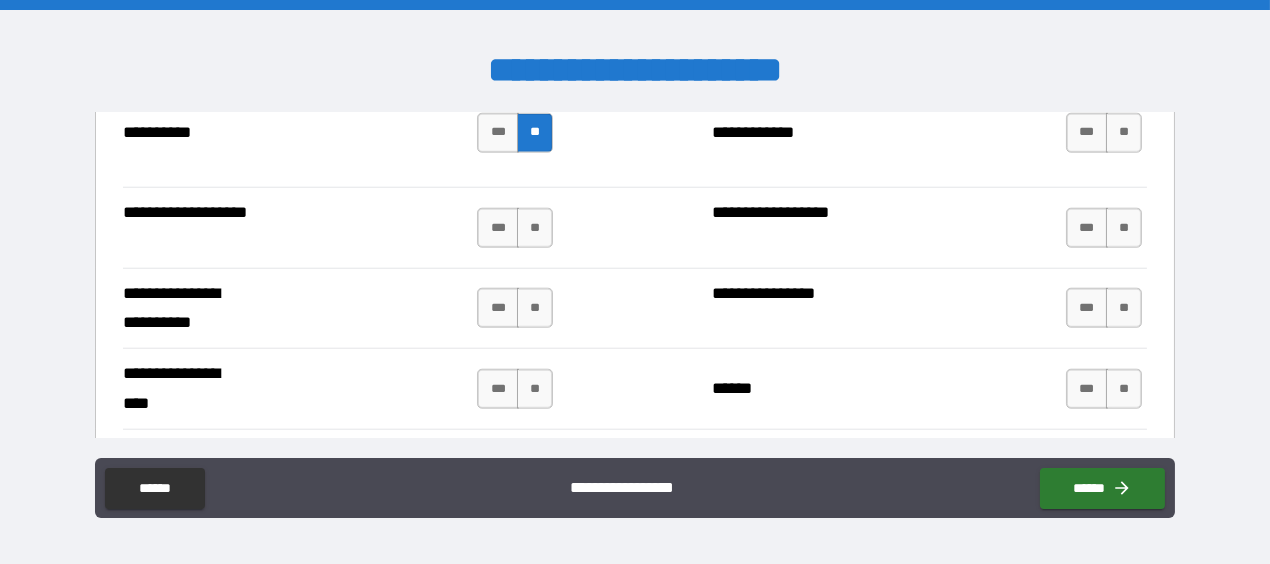 scroll, scrollTop: 4298, scrollLeft: 0, axis: vertical 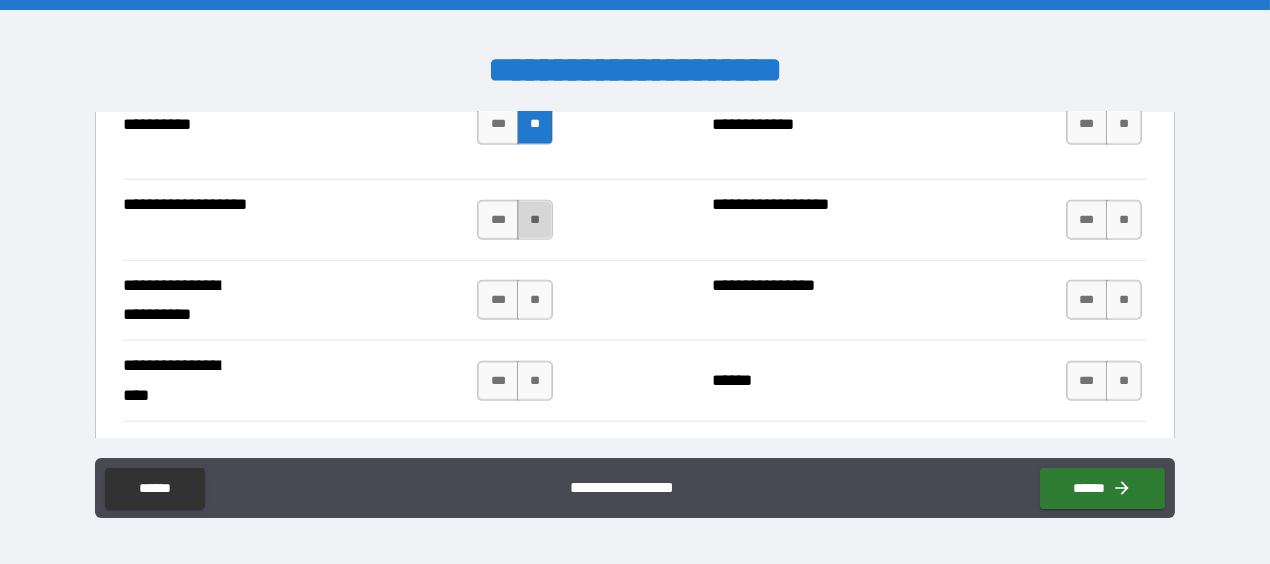 click on "**" at bounding box center (535, 220) 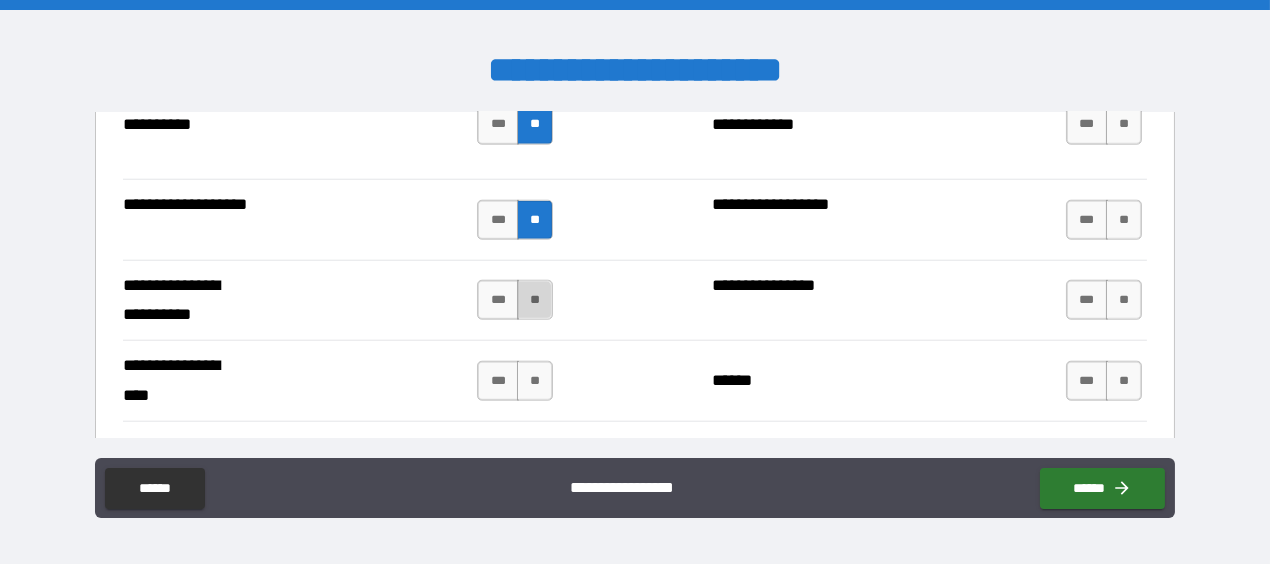 click on "**" at bounding box center [535, 300] 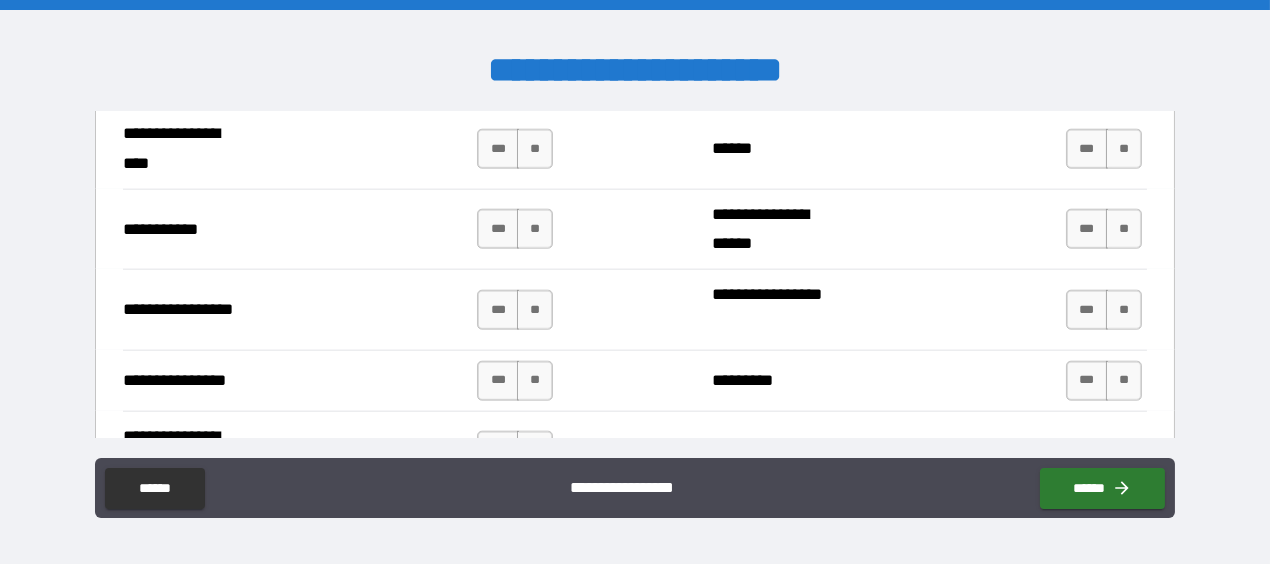 scroll, scrollTop: 4531, scrollLeft: 0, axis: vertical 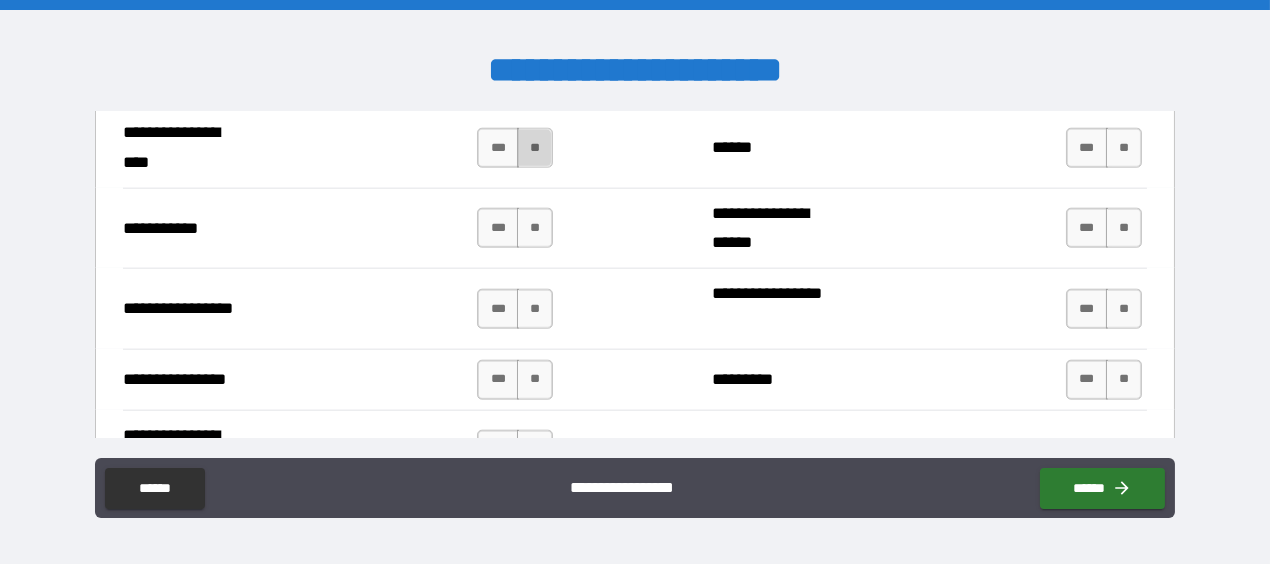 click on "**" at bounding box center [535, 148] 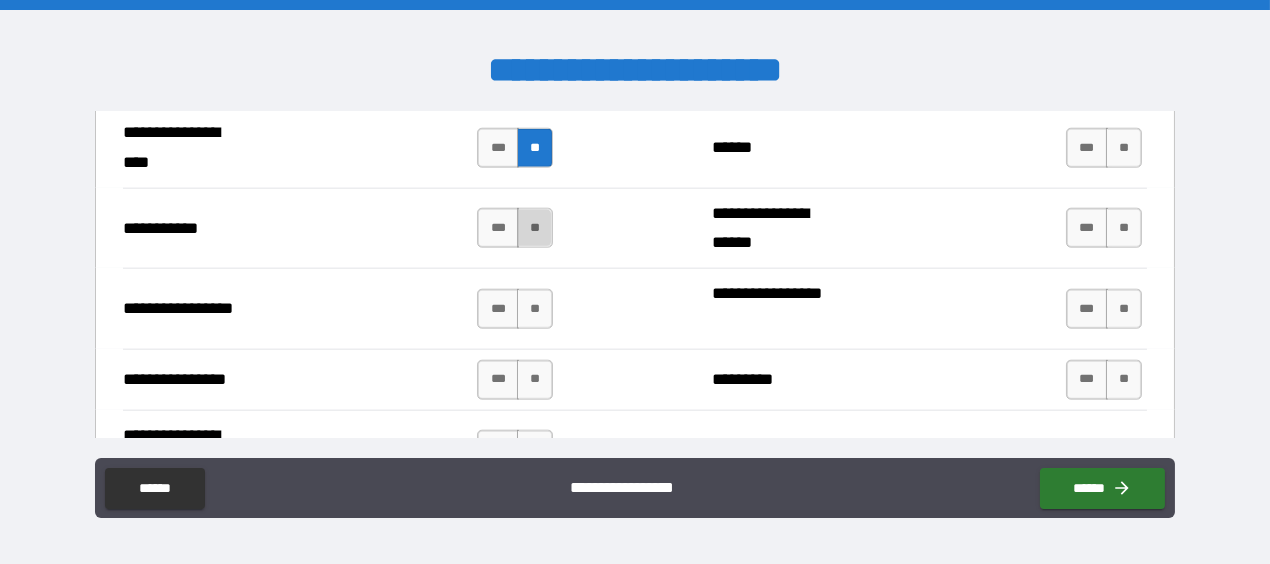 click on "**" at bounding box center (535, 228) 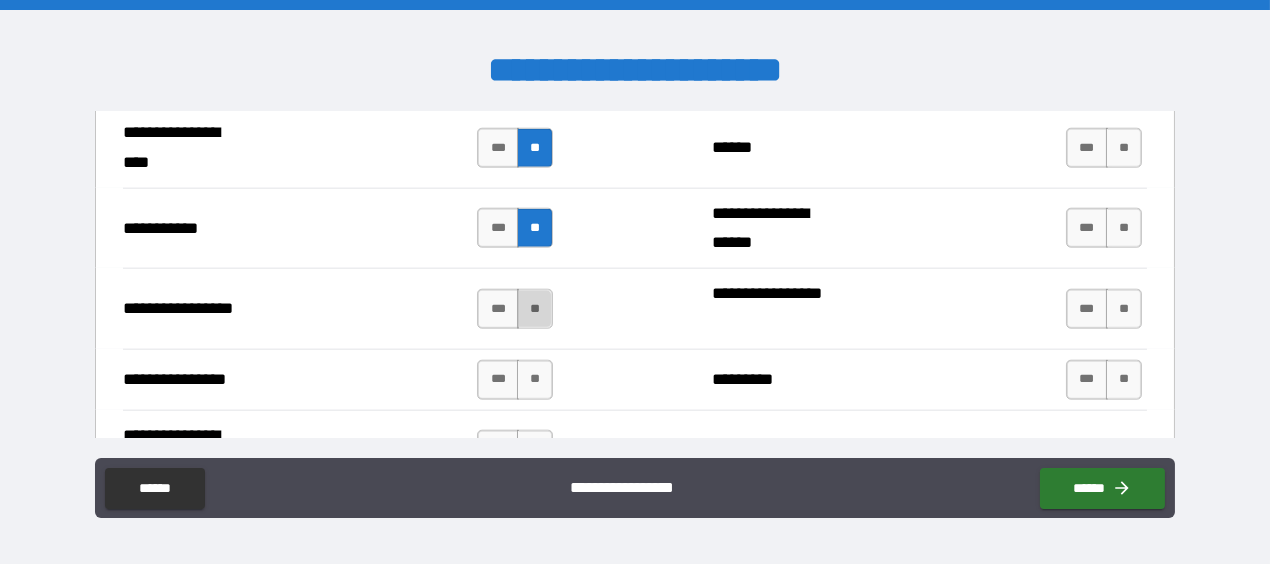 click on "**" at bounding box center (535, 309) 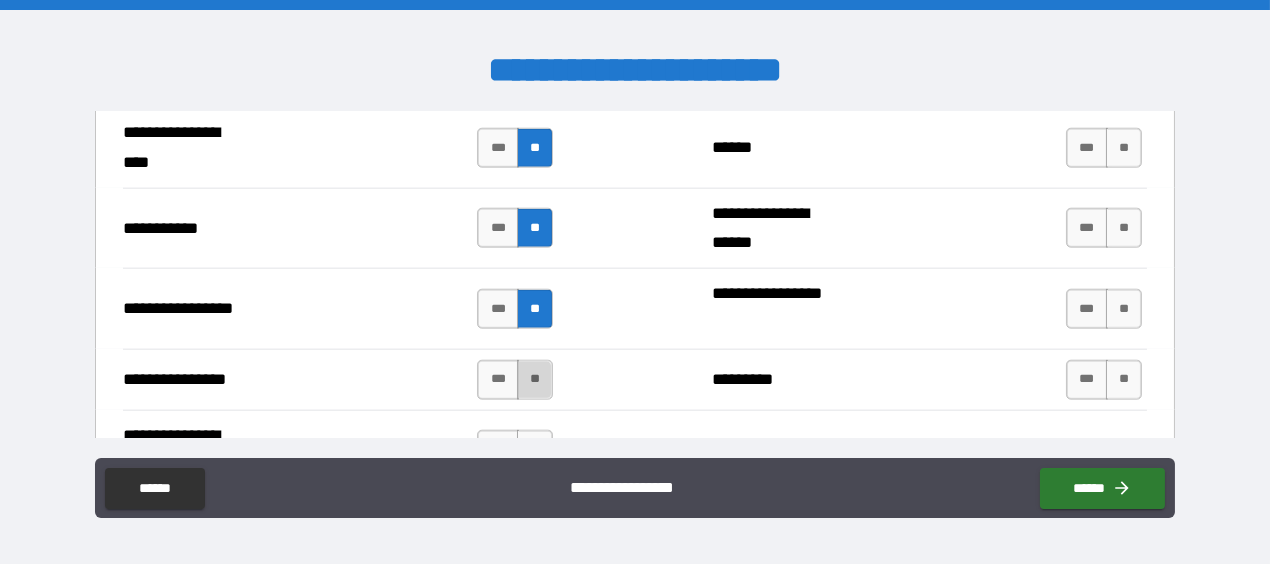 click on "**" at bounding box center [535, 380] 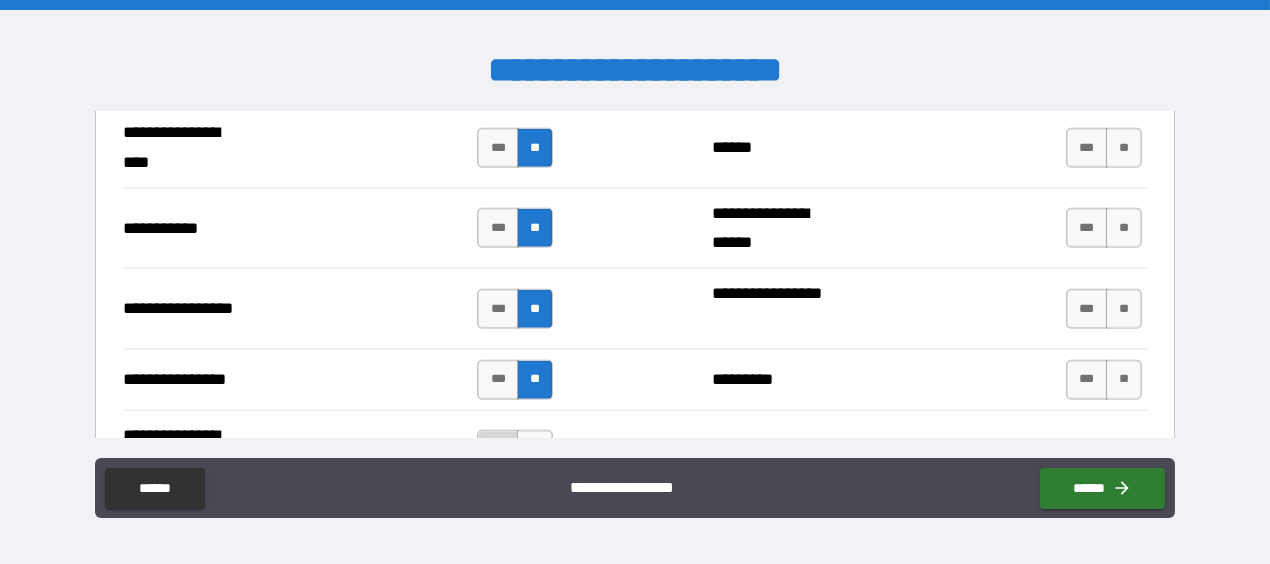 click on "***" at bounding box center (498, 450) 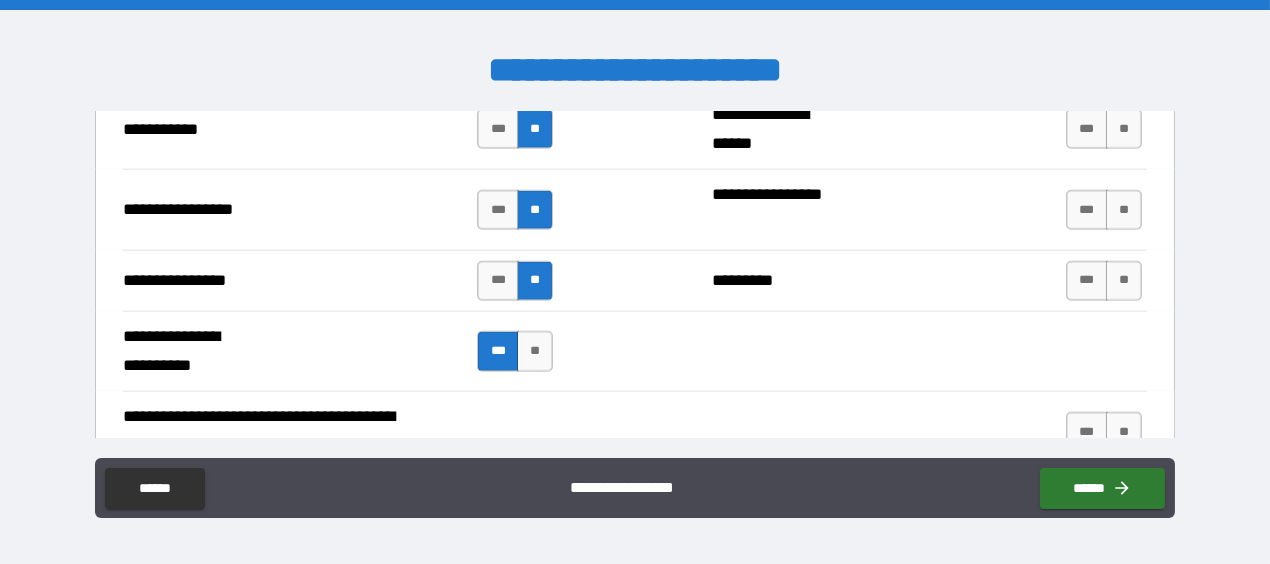 scroll, scrollTop: 4624, scrollLeft: 0, axis: vertical 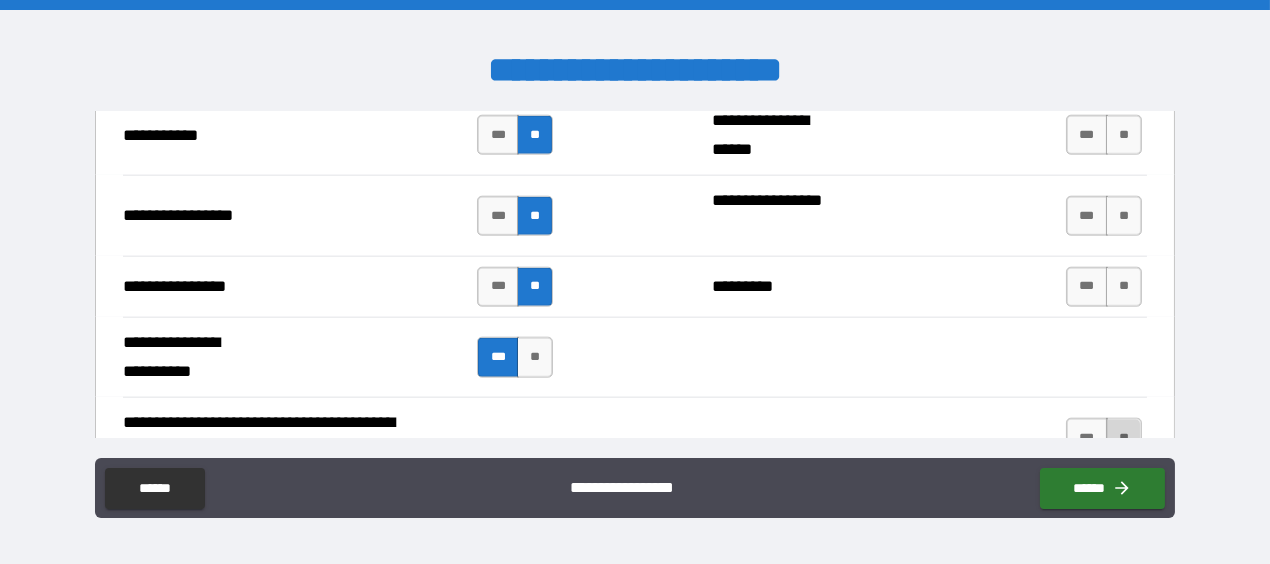 click on "**" at bounding box center [1124, 438] 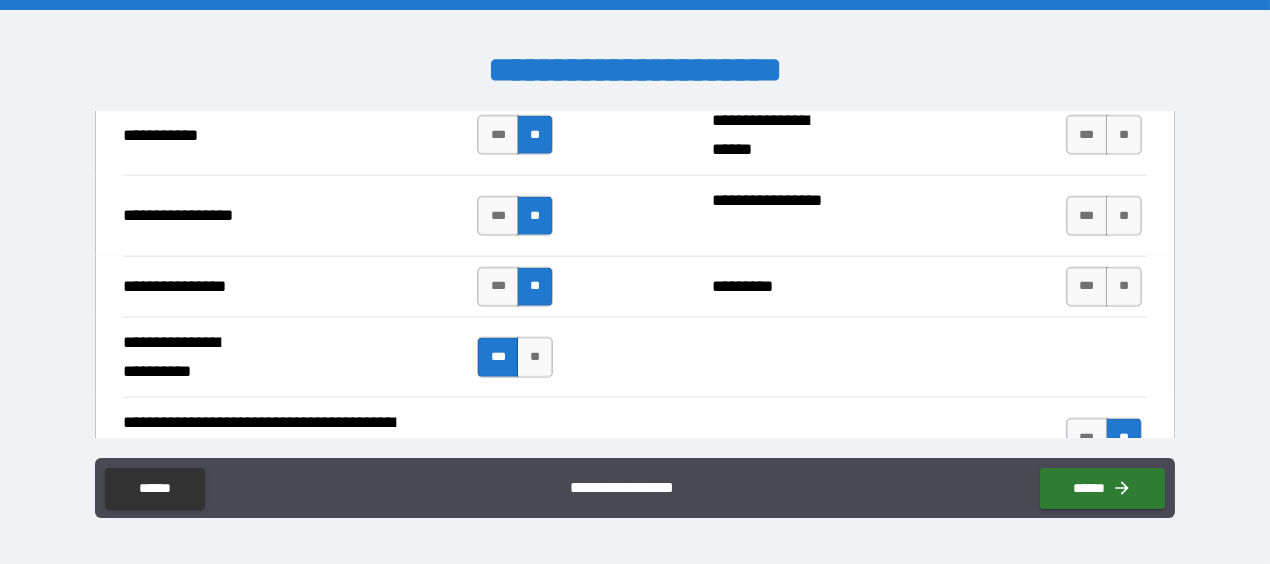 scroll, scrollTop: 4495, scrollLeft: 0, axis: vertical 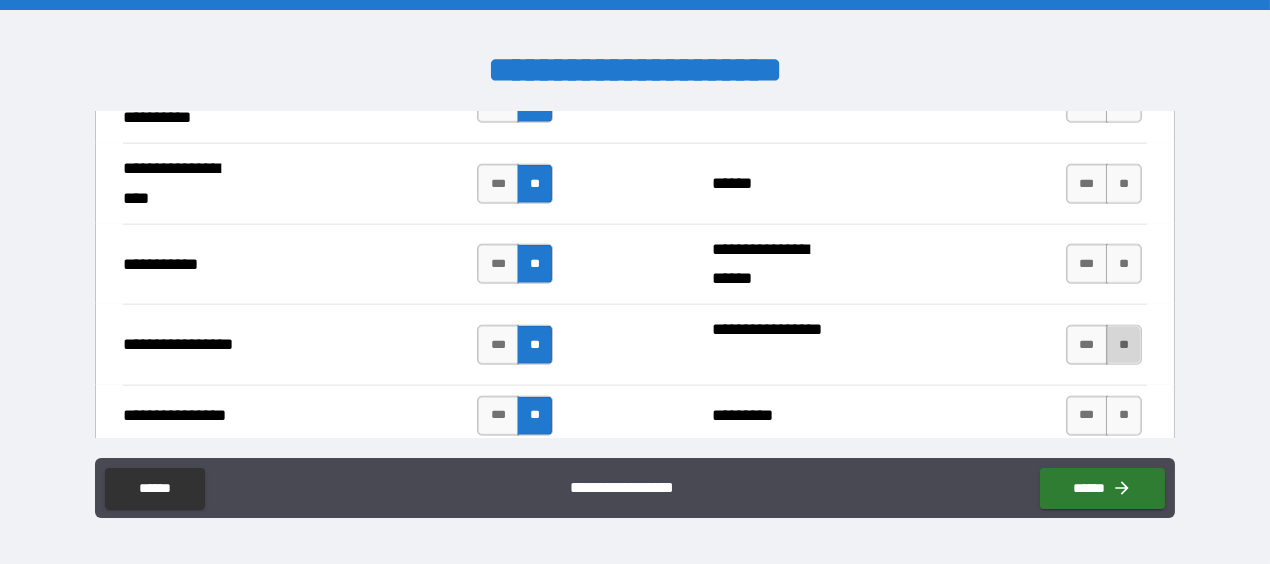 click on "**" at bounding box center [1124, 345] 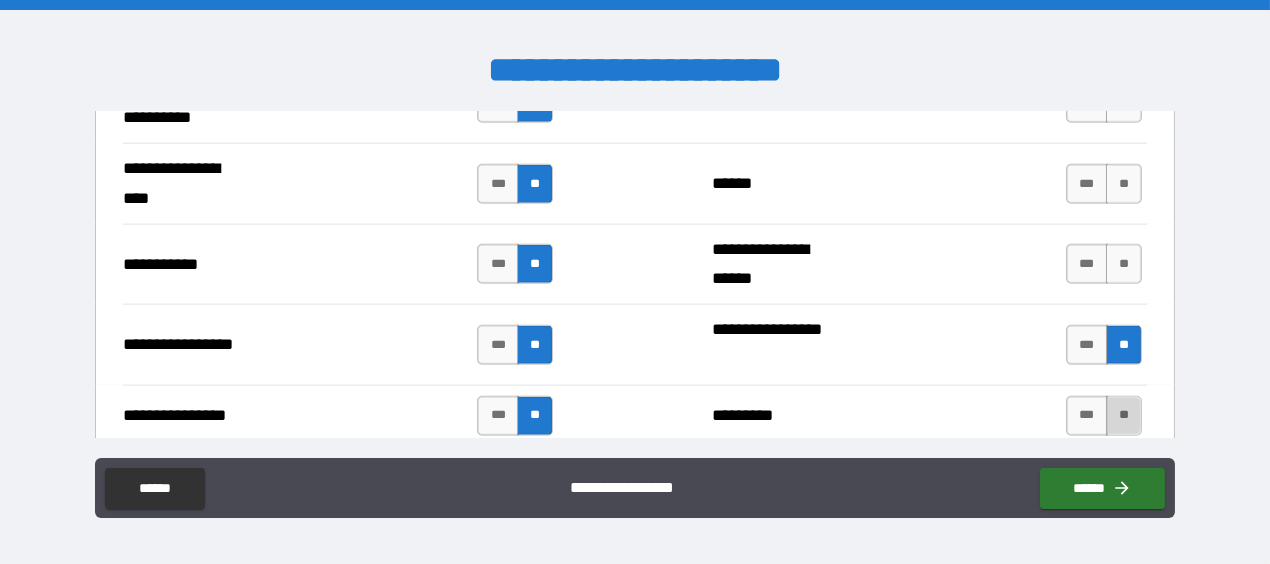 click on "**" at bounding box center [1124, 416] 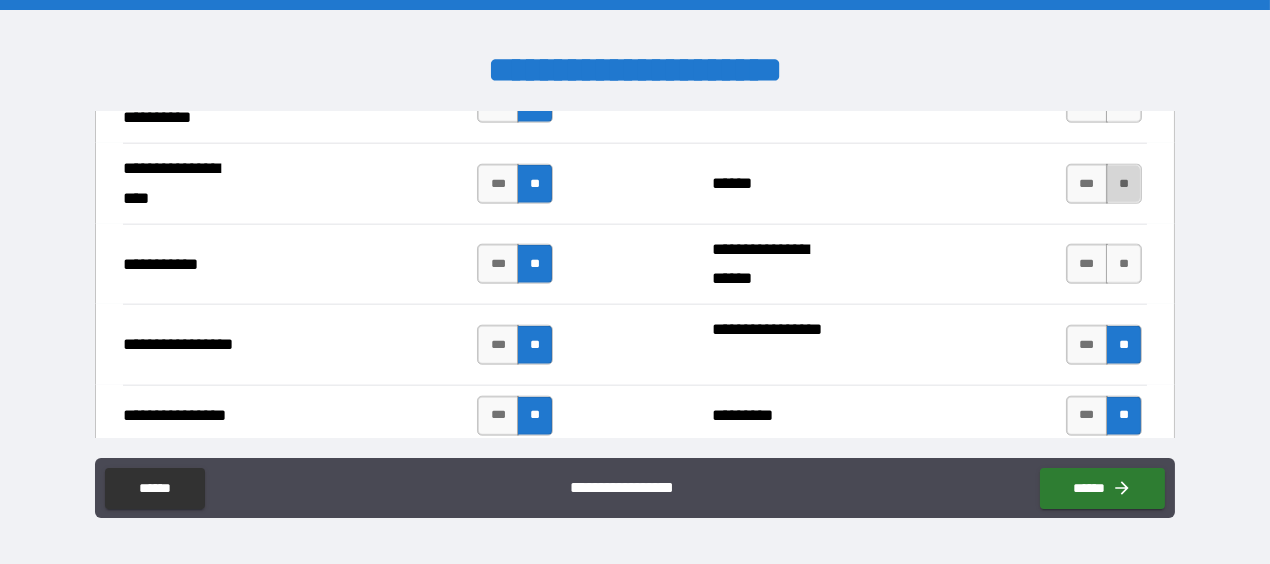 click on "**" at bounding box center [1124, 184] 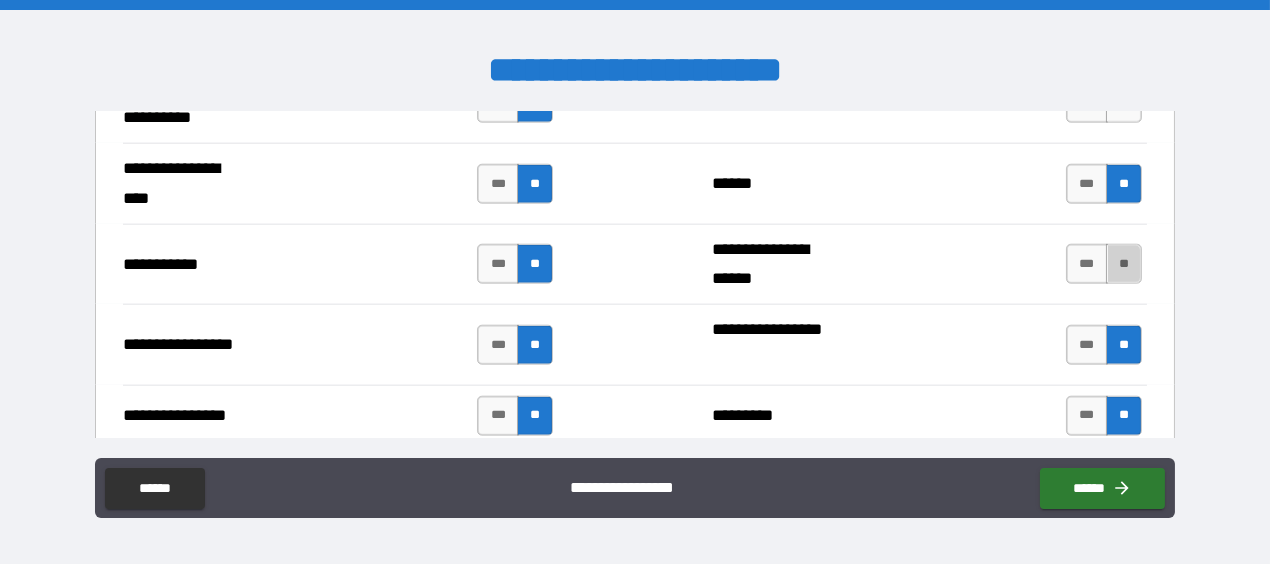 drag, startPoint x: 1114, startPoint y: 243, endPoint x: 941, endPoint y: 215, distance: 175.25125 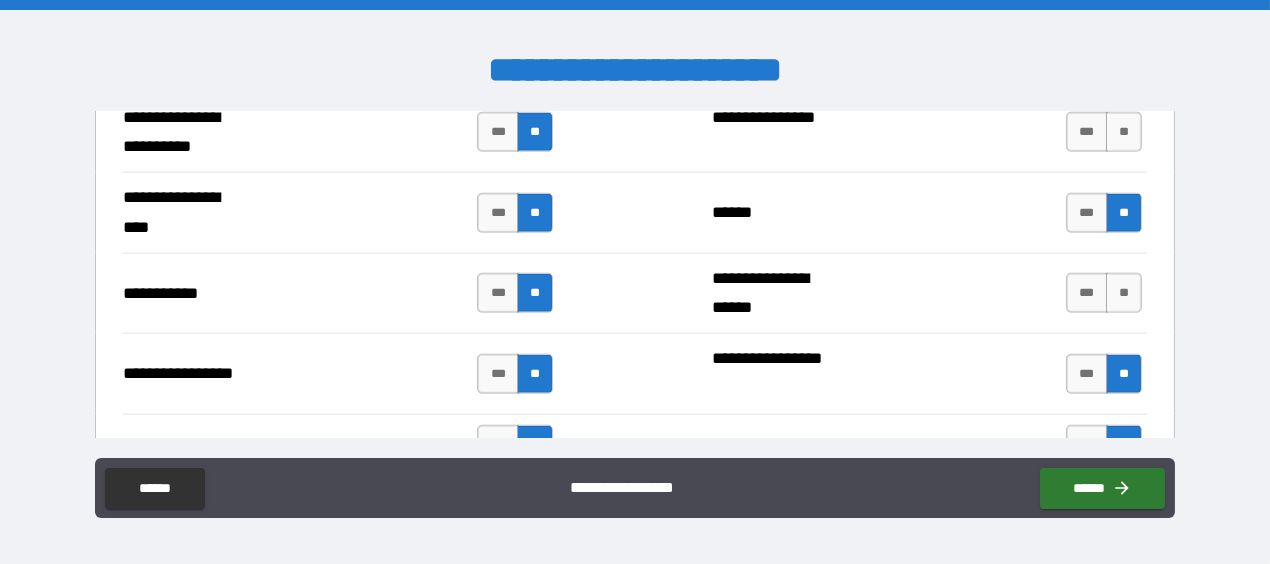 scroll, scrollTop: 4466, scrollLeft: 0, axis: vertical 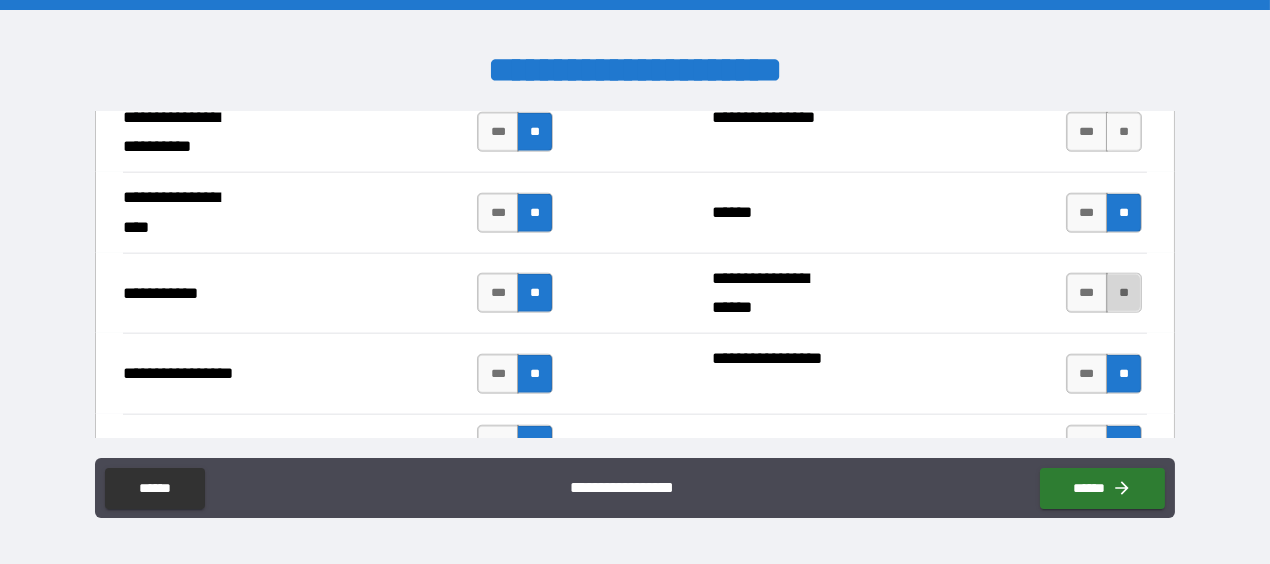 click on "**" at bounding box center (1124, 293) 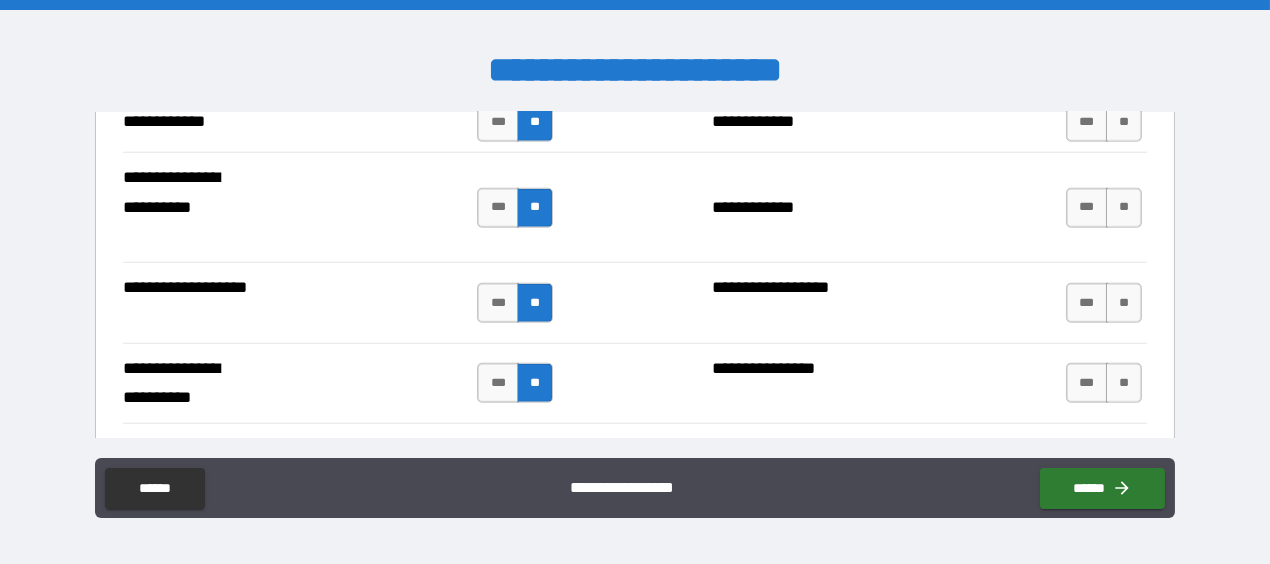 scroll, scrollTop: 4214, scrollLeft: 0, axis: vertical 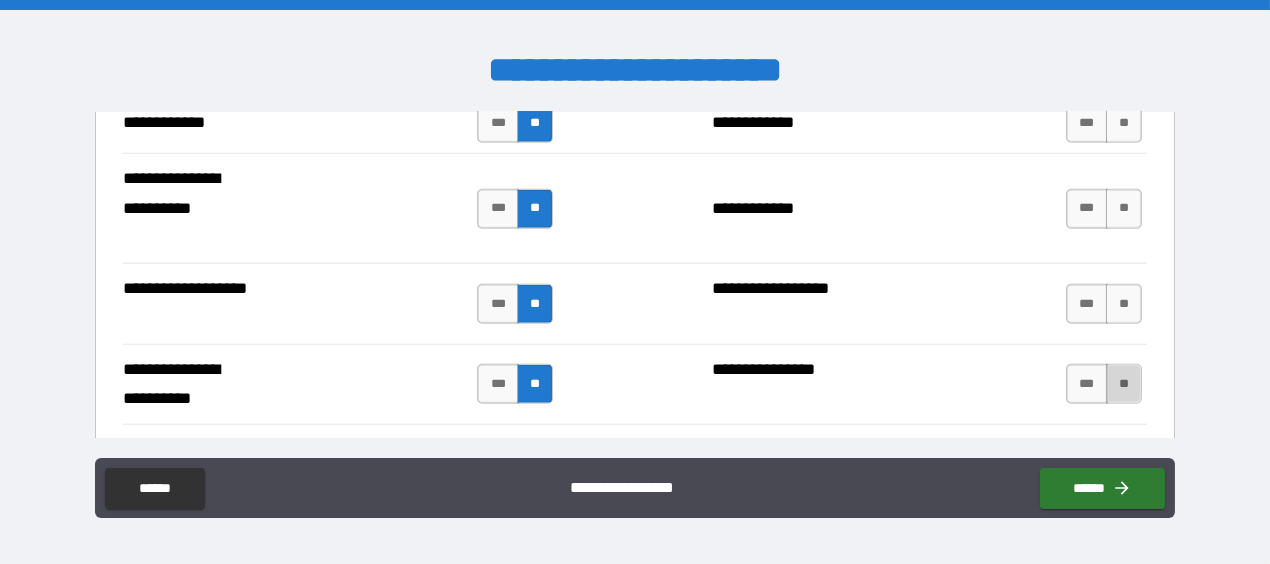 click on "**" at bounding box center [1124, 384] 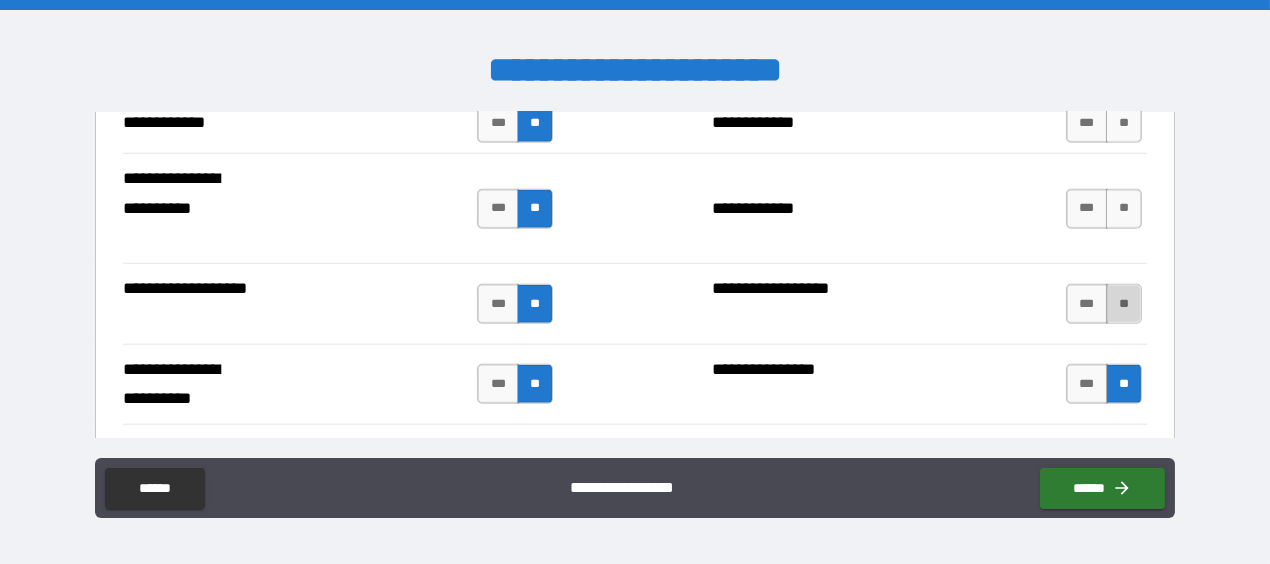 click on "**" at bounding box center [1124, 304] 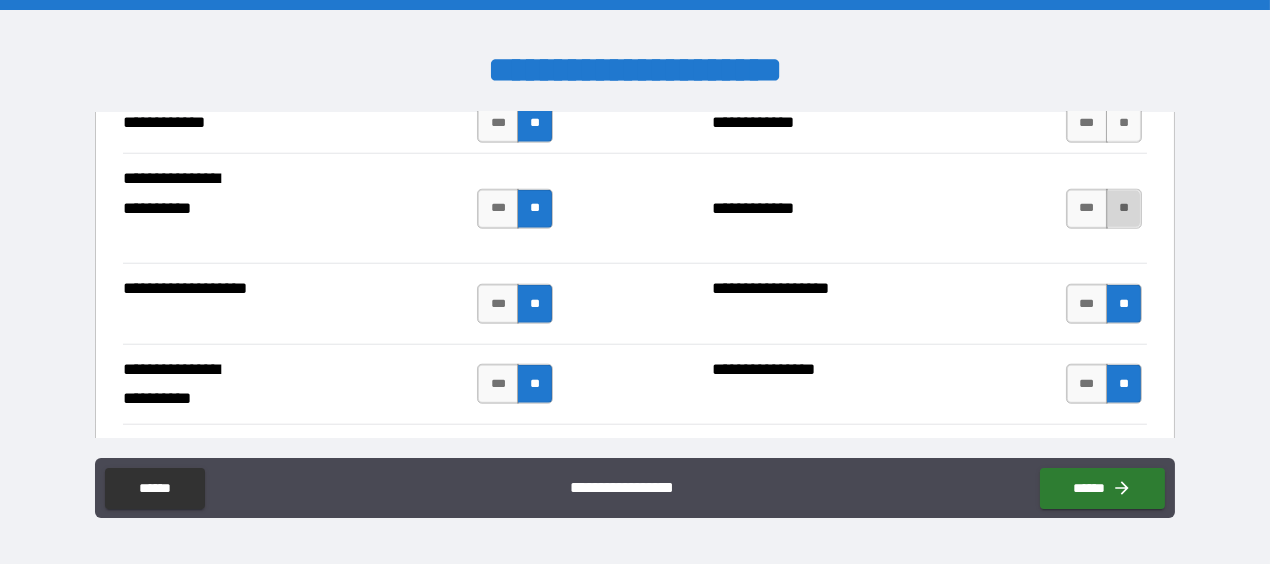click on "**" at bounding box center [1124, 209] 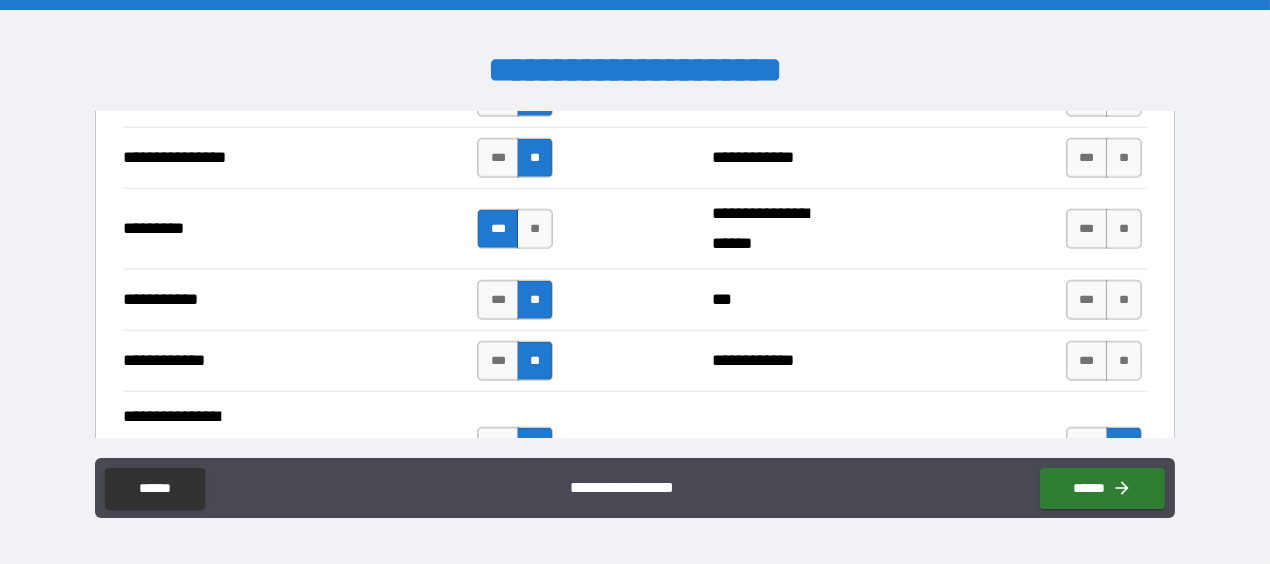 scroll, scrollTop: 3965, scrollLeft: 0, axis: vertical 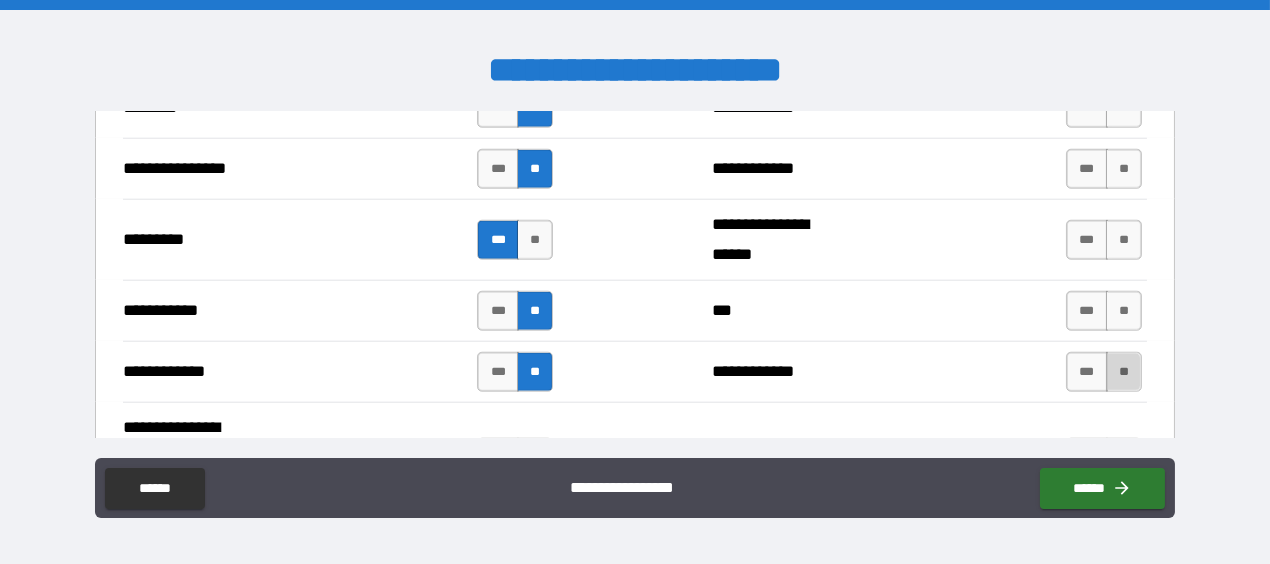 click on "**" at bounding box center (1124, 372) 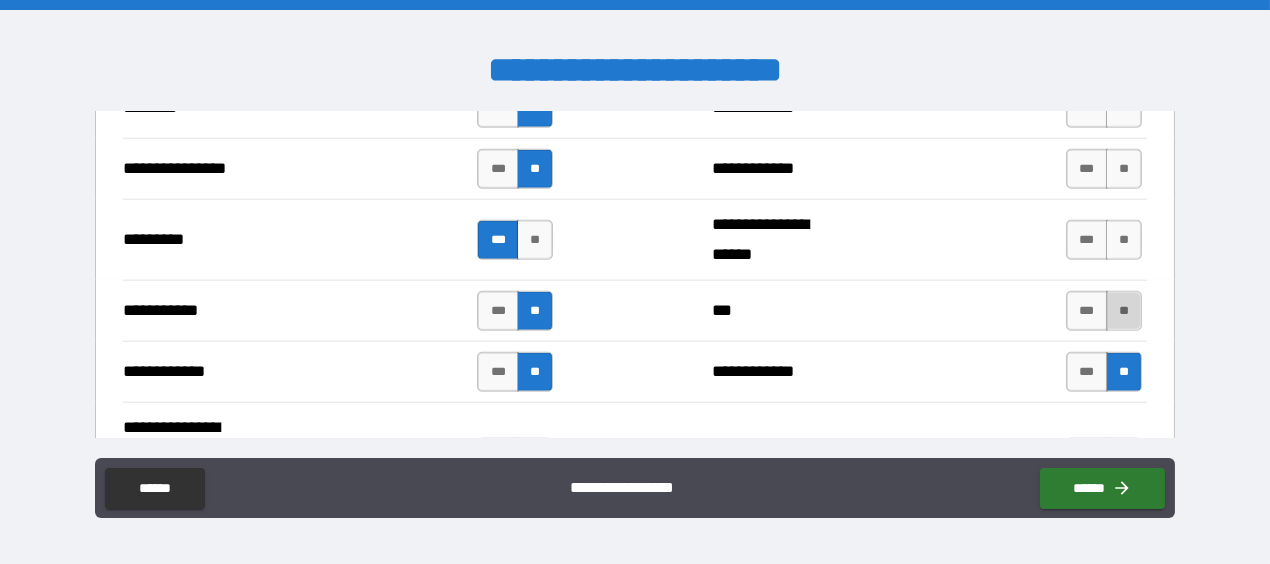 click on "**" at bounding box center (1124, 311) 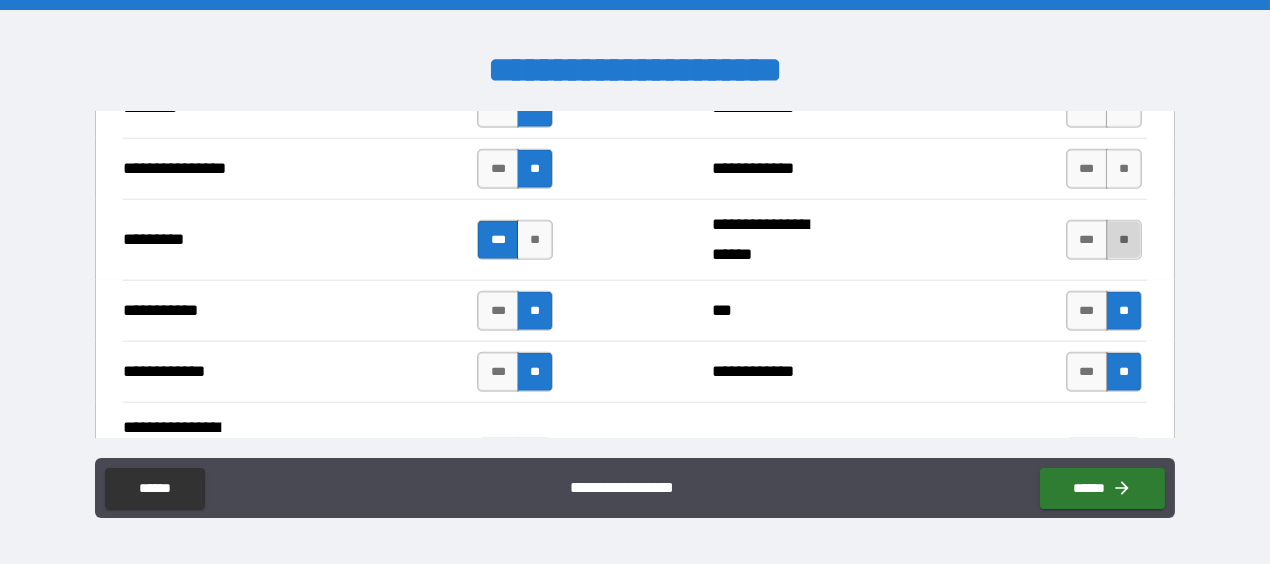 click on "**" at bounding box center [1124, 240] 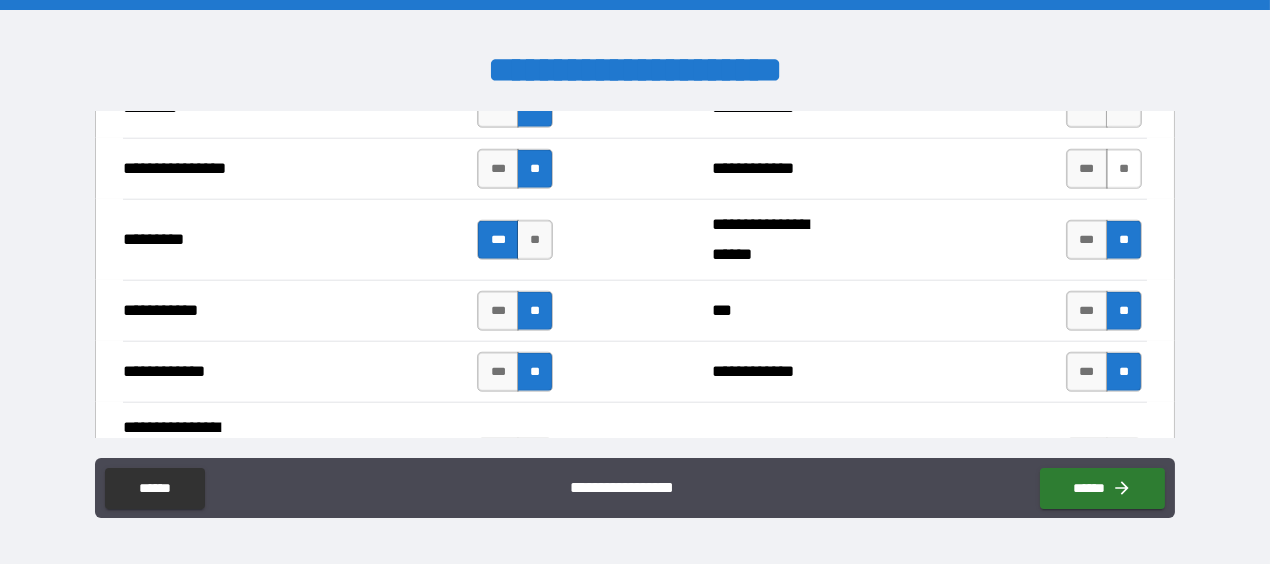 click on "**" at bounding box center (1124, 169) 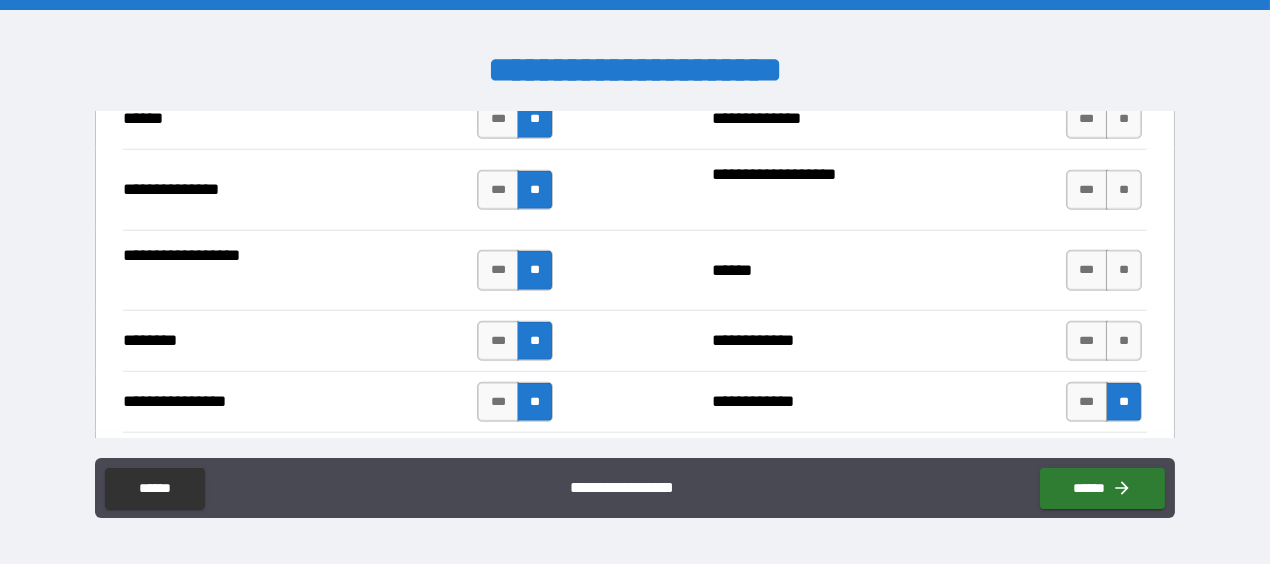 scroll, scrollTop: 3725, scrollLeft: 0, axis: vertical 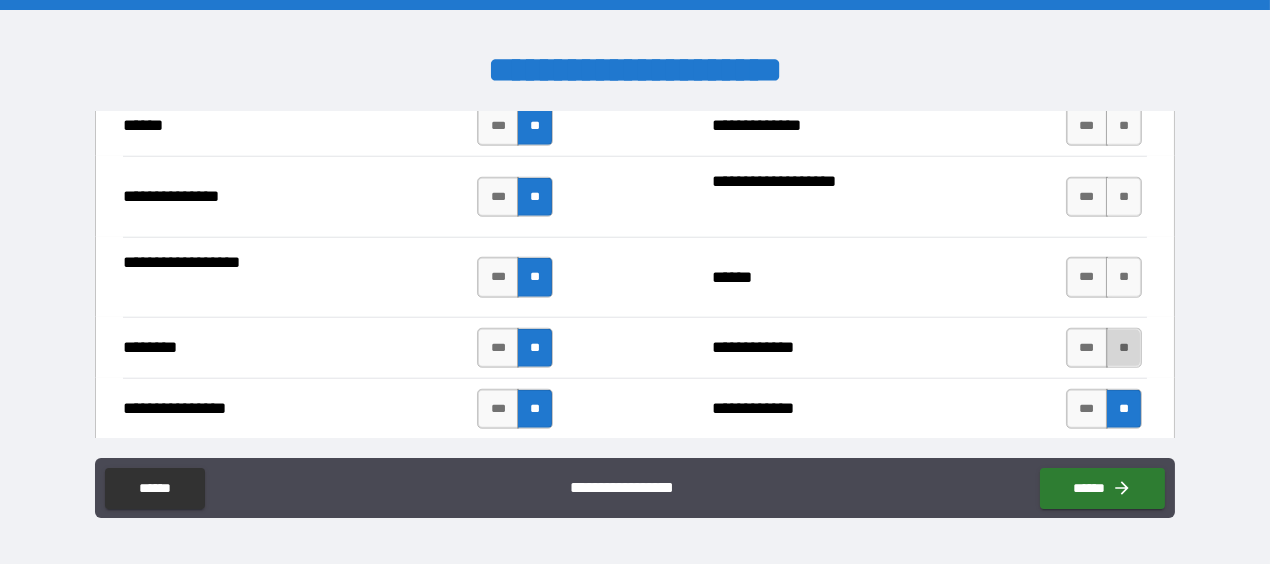 click on "**" at bounding box center (1124, 348) 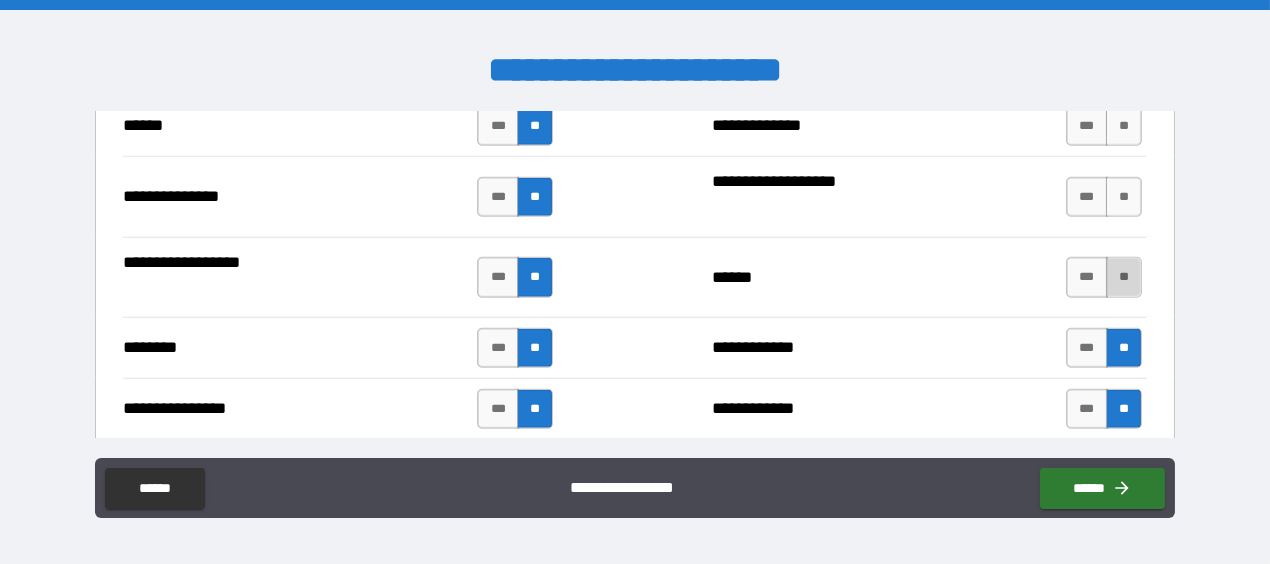 click on "**" at bounding box center (1124, 277) 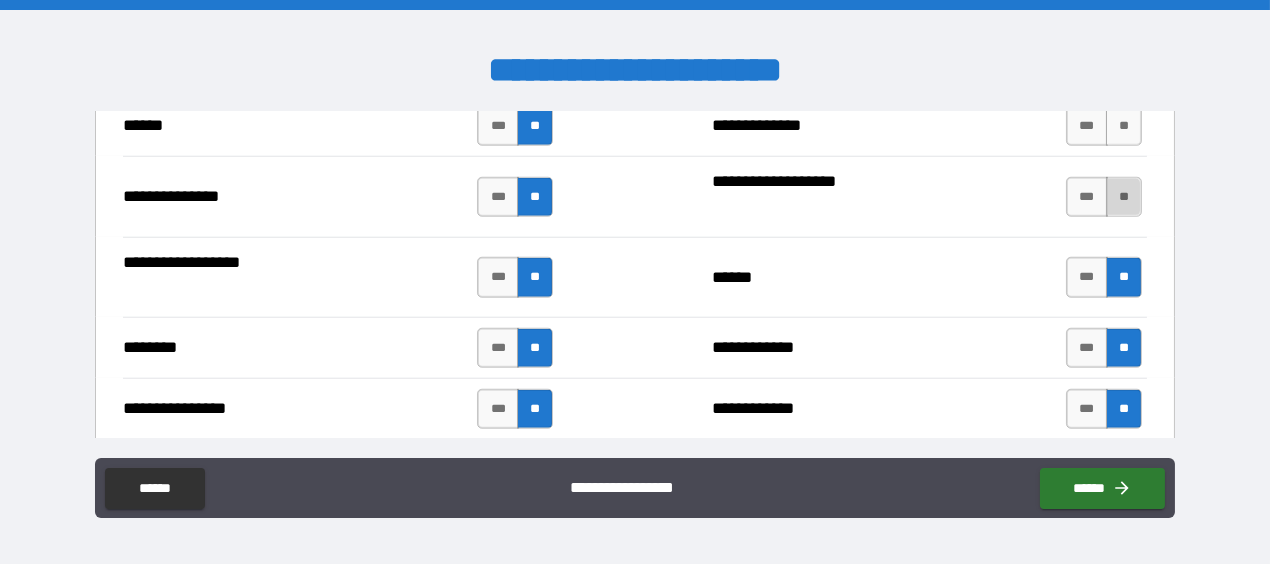 click on "**" at bounding box center [1124, 197] 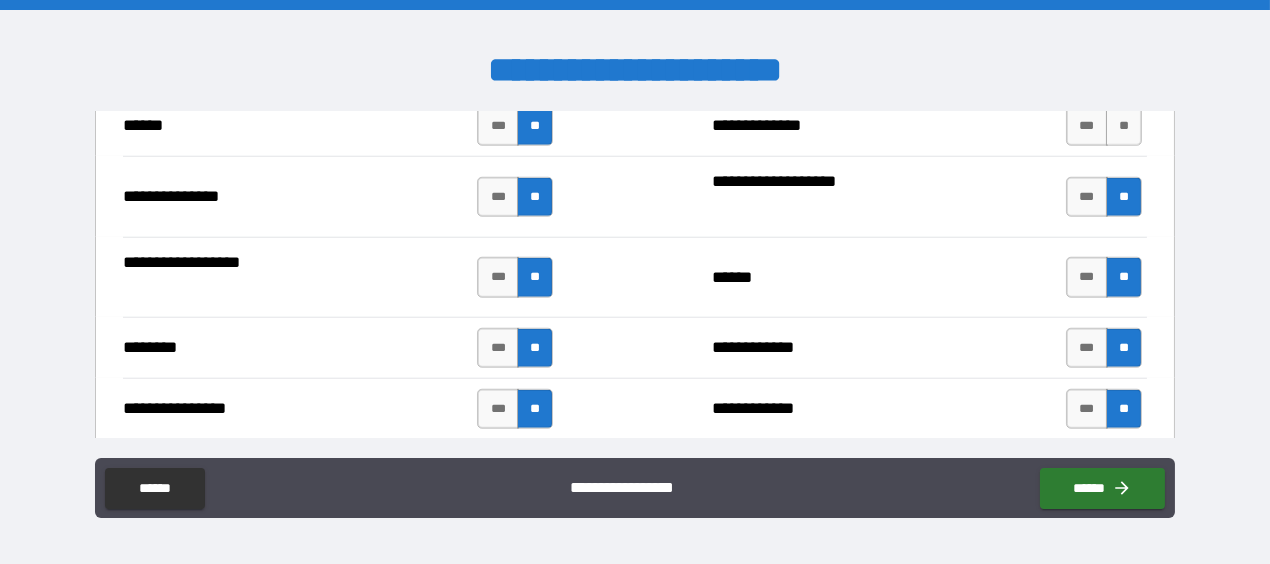 scroll, scrollTop: 3536, scrollLeft: 0, axis: vertical 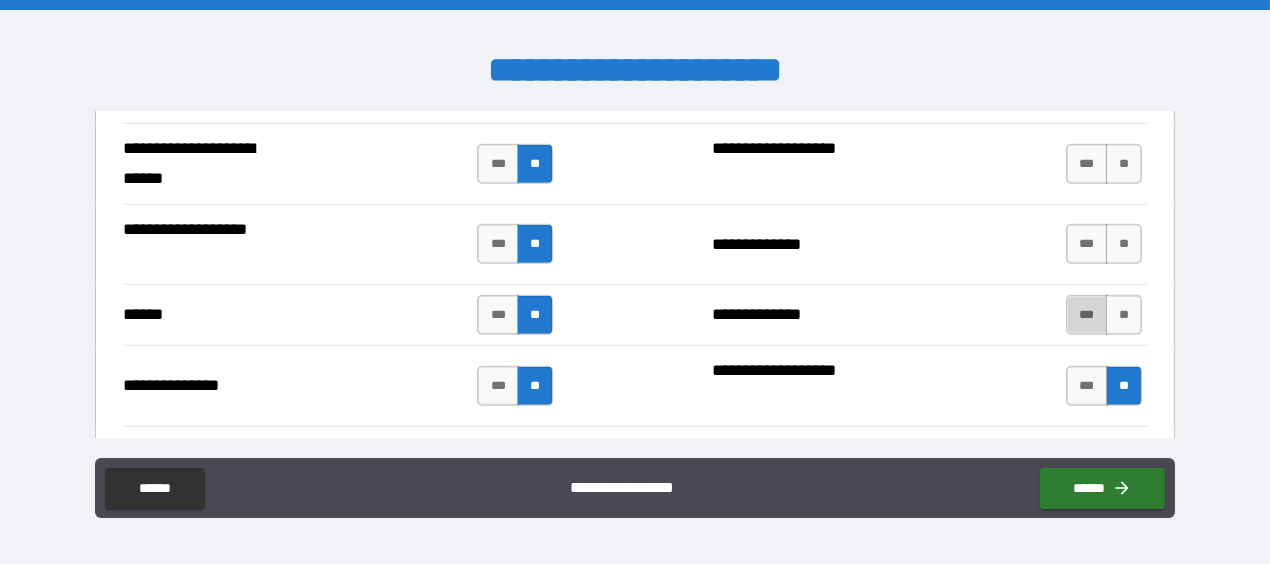 click on "***" at bounding box center (1087, 315) 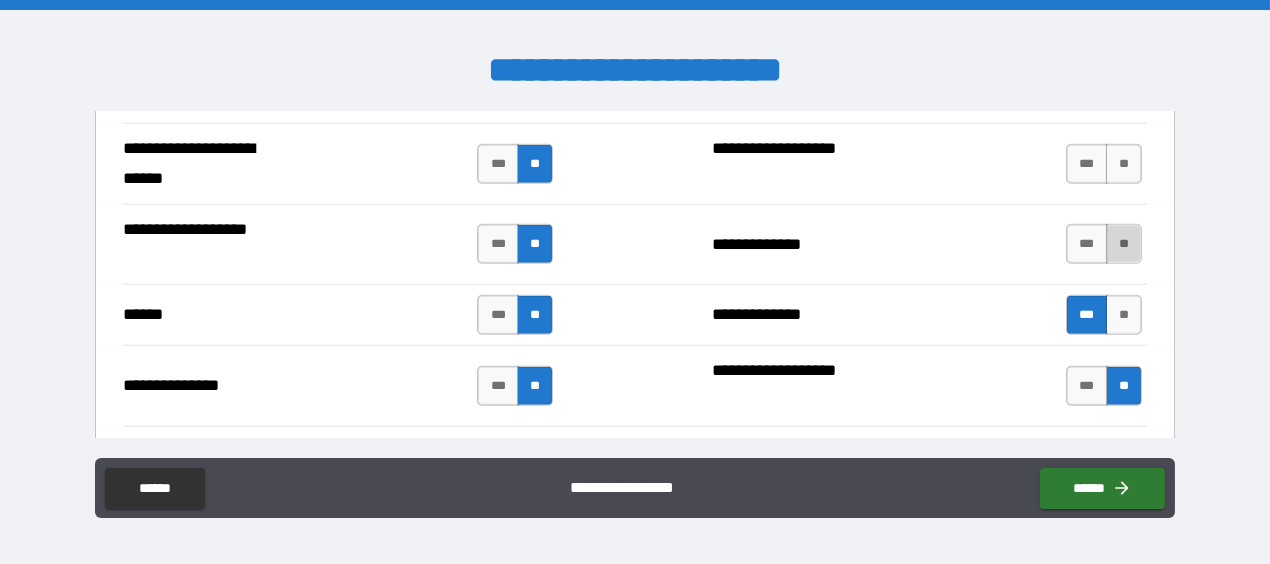 click on "**" at bounding box center (1124, 244) 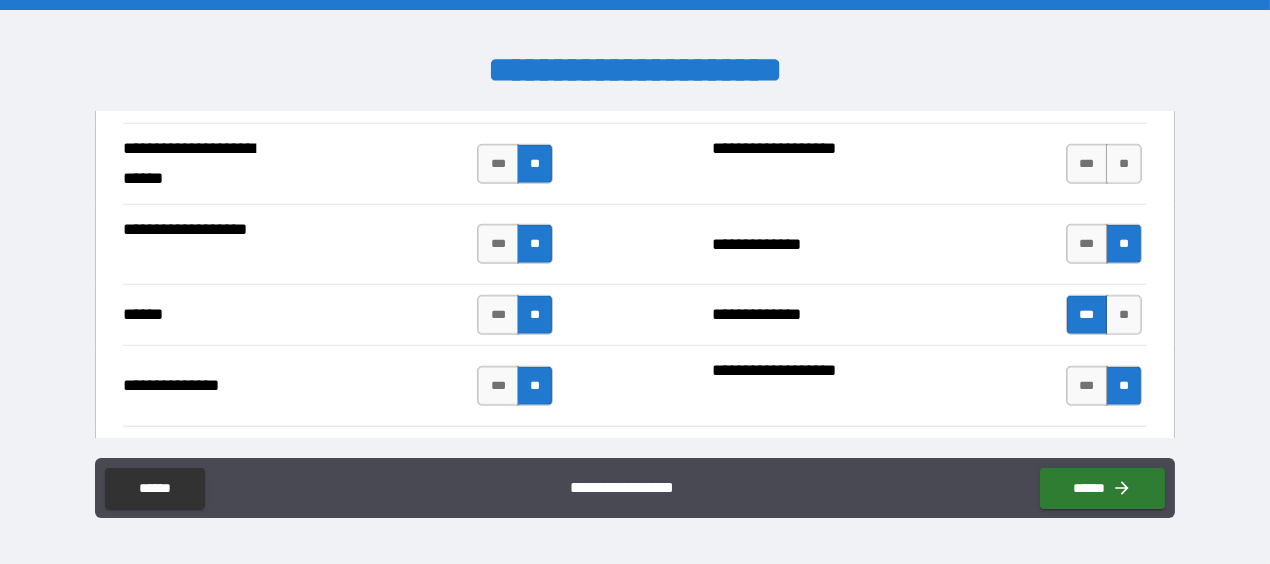 scroll, scrollTop: 3324, scrollLeft: 0, axis: vertical 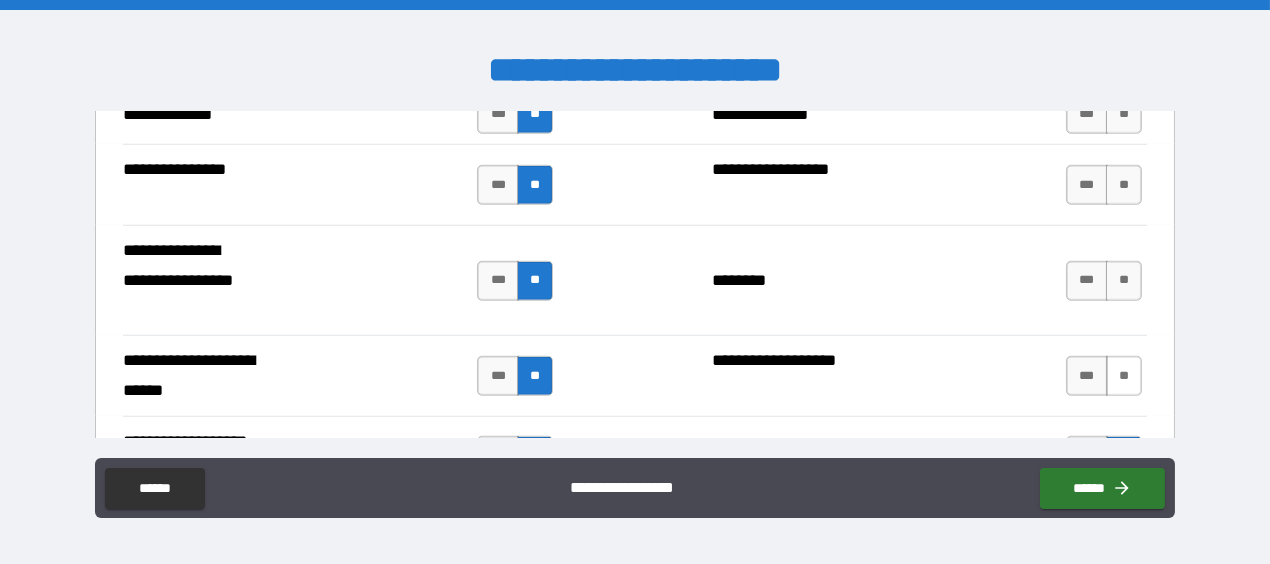 click on "**" at bounding box center (1124, 376) 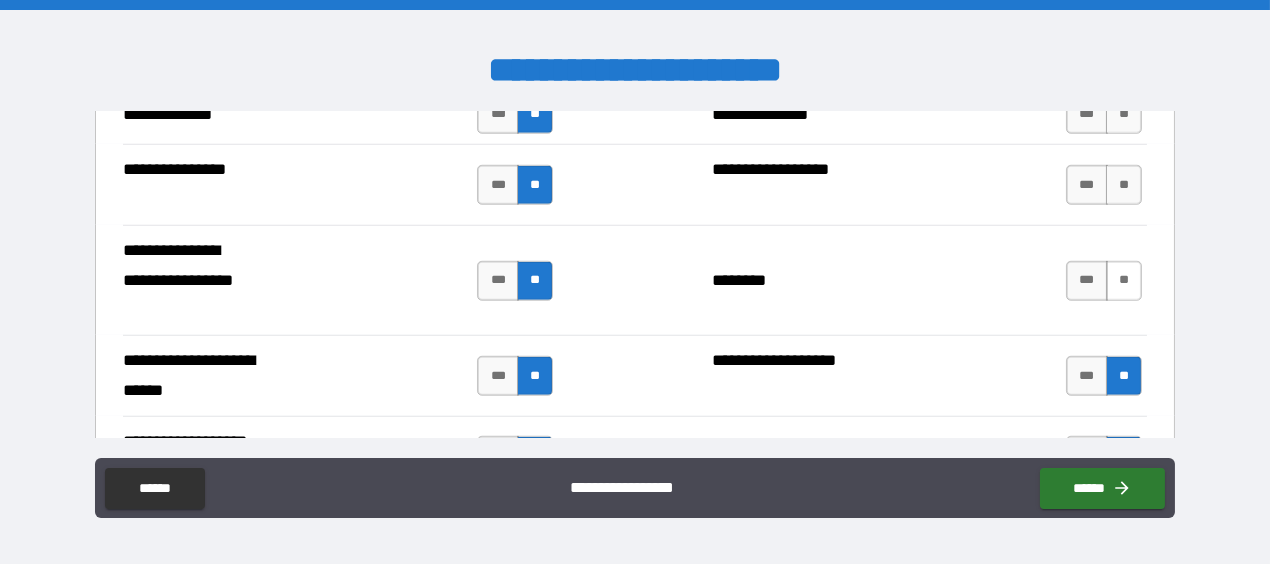 click on "**" at bounding box center [1124, 281] 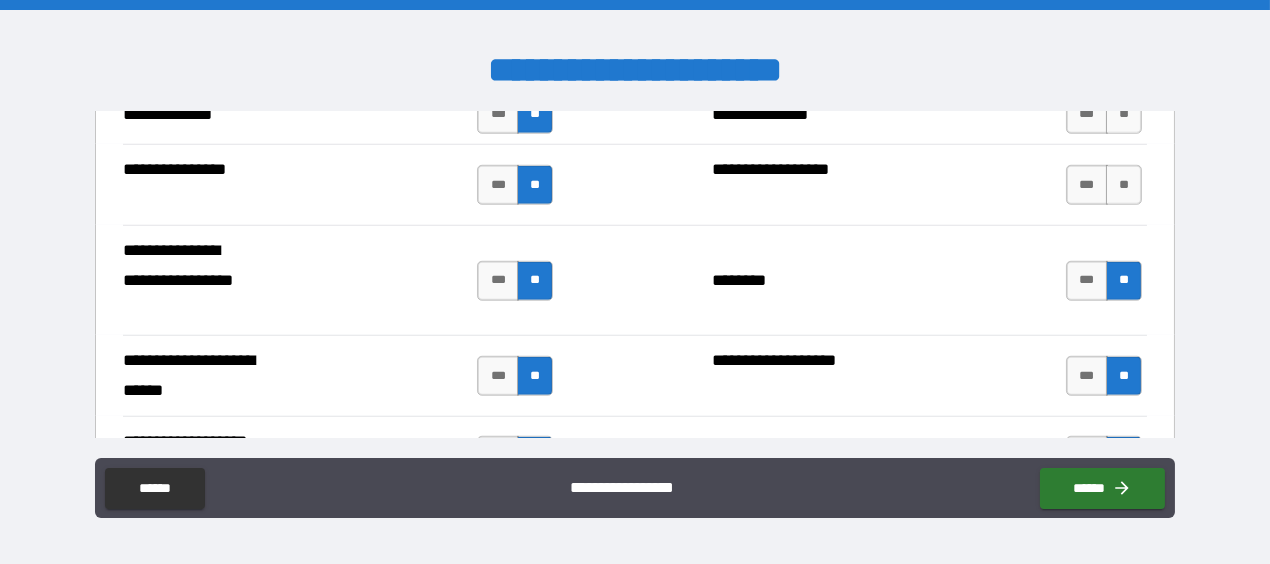 drag, startPoint x: 1108, startPoint y: 162, endPoint x: 967, endPoint y: 174, distance: 141.50972 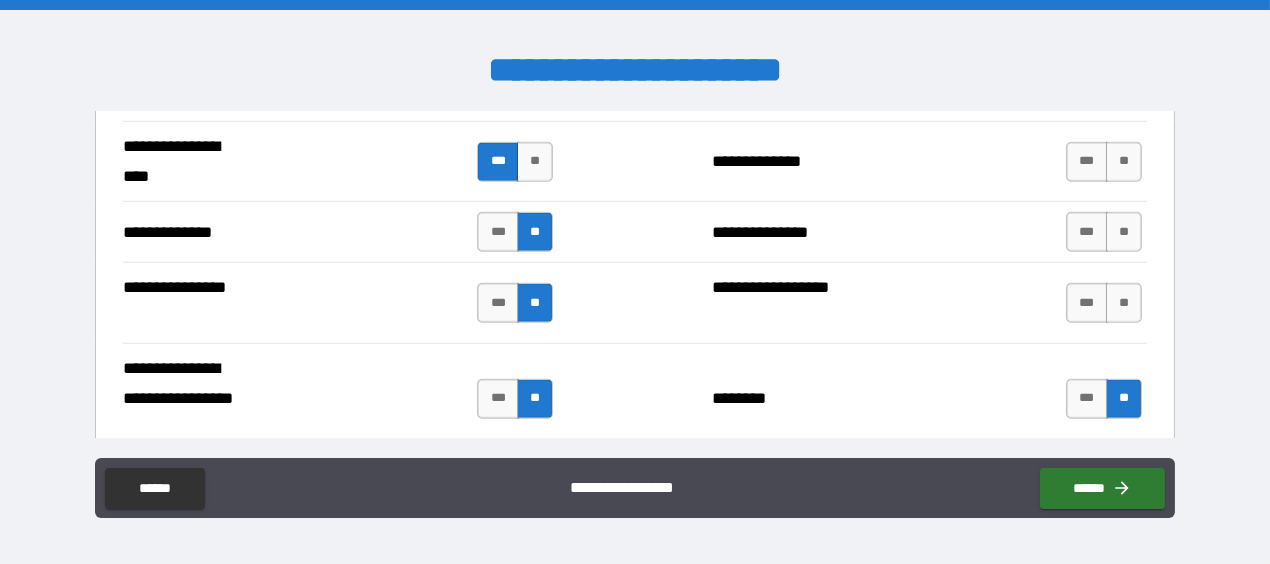 scroll, scrollTop: 3185, scrollLeft: 0, axis: vertical 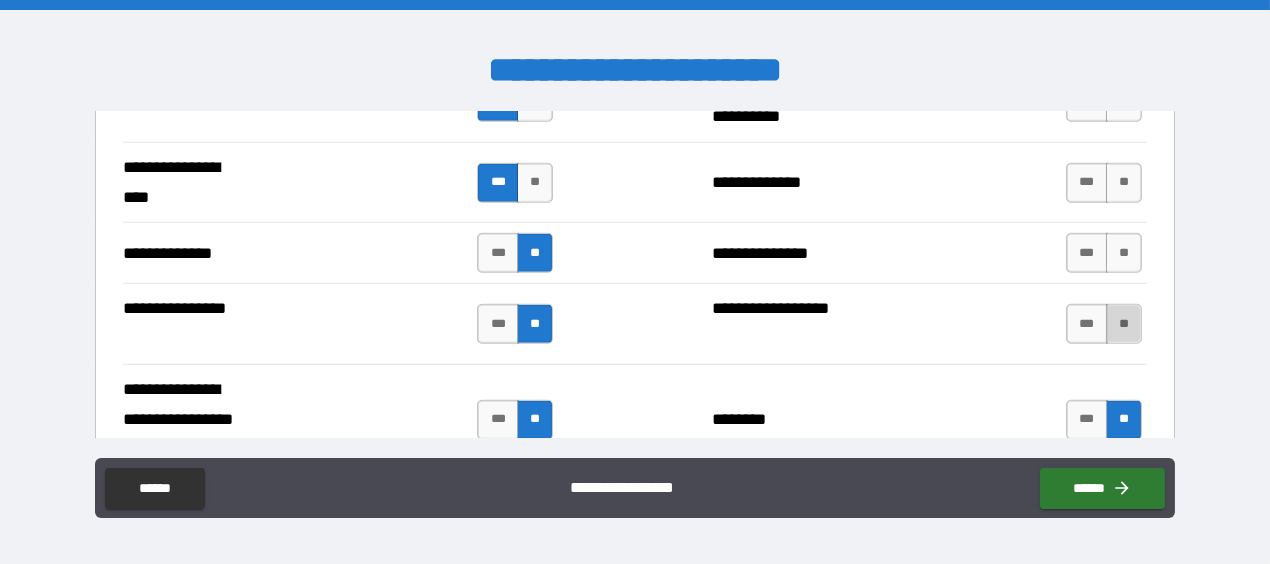 click on "**" at bounding box center (1124, 324) 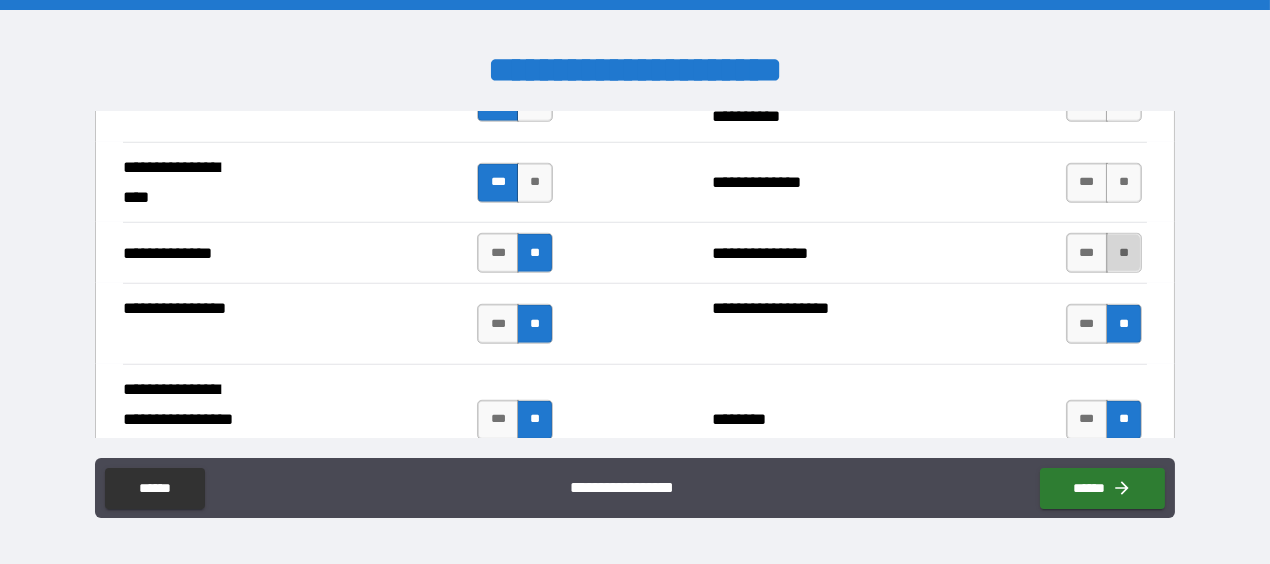 click on "**" at bounding box center [1124, 253] 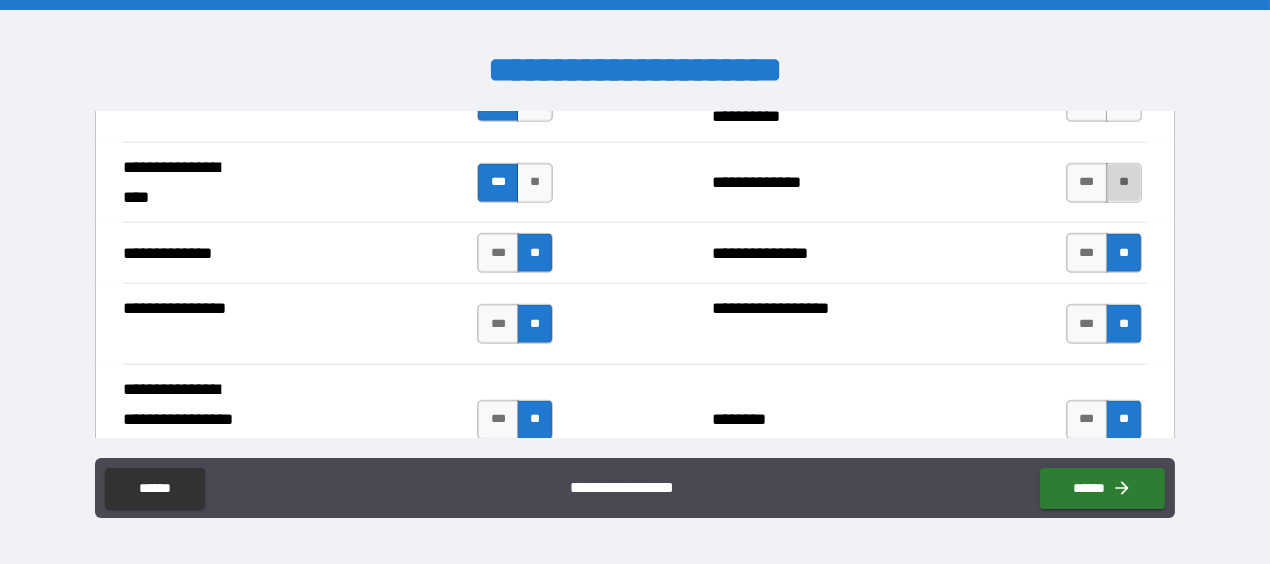 click on "**" at bounding box center [1124, 183] 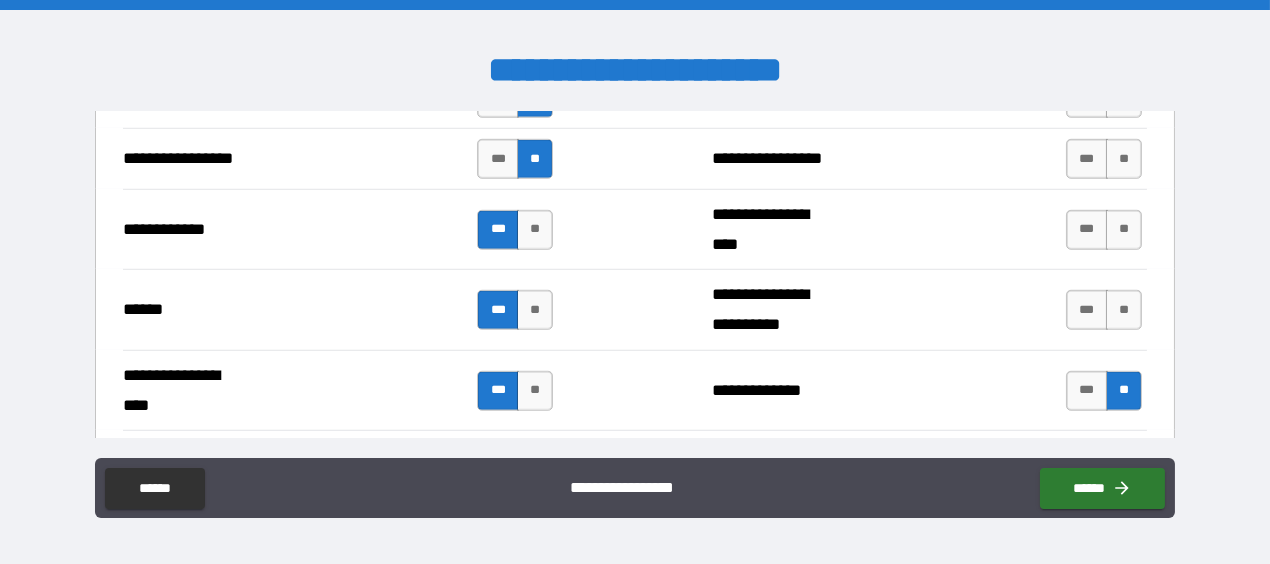 scroll, scrollTop: 2976, scrollLeft: 0, axis: vertical 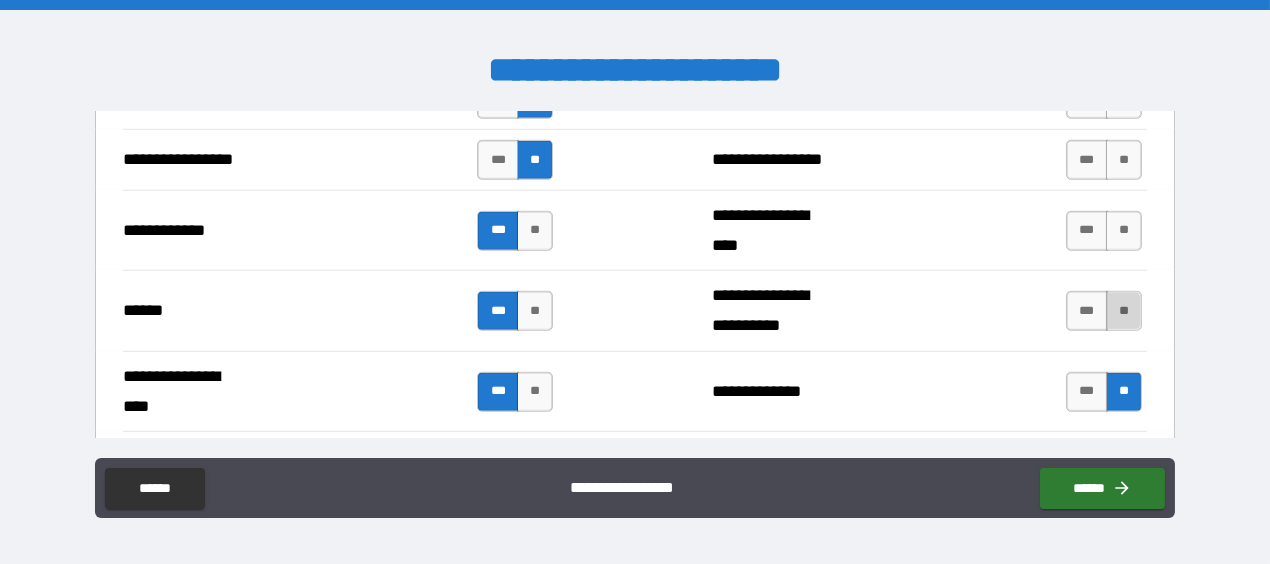click on "**" at bounding box center [1124, 311] 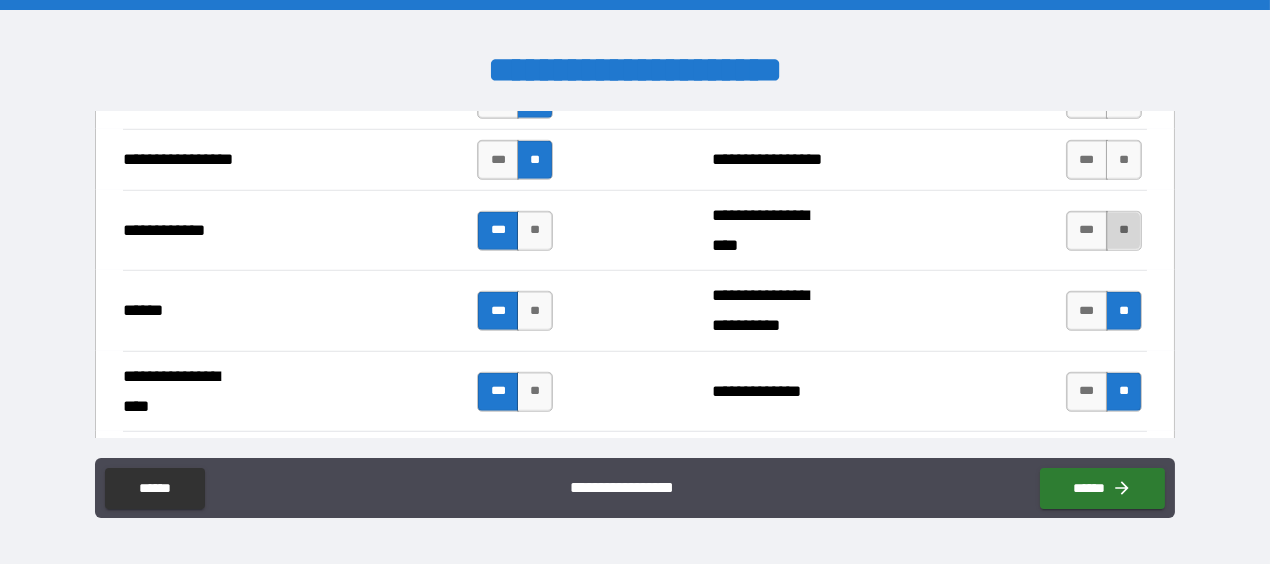 click on "**" at bounding box center (1124, 231) 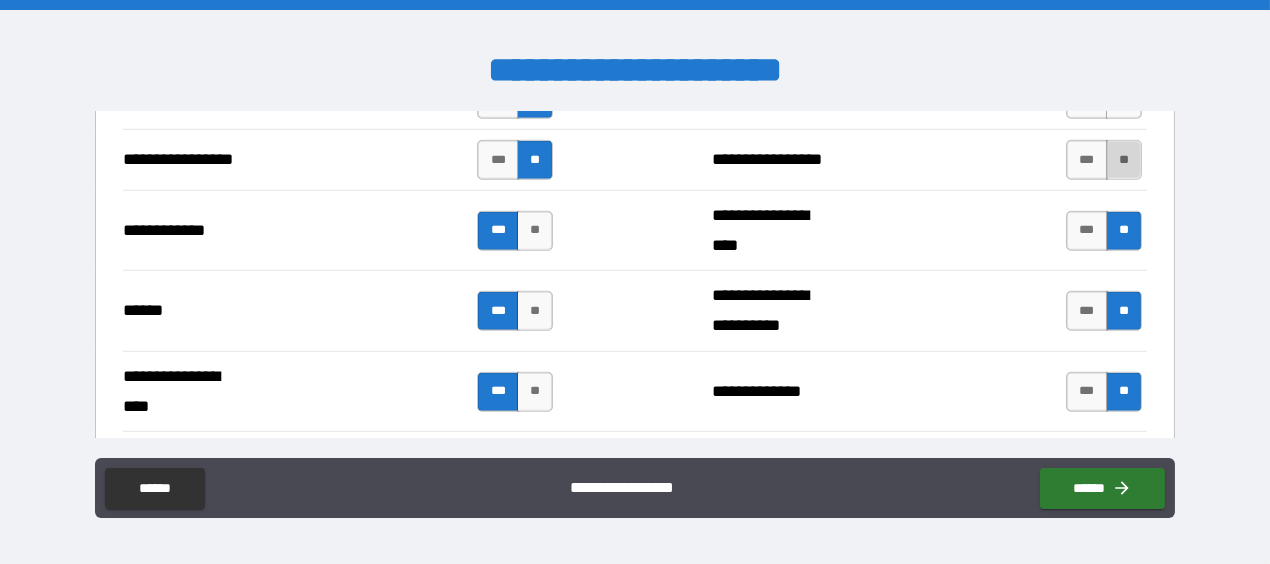 click on "**" at bounding box center (1124, 160) 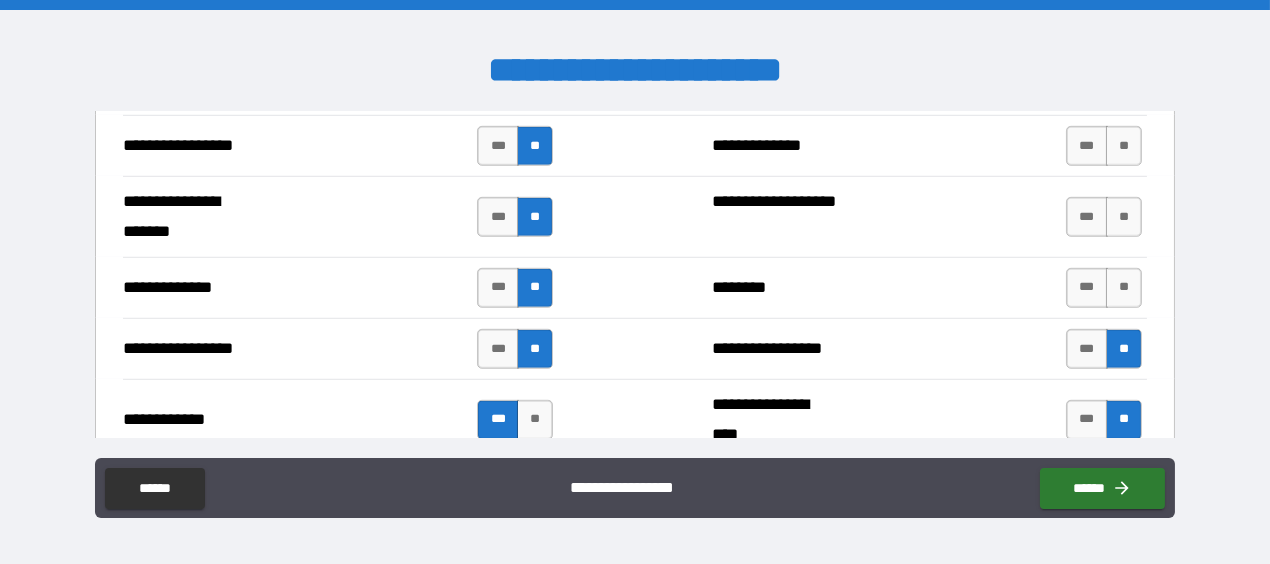 scroll, scrollTop: 2693, scrollLeft: 0, axis: vertical 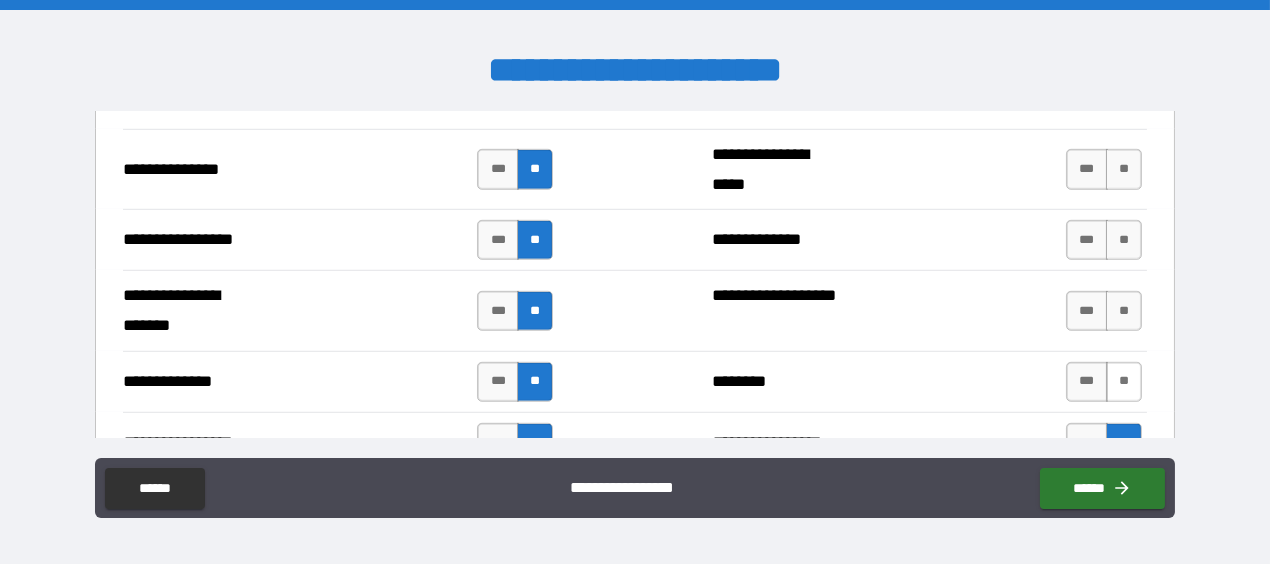 click on "**" at bounding box center [1124, 382] 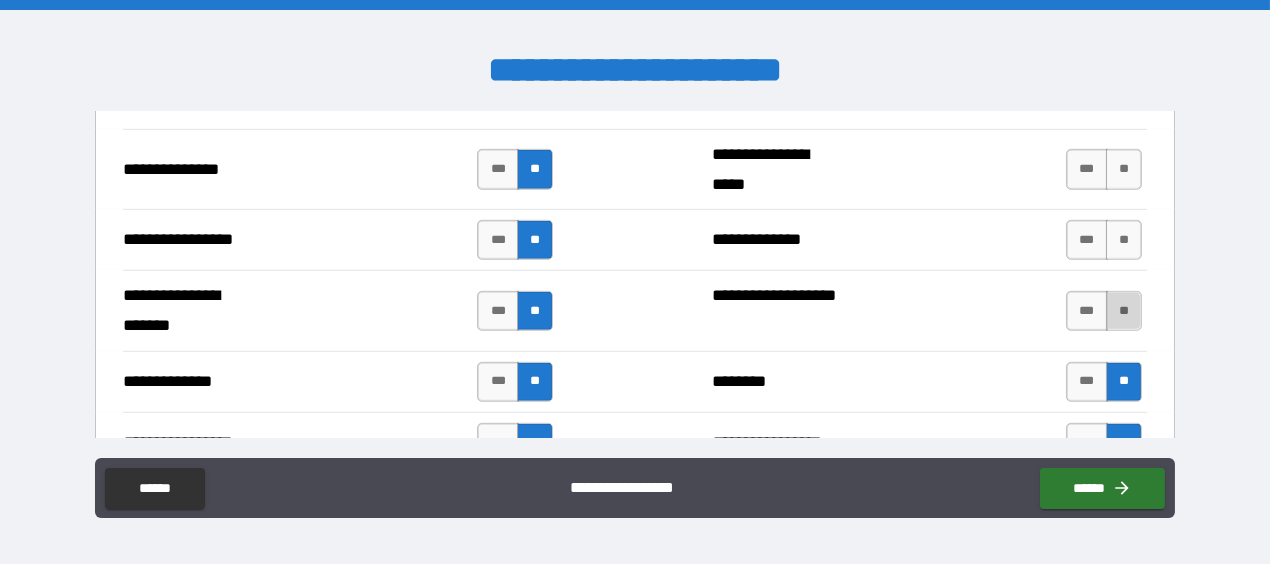 click on "**" at bounding box center [1124, 311] 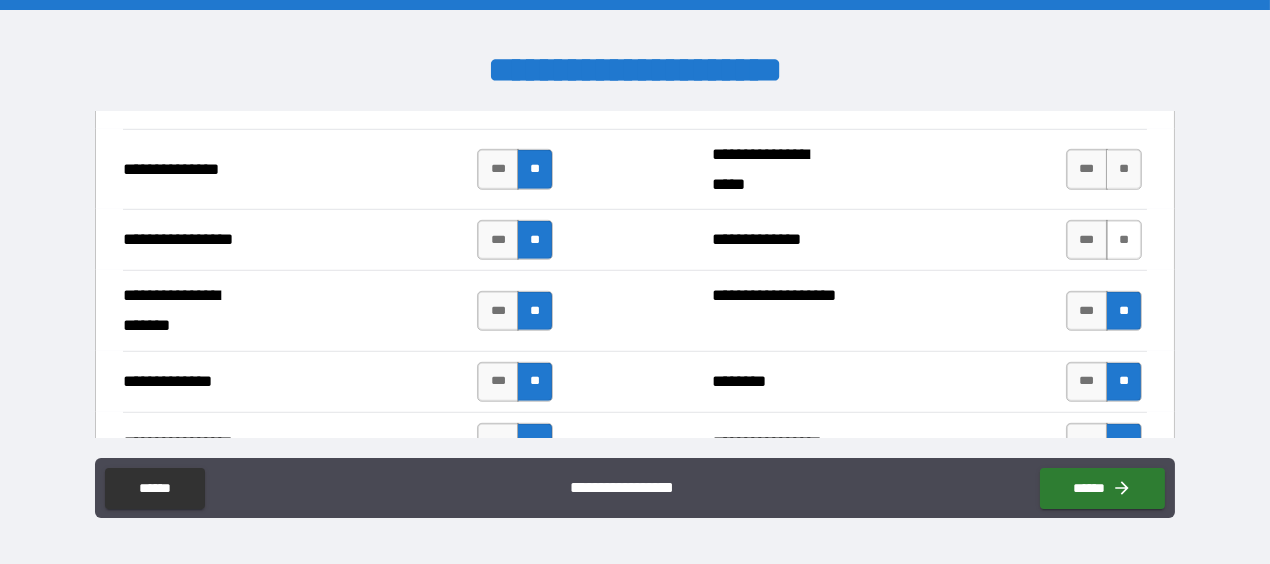 click on "**" at bounding box center [1124, 240] 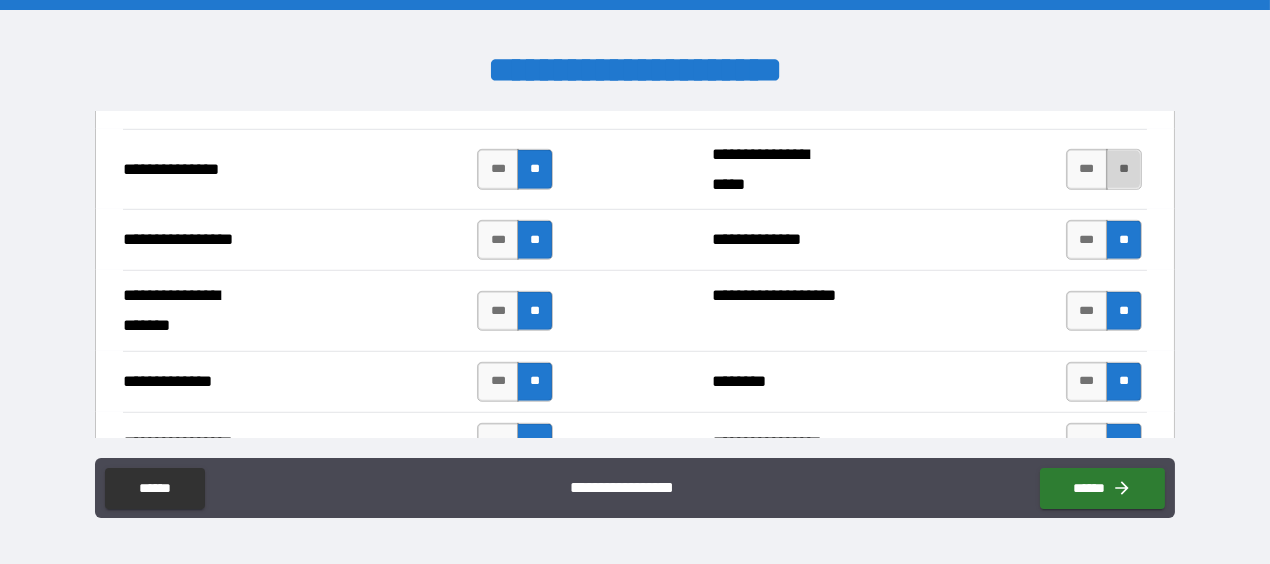 click on "**" at bounding box center [1124, 169] 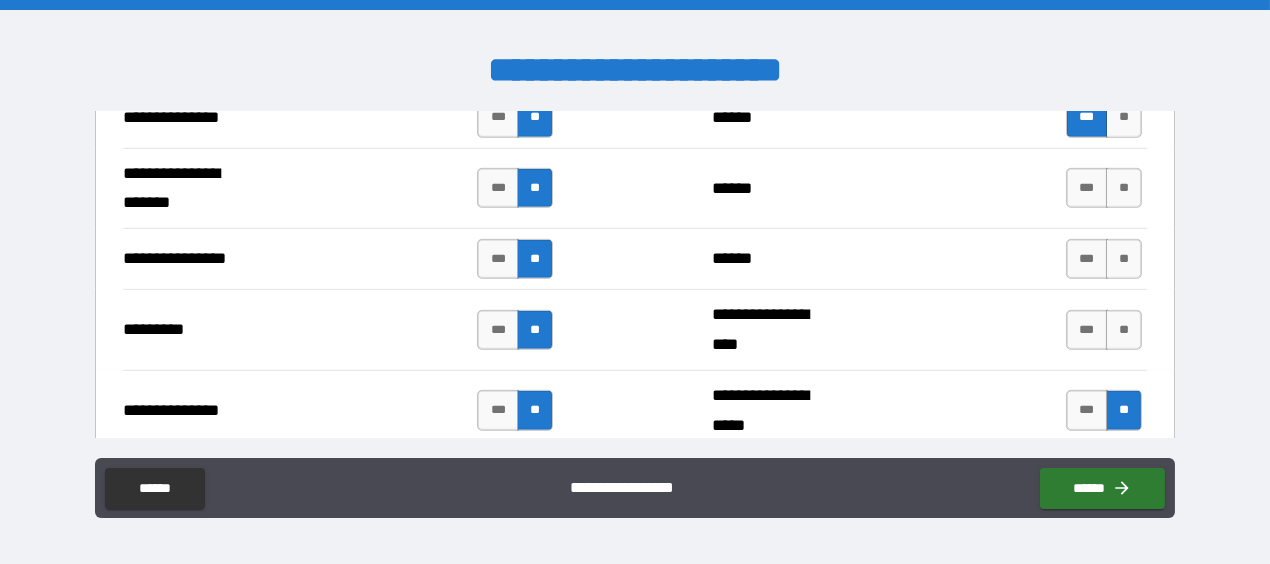 scroll, scrollTop: 2438, scrollLeft: 0, axis: vertical 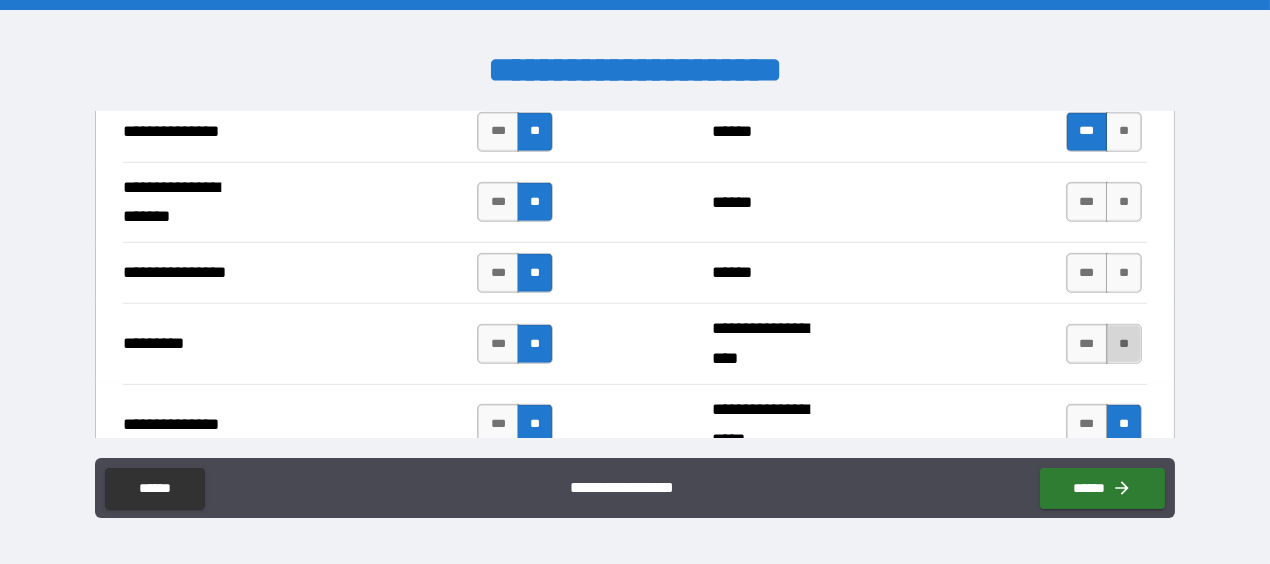 click on "**" at bounding box center [1124, 344] 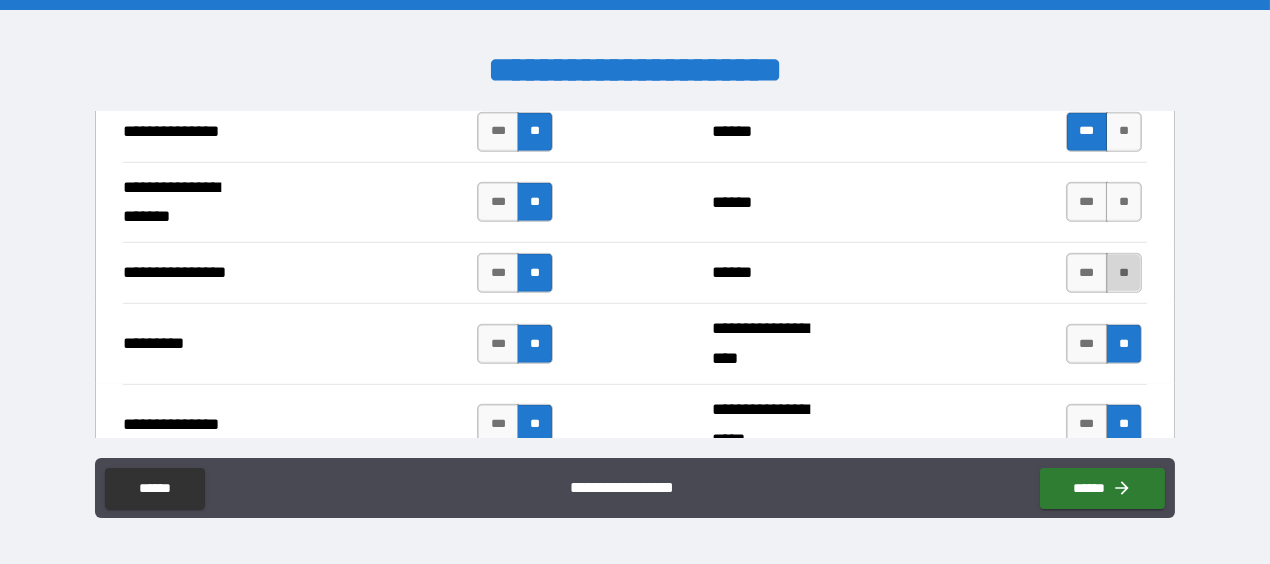 click on "**" at bounding box center [1124, 273] 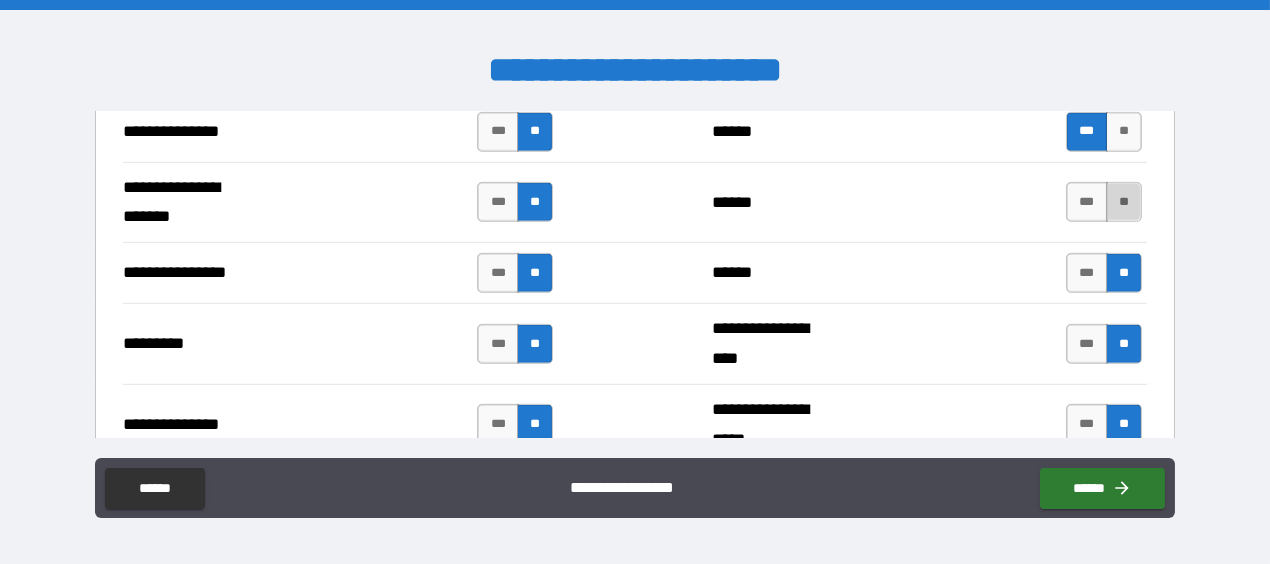click on "**" at bounding box center [1124, 202] 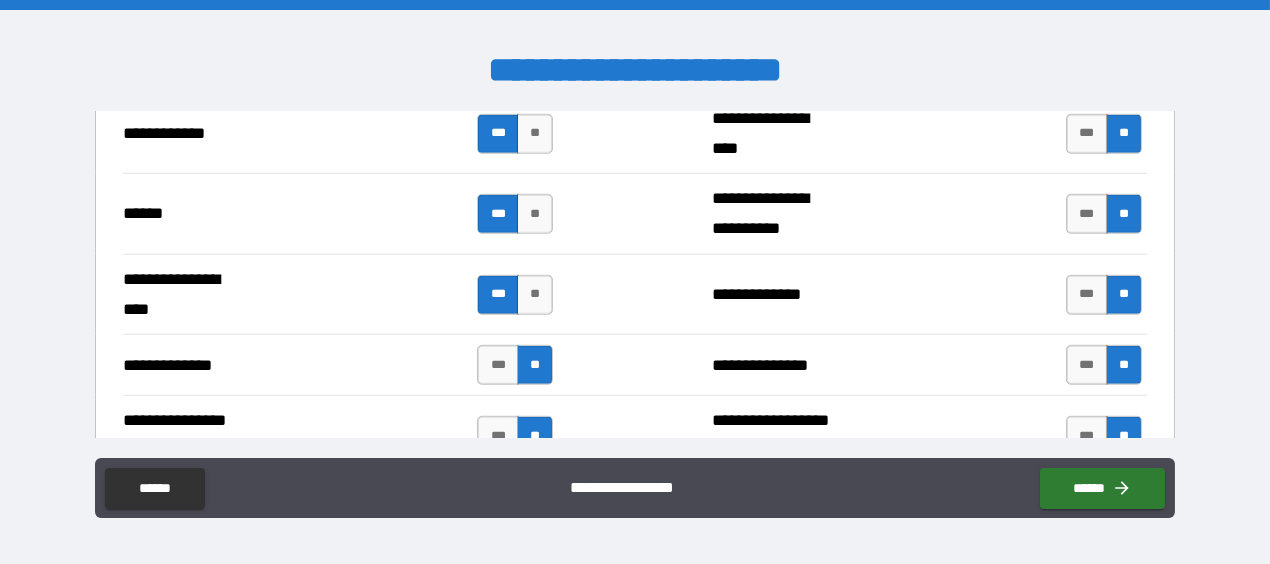 scroll, scrollTop: 3187, scrollLeft: 0, axis: vertical 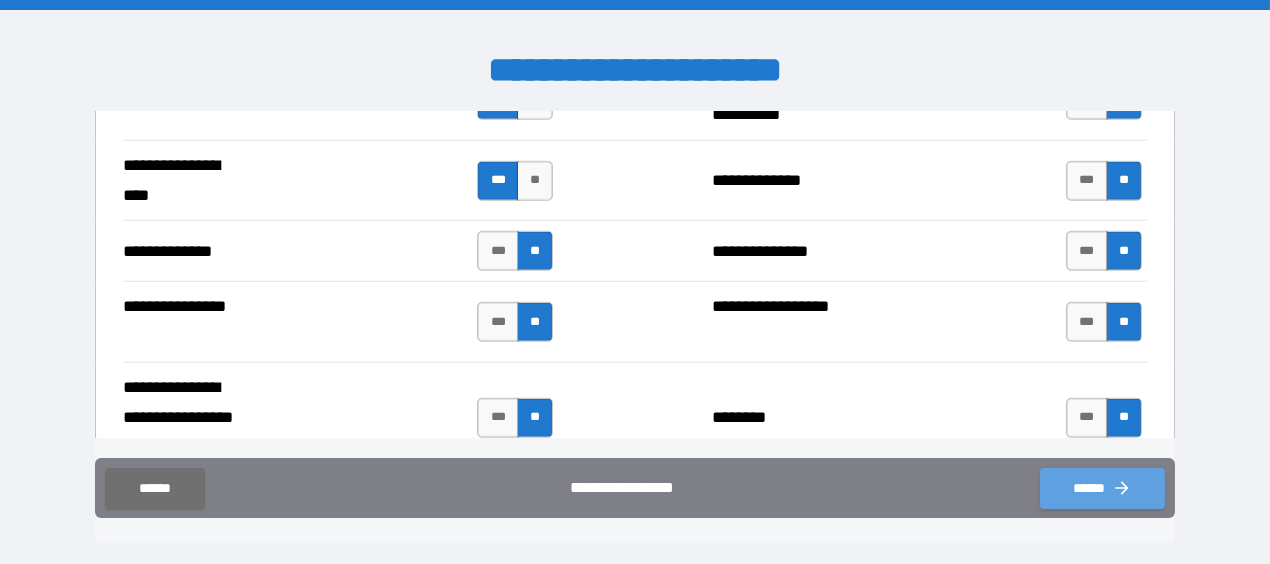 click on "******" at bounding box center [1102, 488] 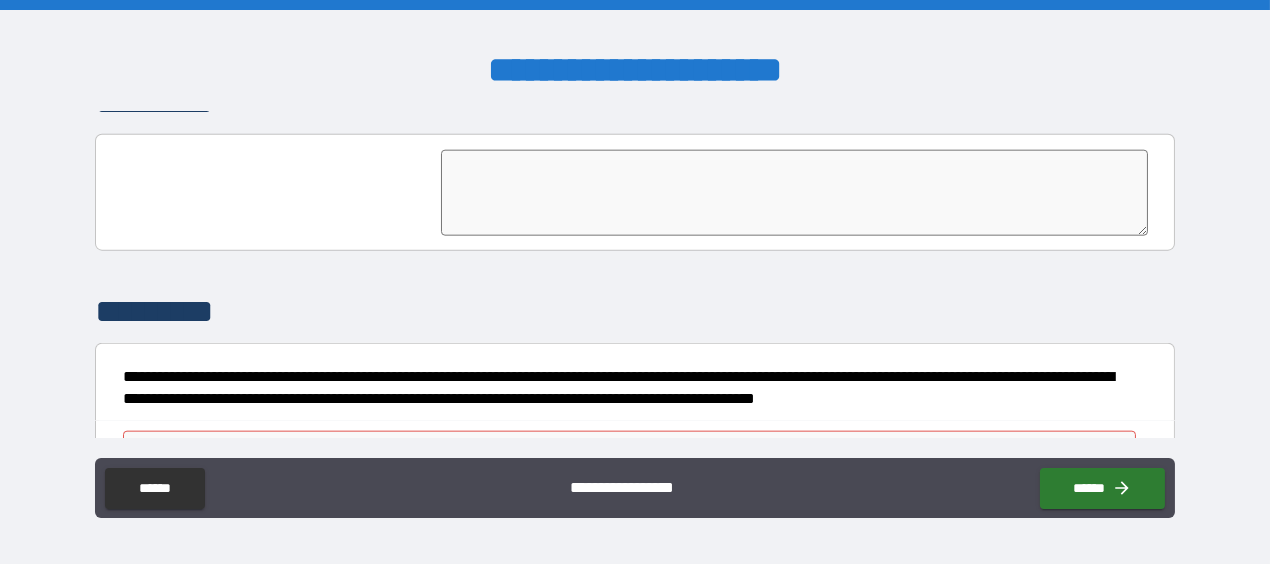 scroll, scrollTop: 5099, scrollLeft: 0, axis: vertical 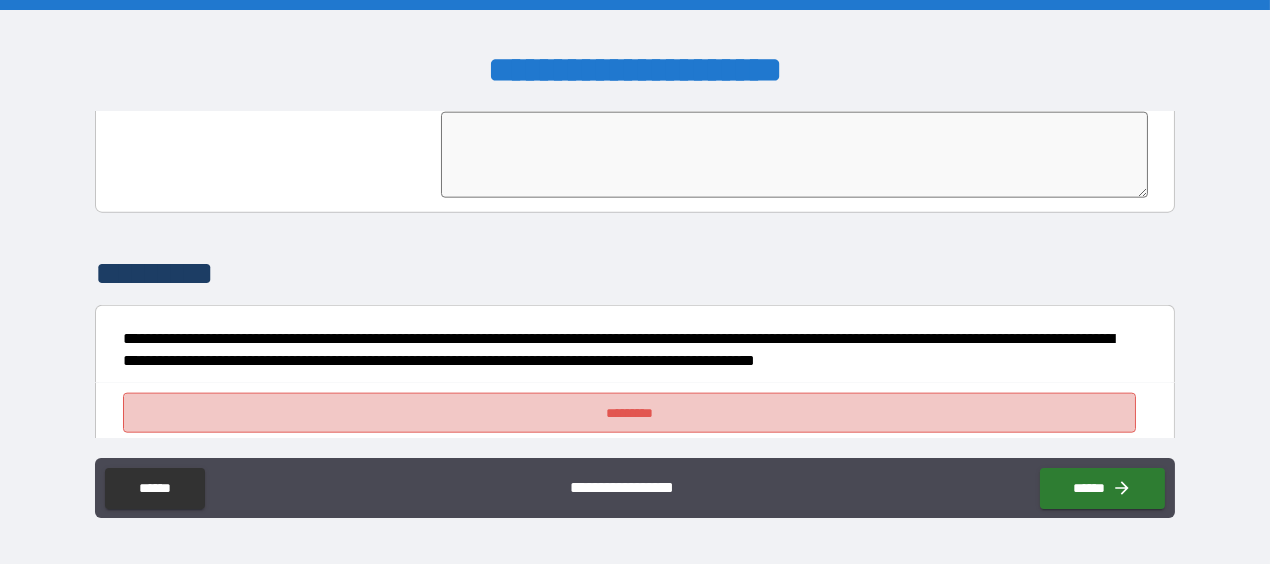 click on "*********" at bounding box center (629, 413) 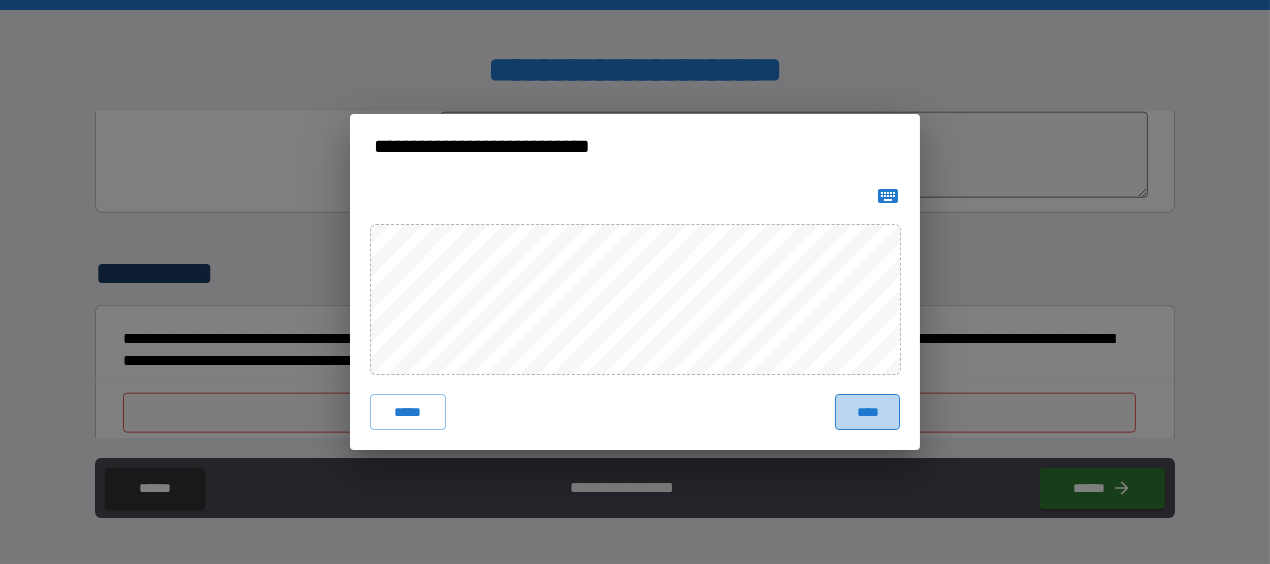 click on "****" at bounding box center [867, 412] 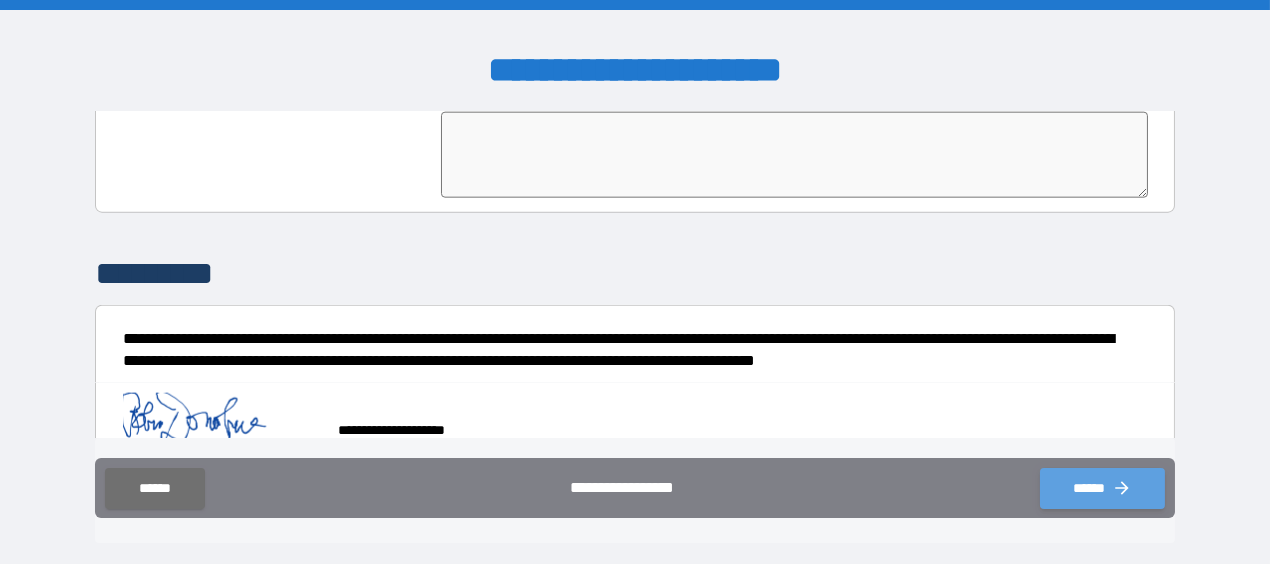 click on "******" at bounding box center [1102, 488] 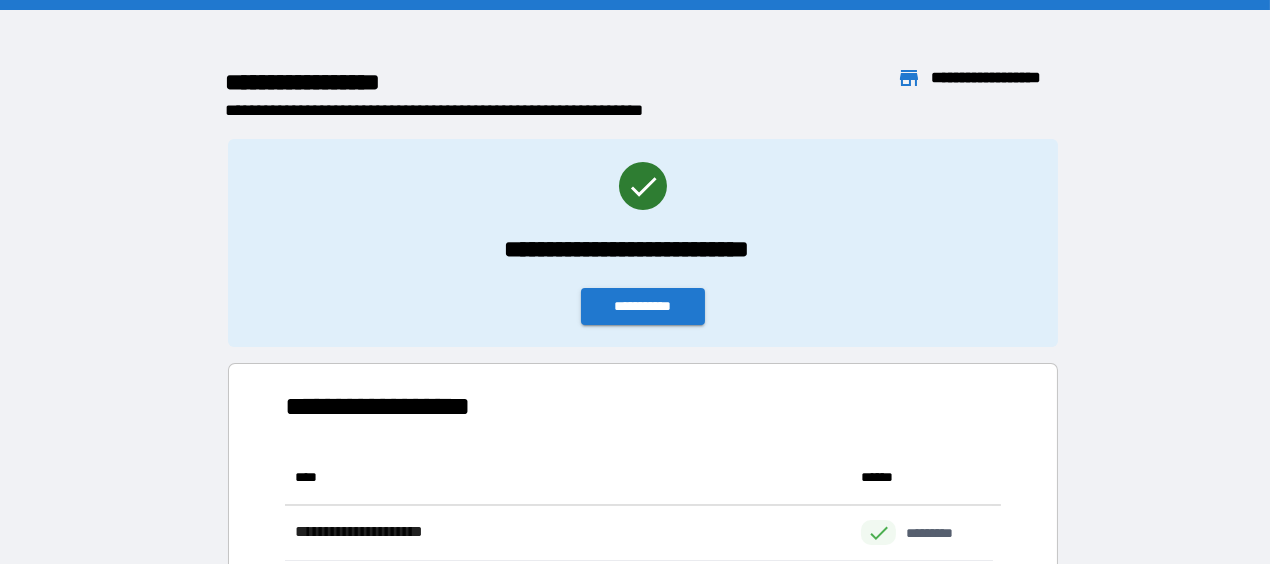 scroll, scrollTop: 15, scrollLeft: 14, axis: both 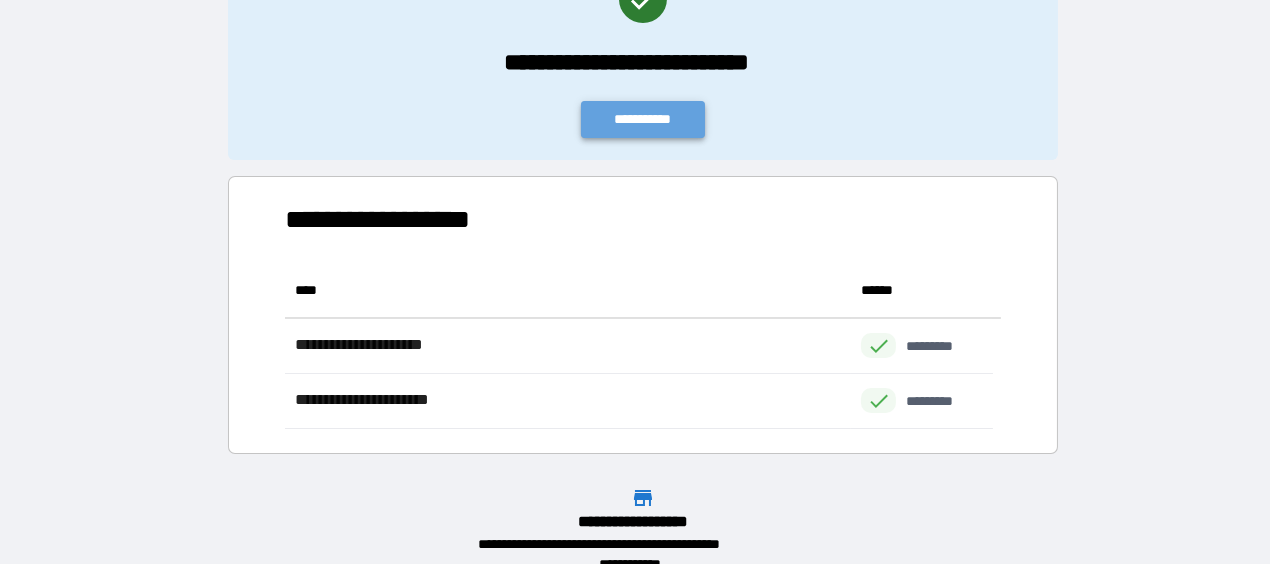 click on "**********" at bounding box center [643, 119] 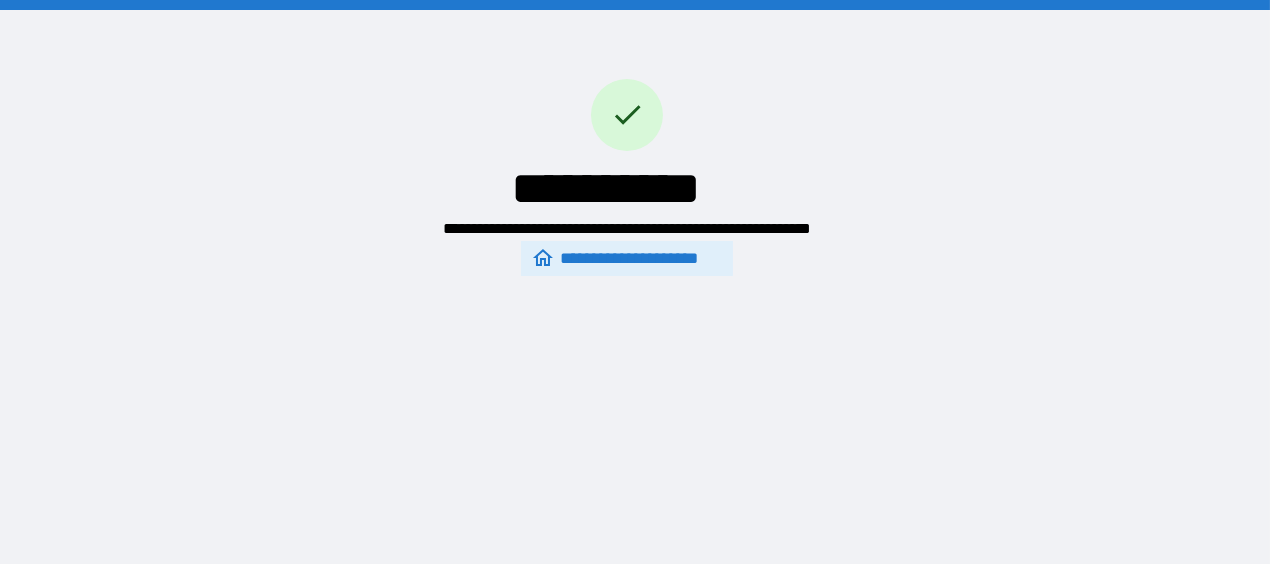 scroll, scrollTop: 0, scrollLeft: 0, axis: both 